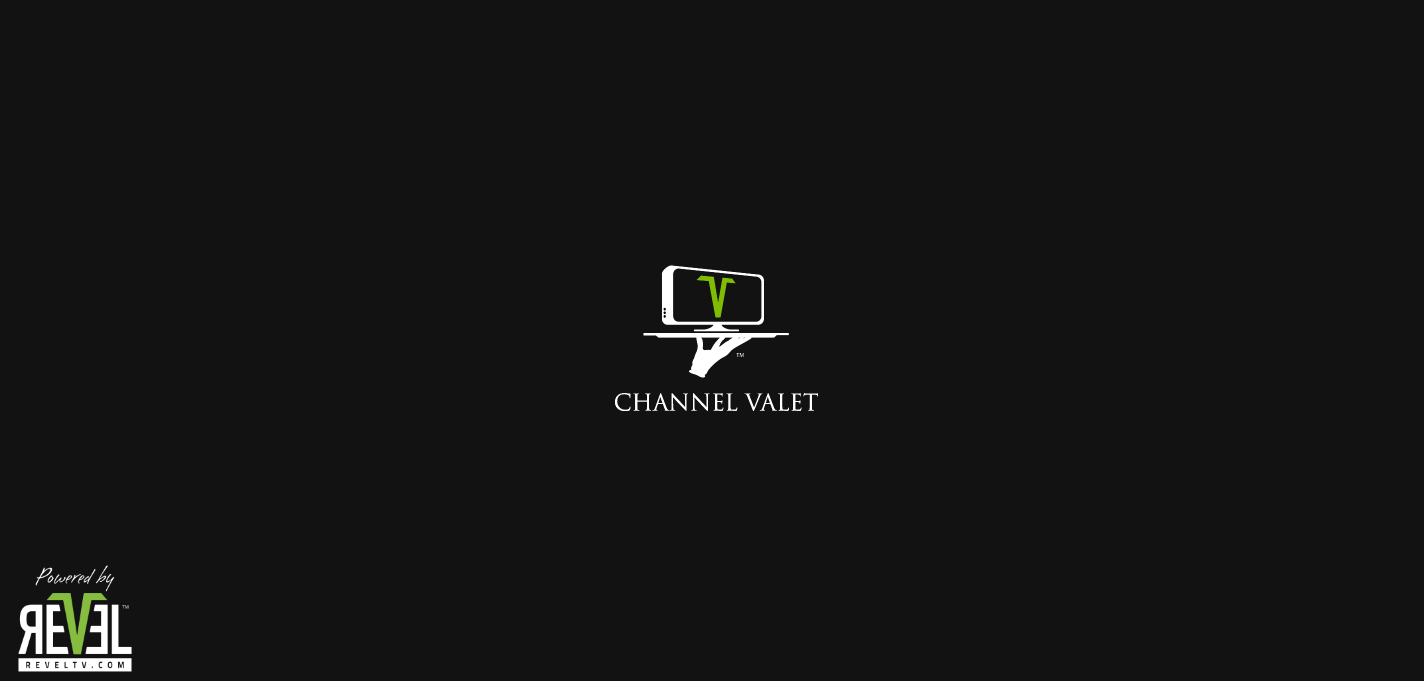 scroll, scrollTop: 0, scrollLeft: 0, axis: both 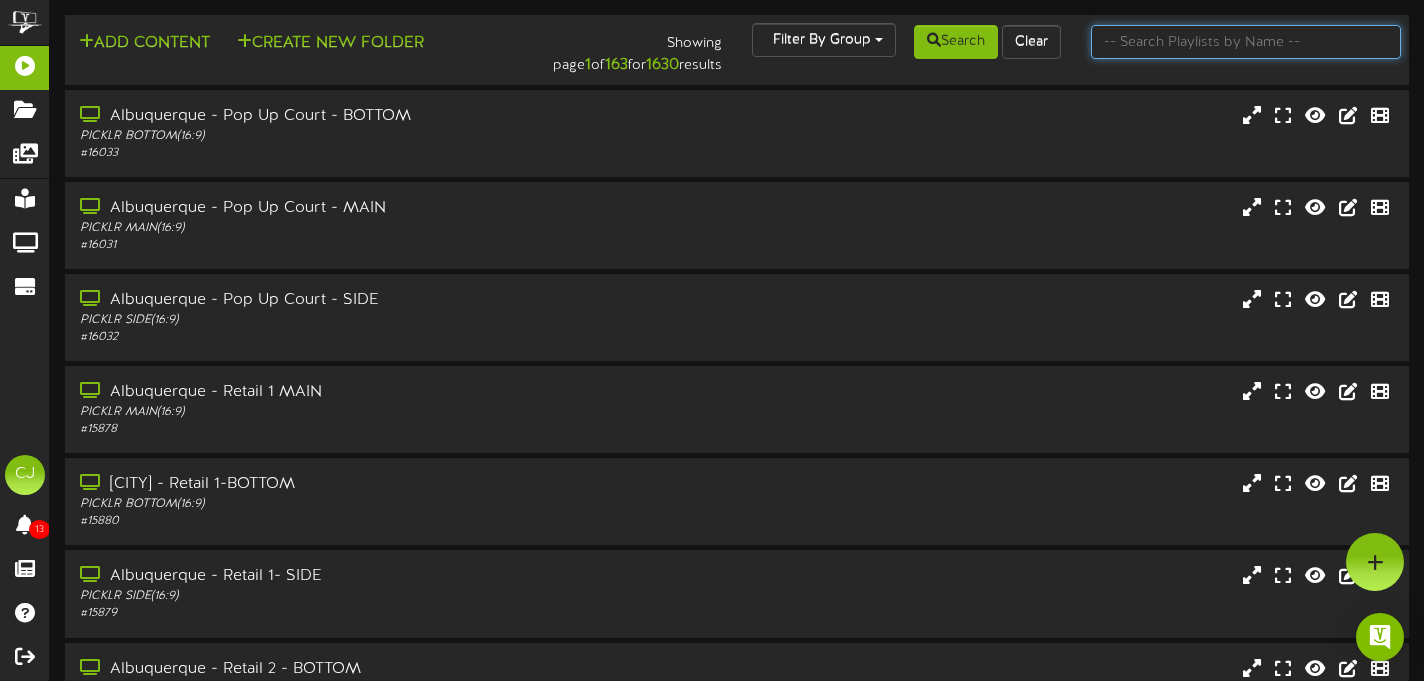 click at bounding box center [1246, 42] 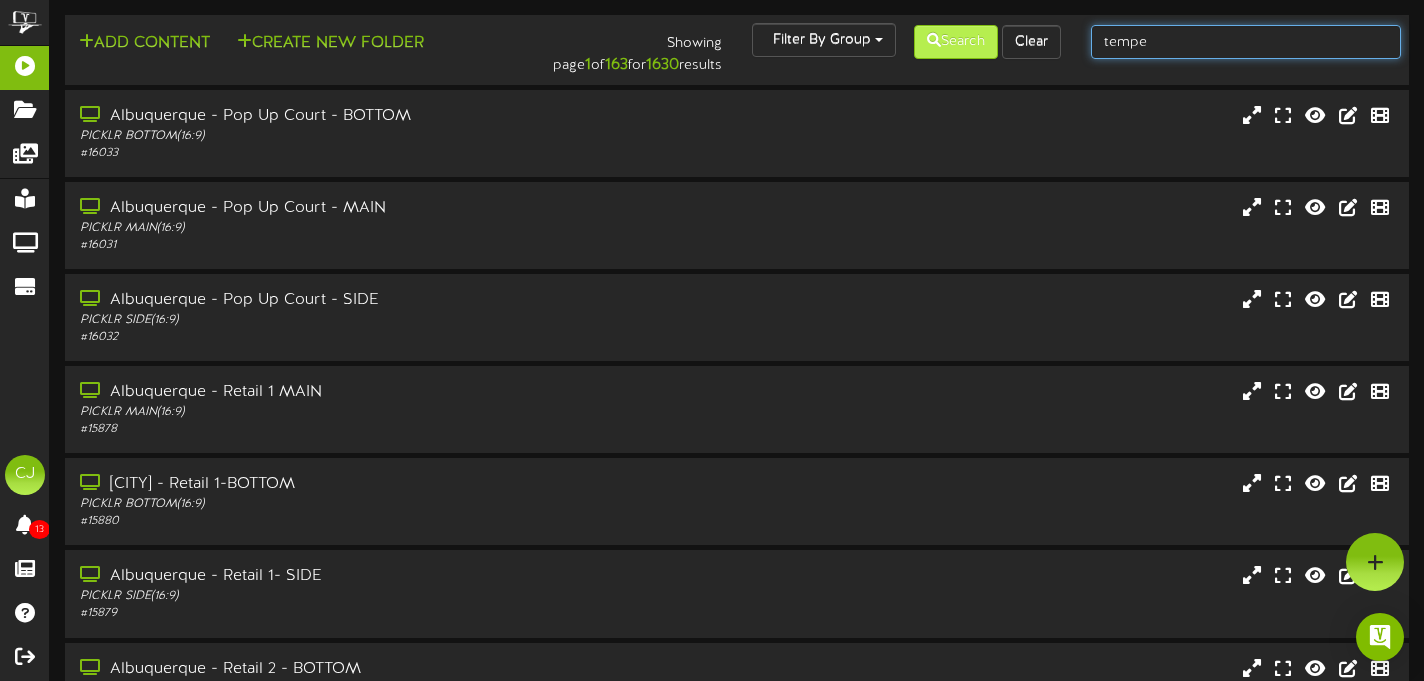 type on "tempe" 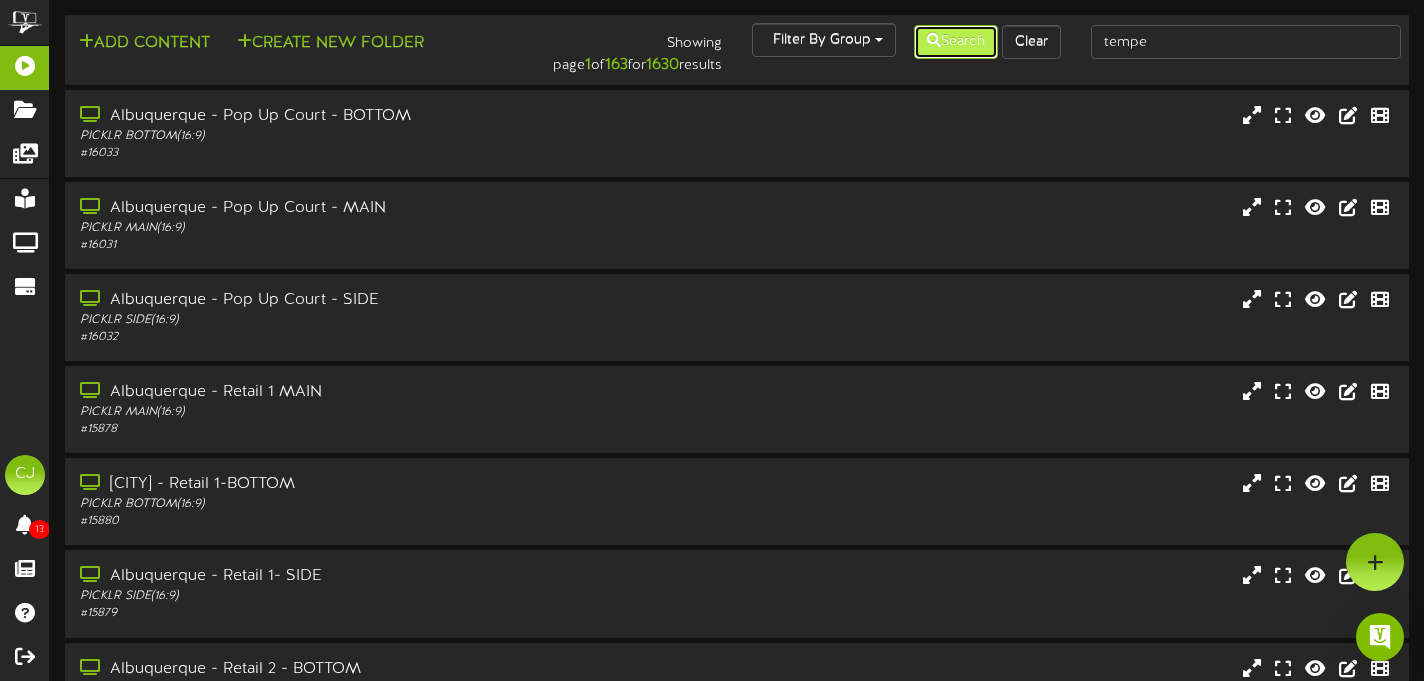 click on "Search" at bounding box center (956, 42) 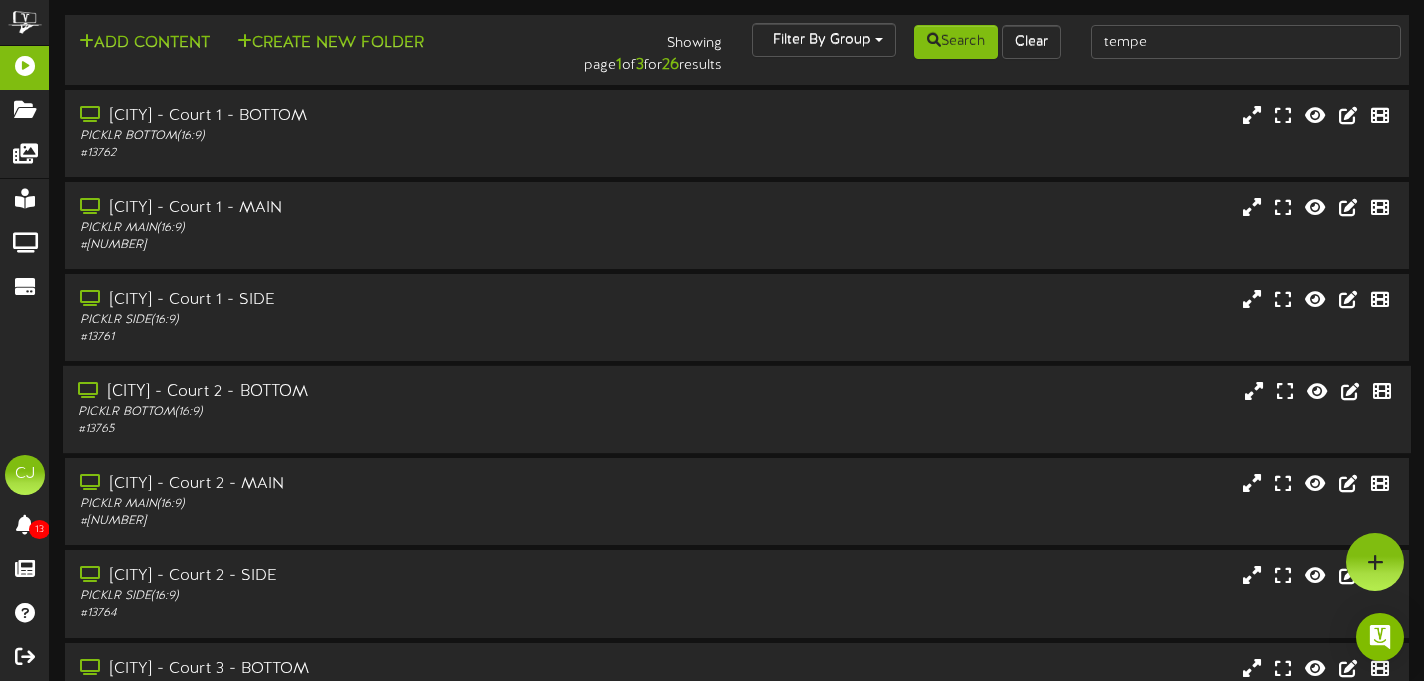 scroll, scrollTop: 407, scrollLeft: 0, axis: vertical 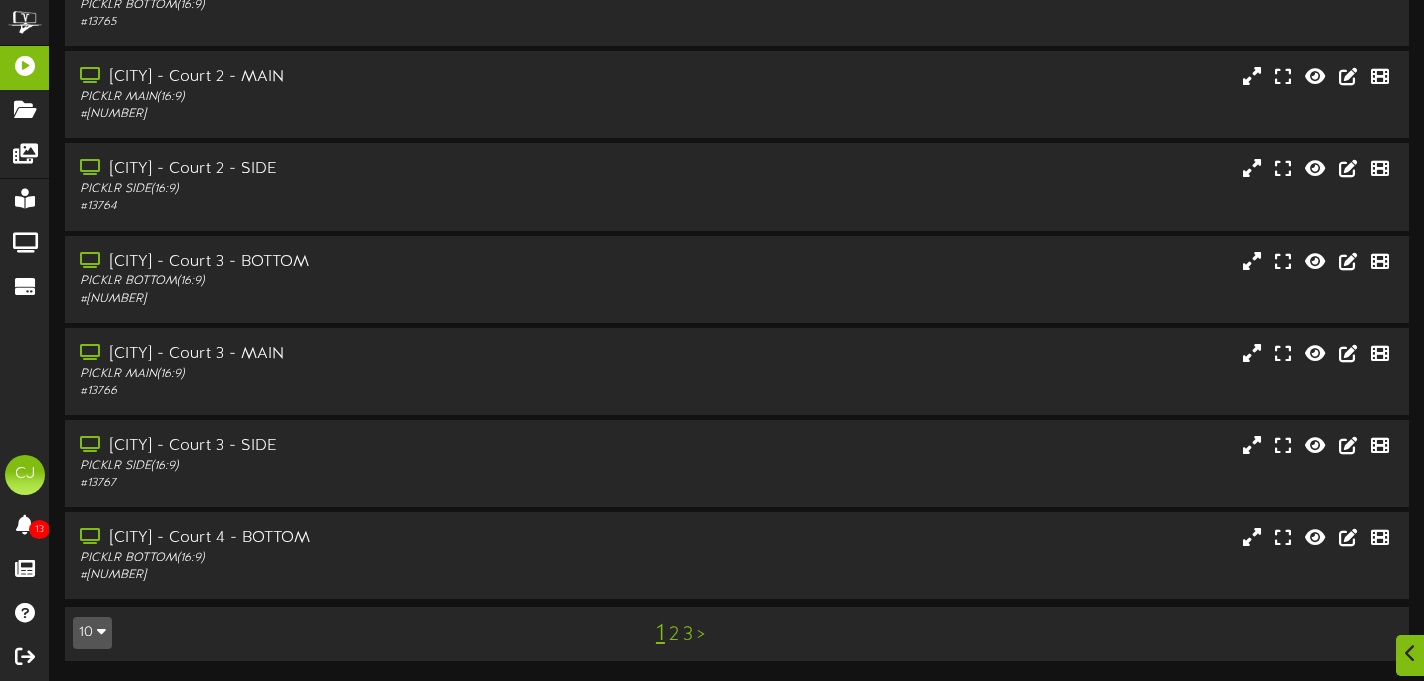 click on "3" at bounding box center [688, 635] 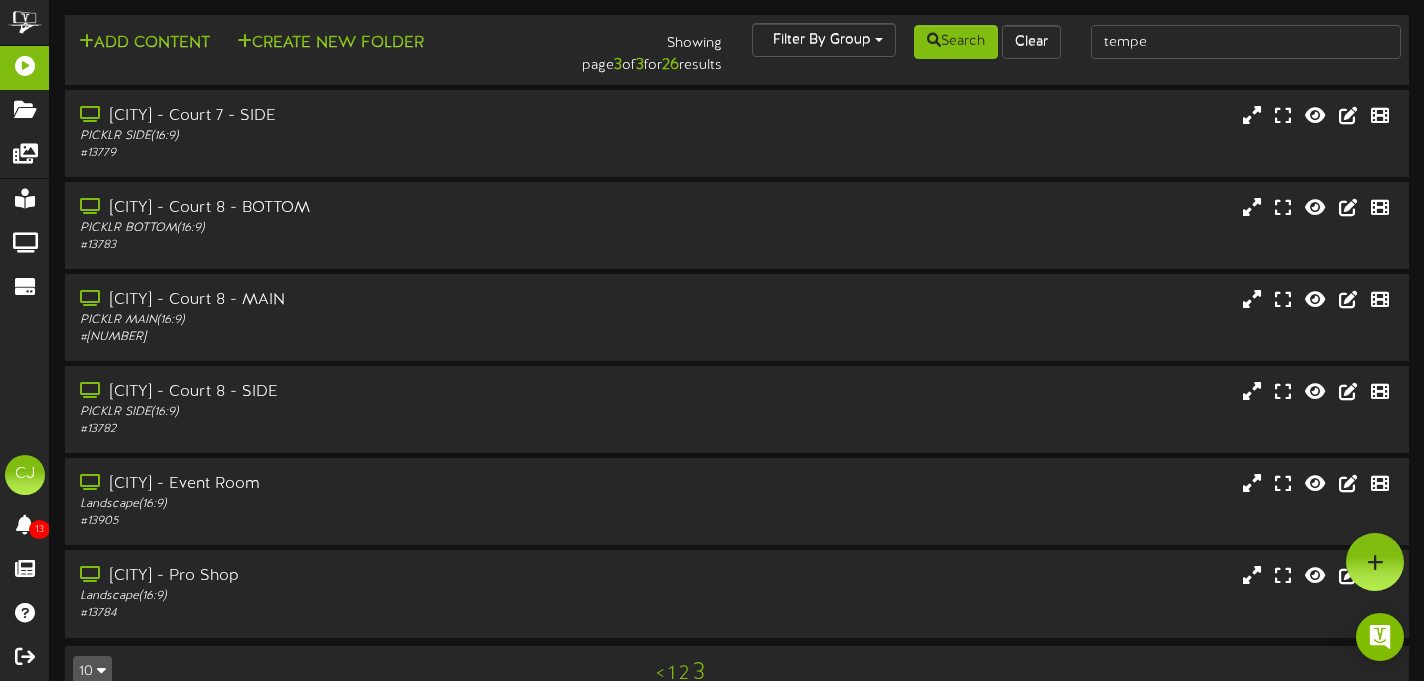 scroll, scrollTop: 39, scrollLeft: 0, axis: vertical 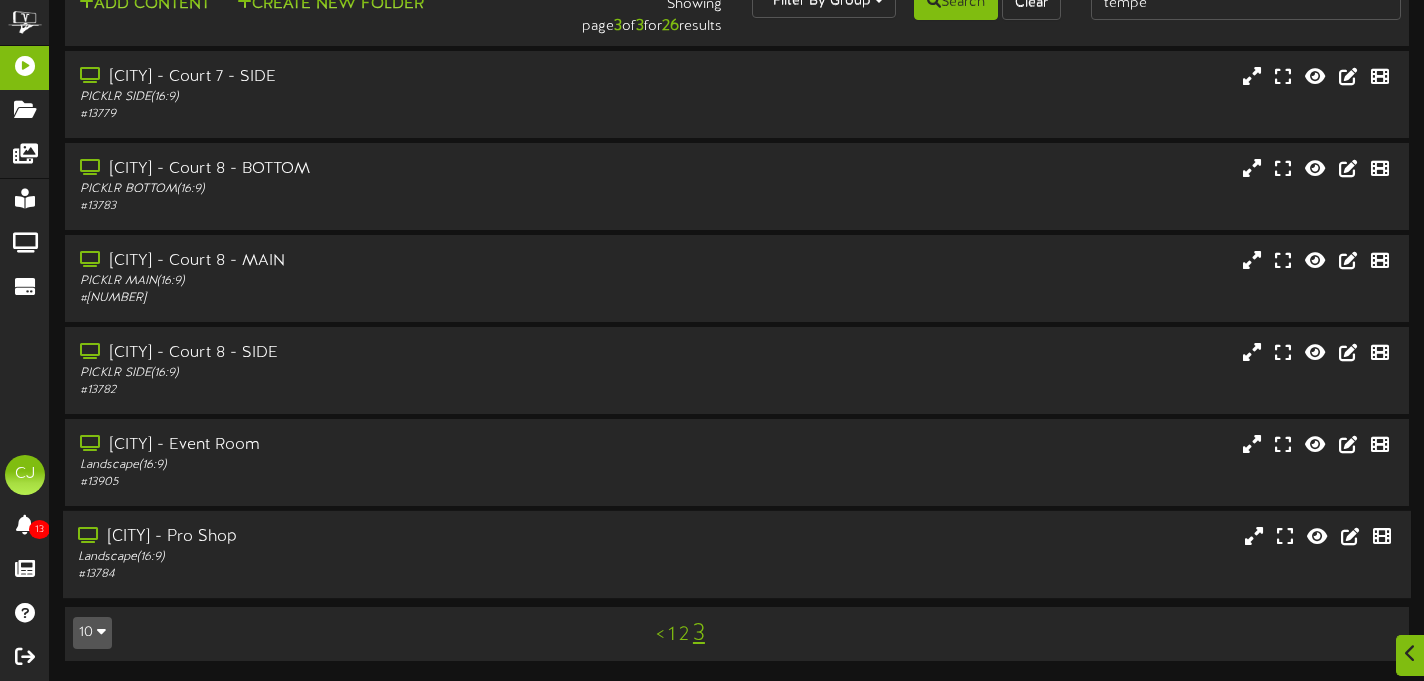 click on "[CITY] - Pro Shop" at bounding box center (344, 537) 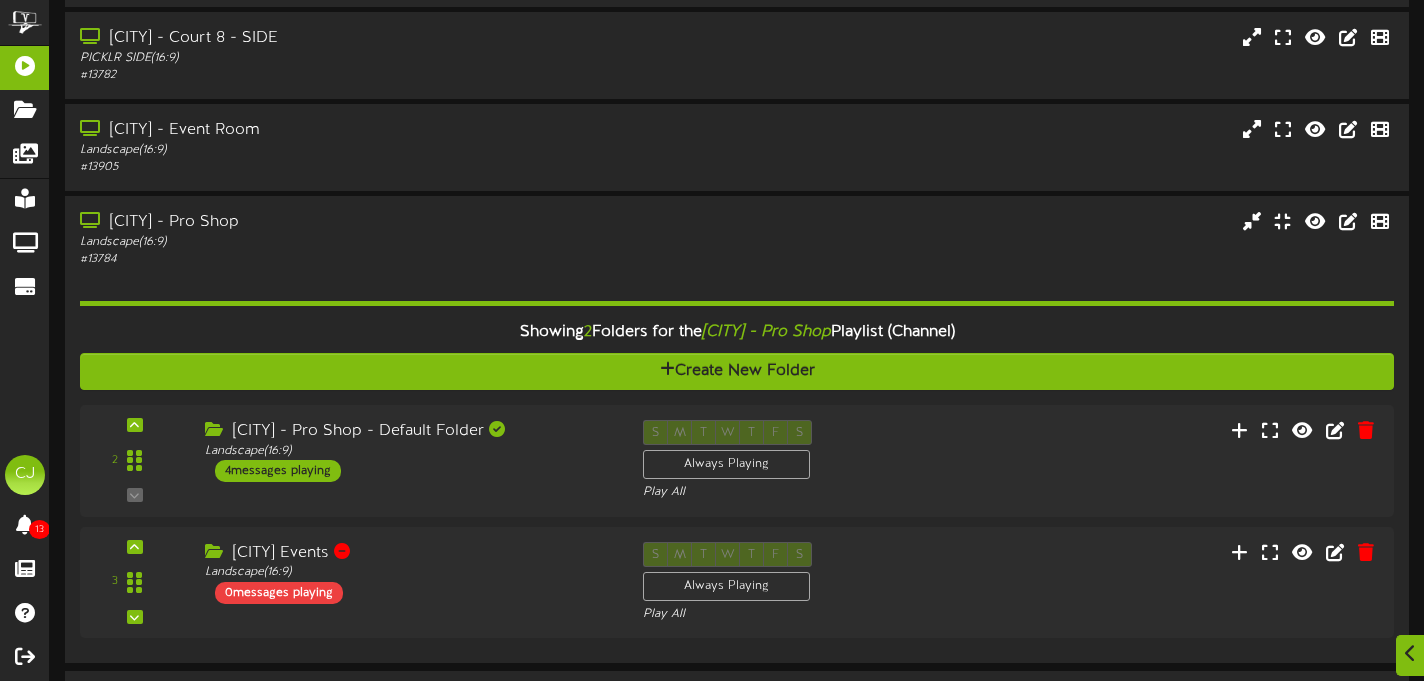 scroll, scrollTop: 418, scrollLeft: 0, axis: vertical 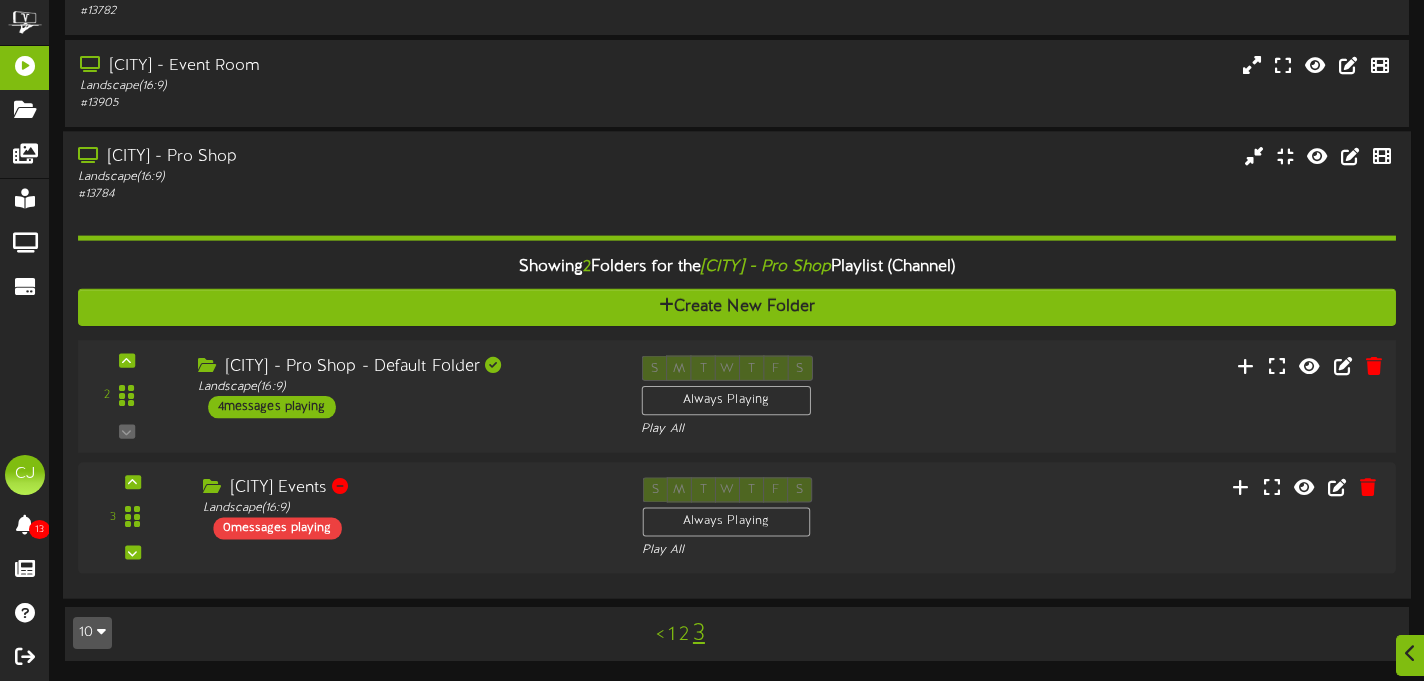 click on "2
( 16:9" at bounding box center (736, 397) 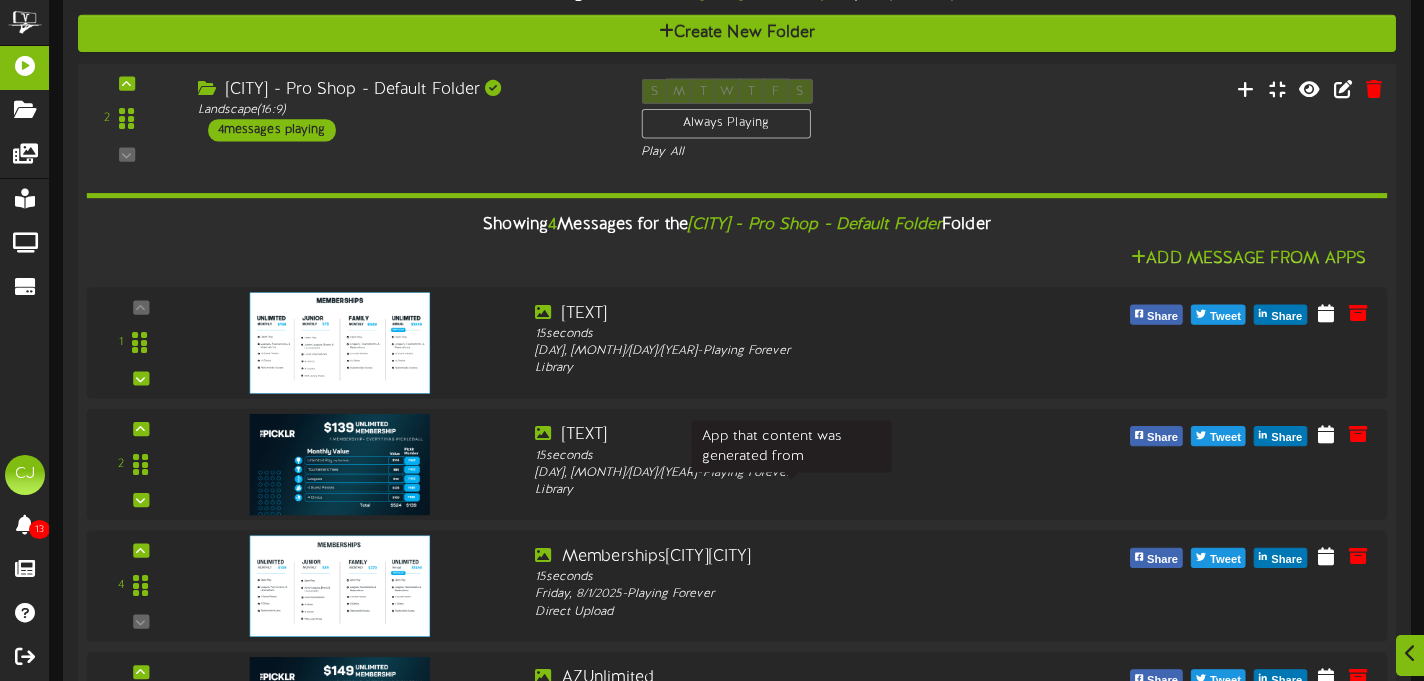 scroll, scrollTop: 705, scrollLeft: 0, axis: vertical 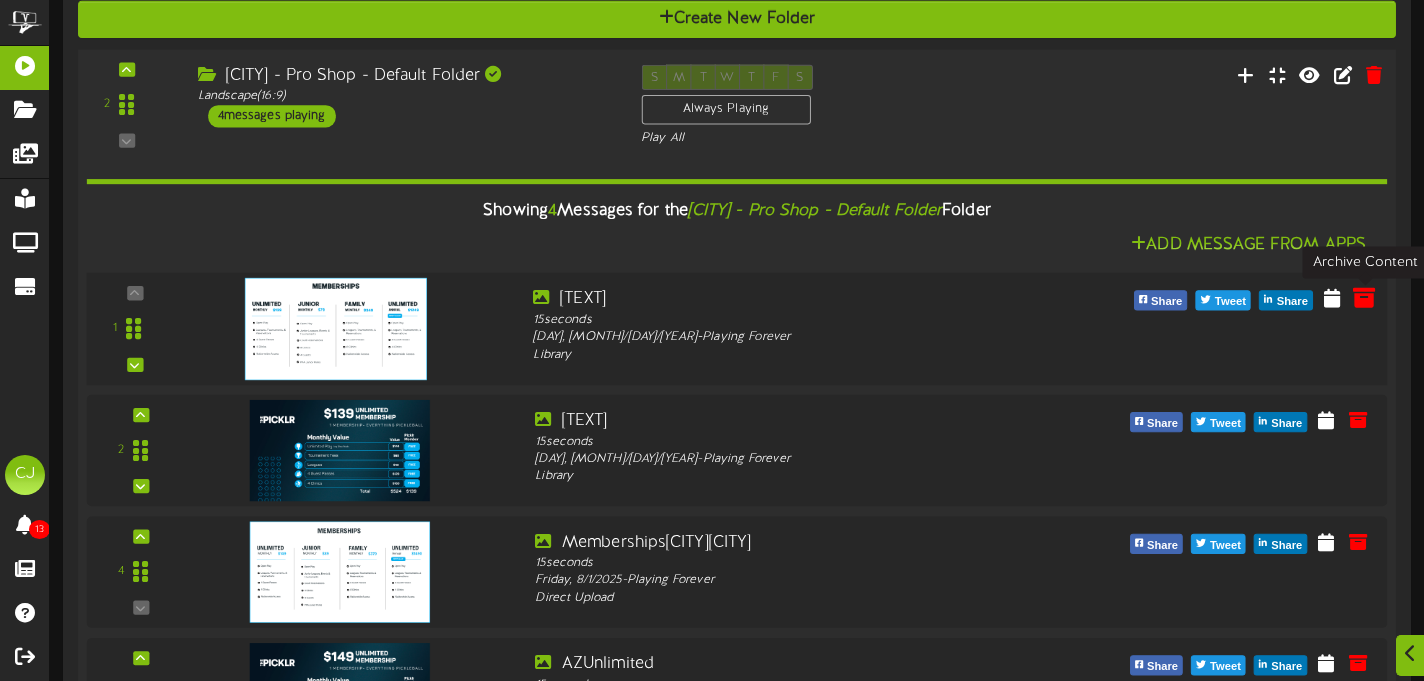 click at bounding box center [1364, 298] 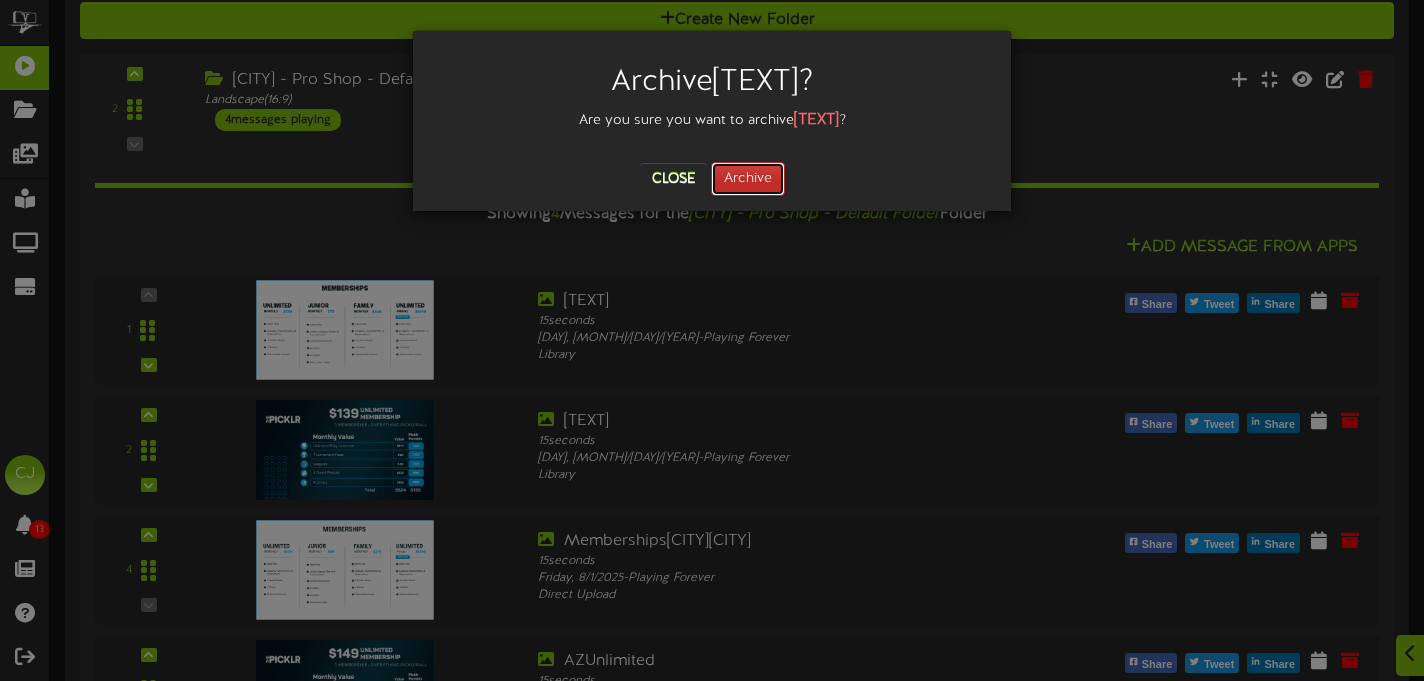 click on "Archive" at bounding box center [748, 179] 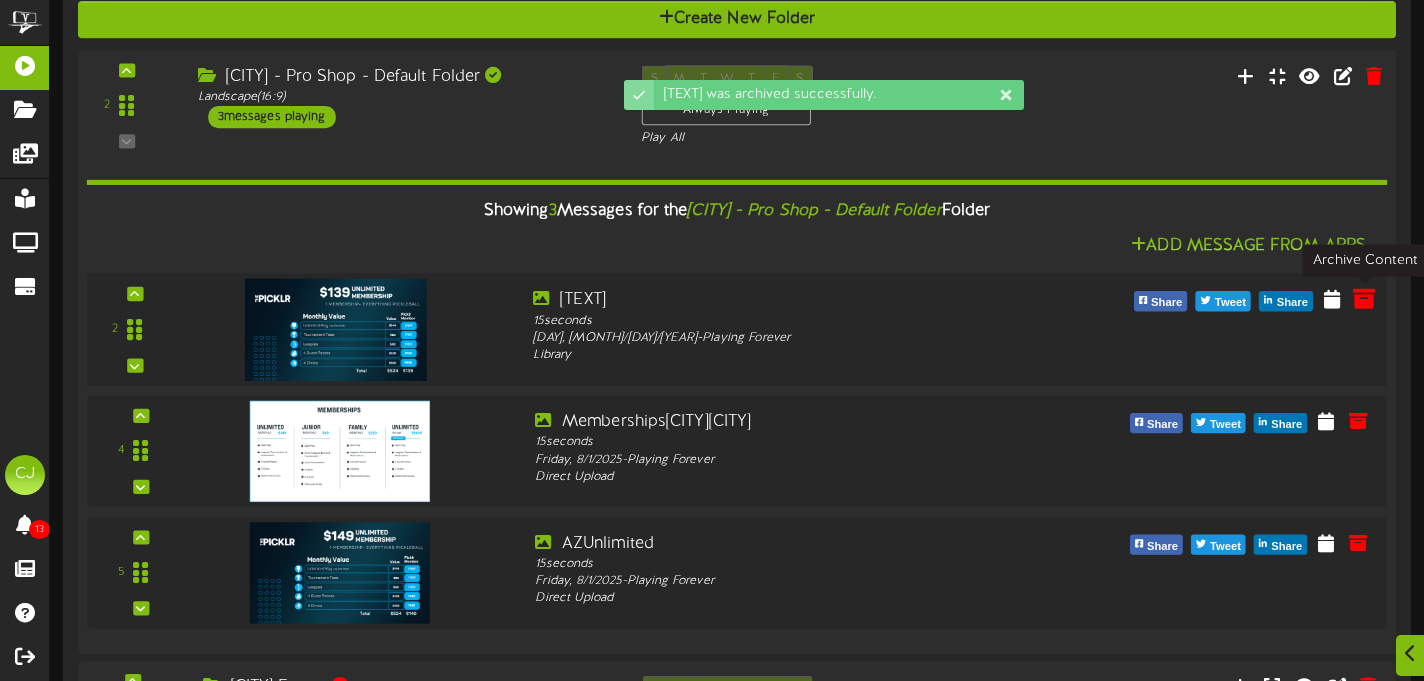 click at bounding box center (1364, 299) 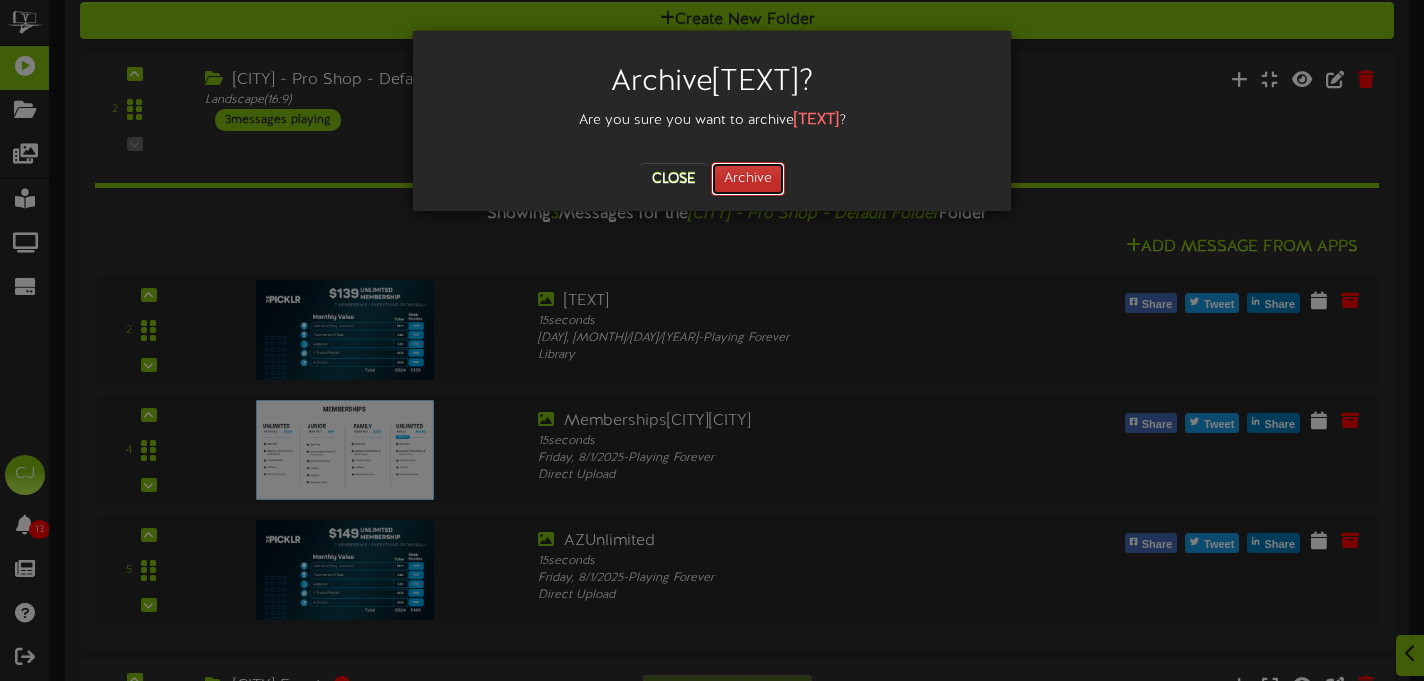 click on "Archive" at bounding box center [748, 179] 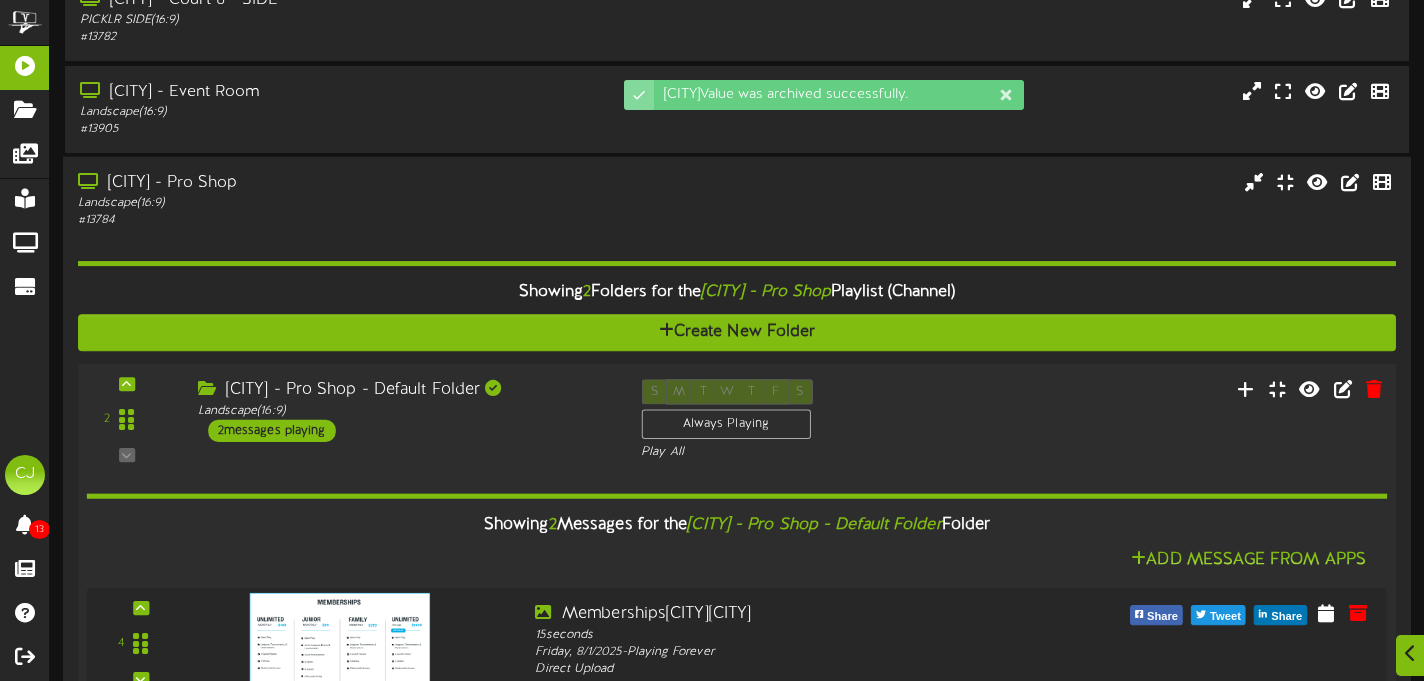 scroll, scrollTop: 0, scrollLeft: 0, axis: both 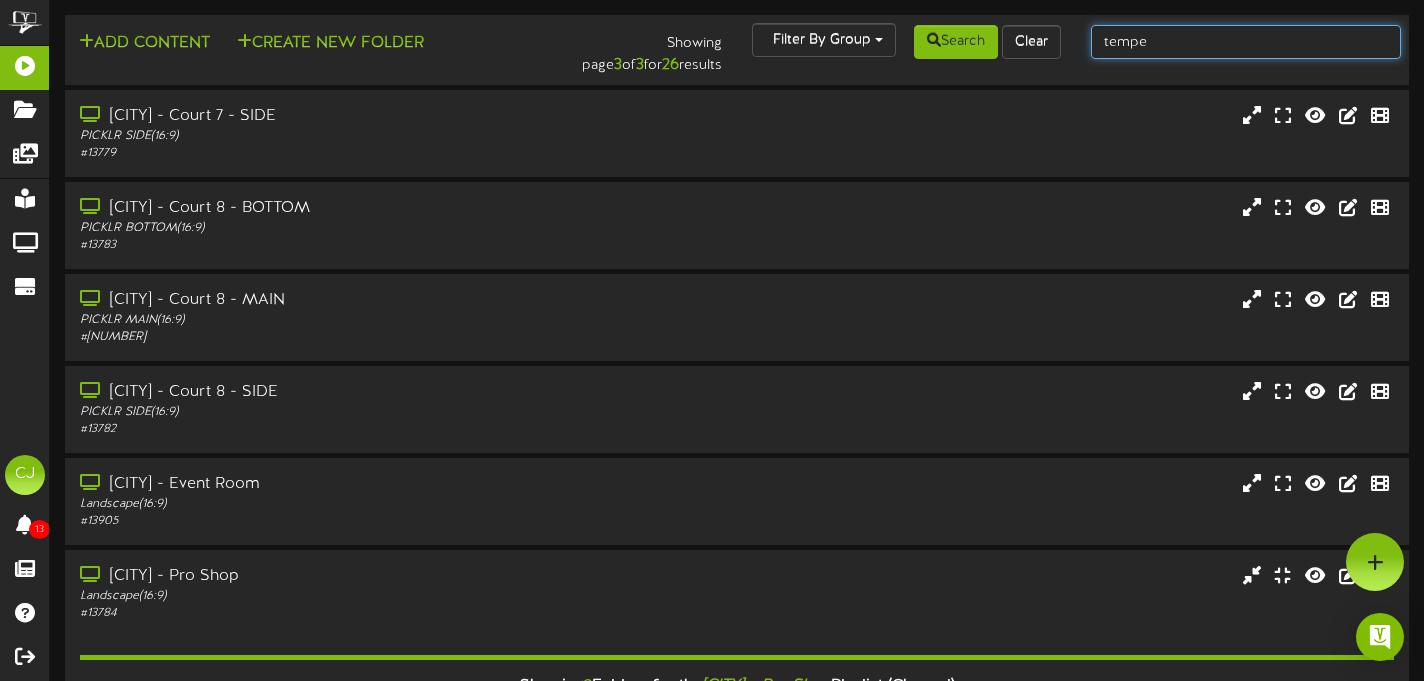 click on "[CITY]" at bounding box center [1246, 42] 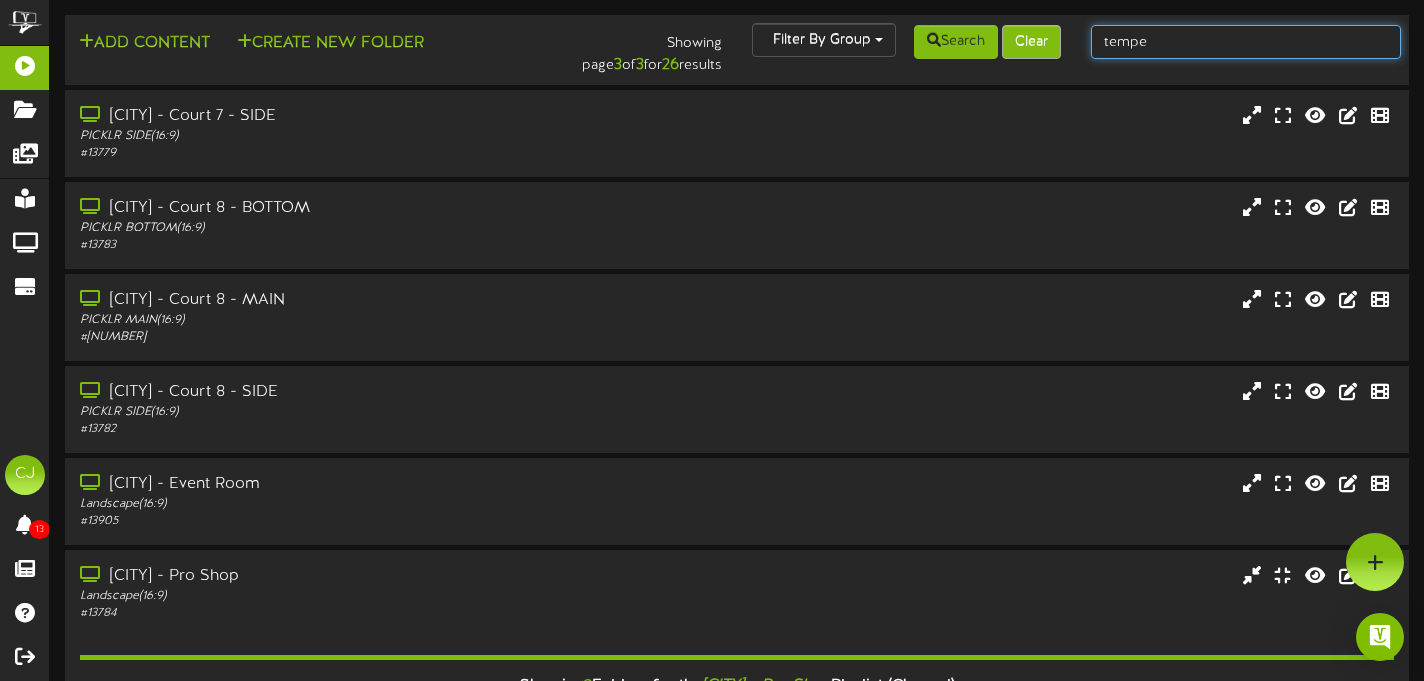 drag, startPoint x: 1218, startPoint y: 42, endPoint x: 1028, endPoint y: 39, distance: 190.02368 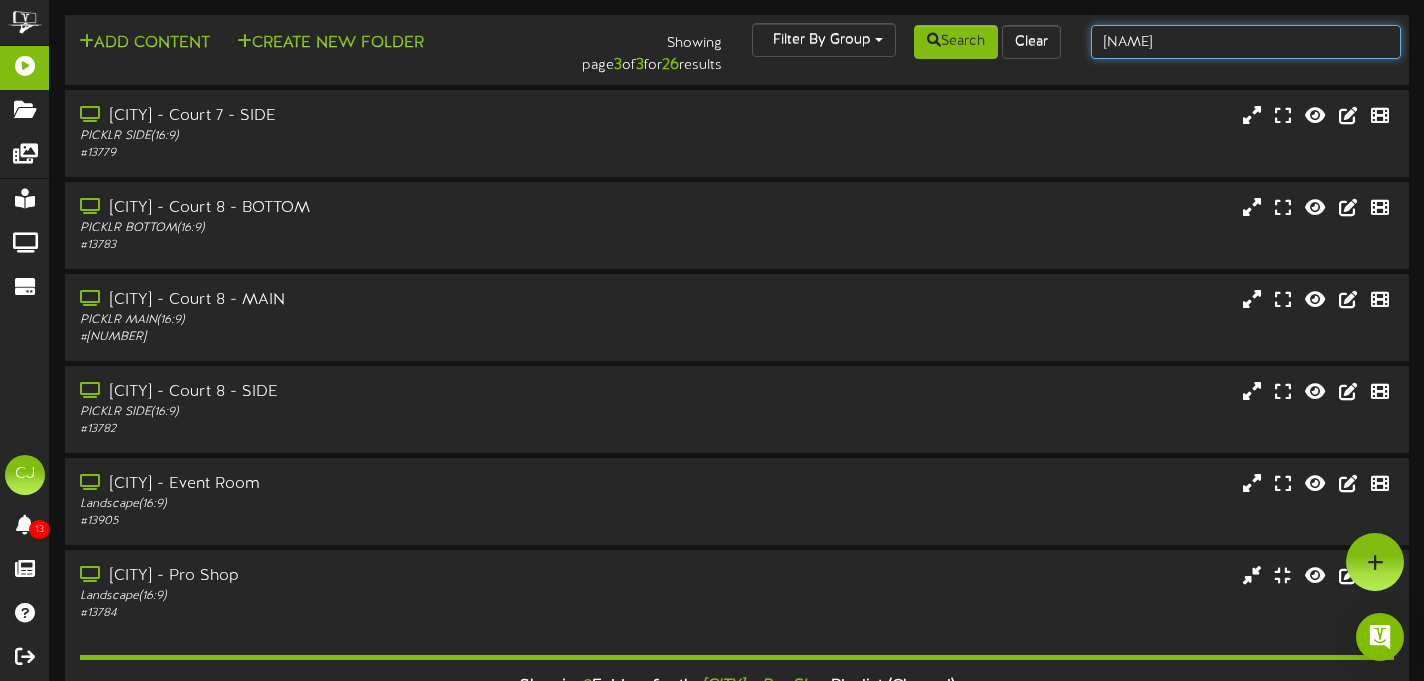 type on "scottsdale" 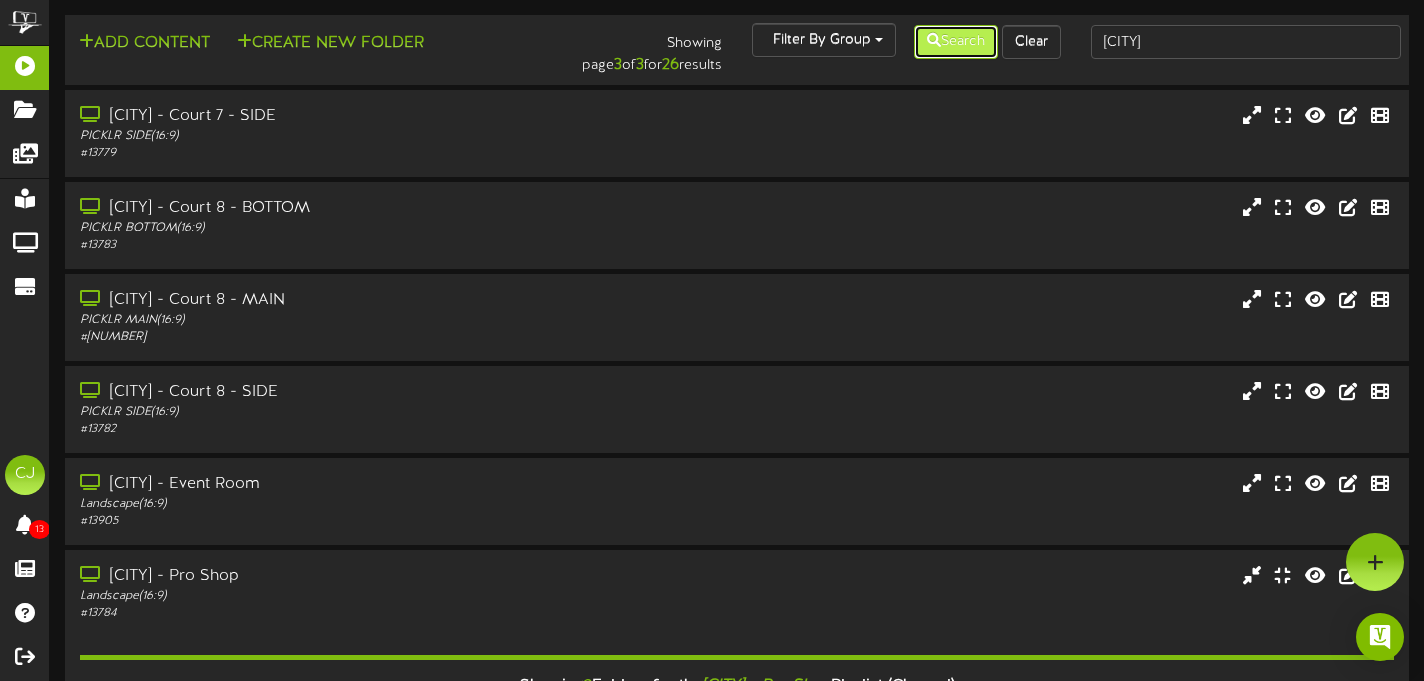 click on "Search" at bounding box center [956, 42] 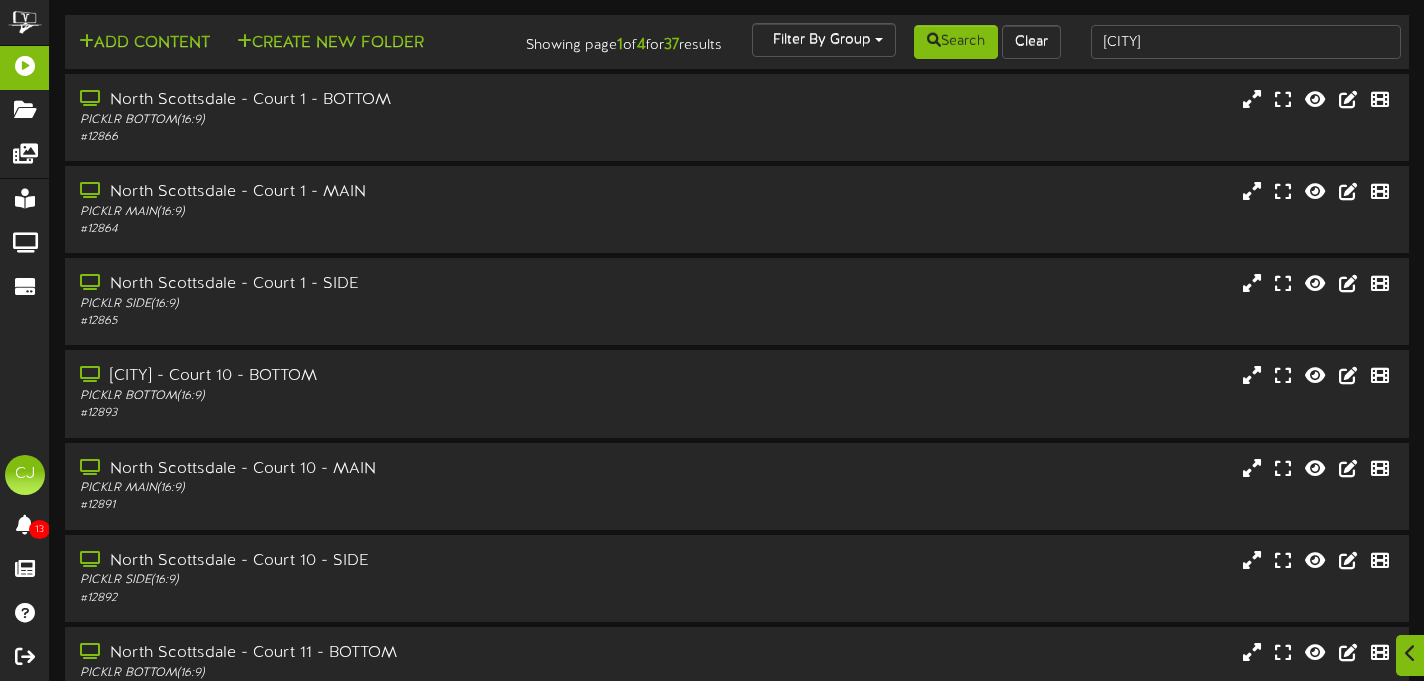scroll, scrollTop: 407, scrollLeft: 0, axis: vertical 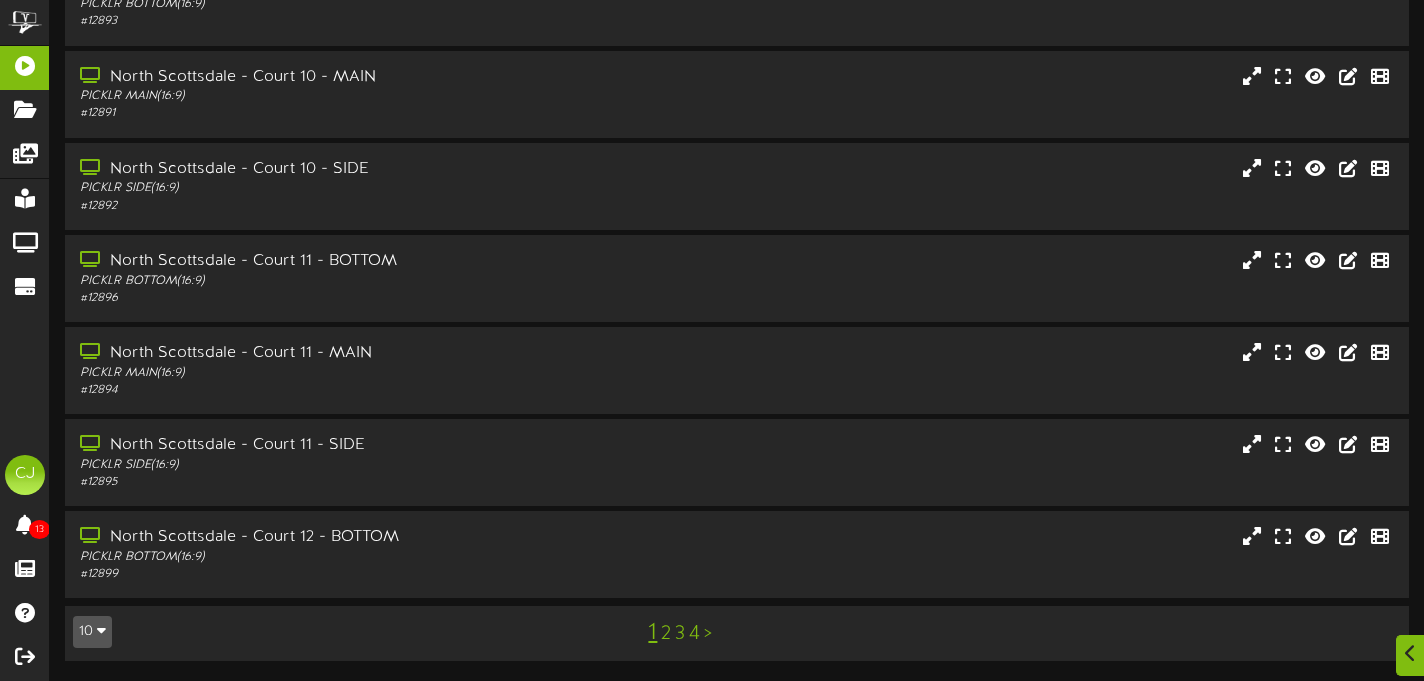 click on "4" at bounding box center [694, 634] 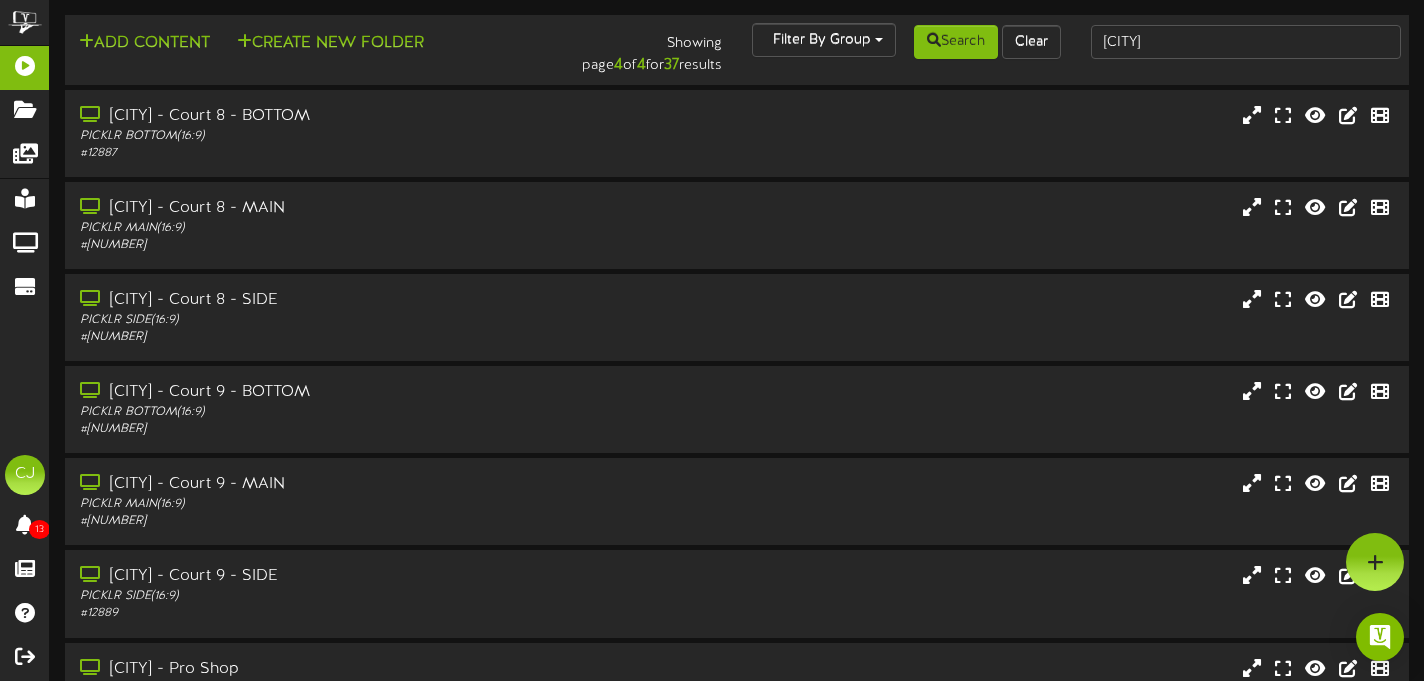 scroll, scrollTop: 131, scrollLeft: 0, axis: vertical 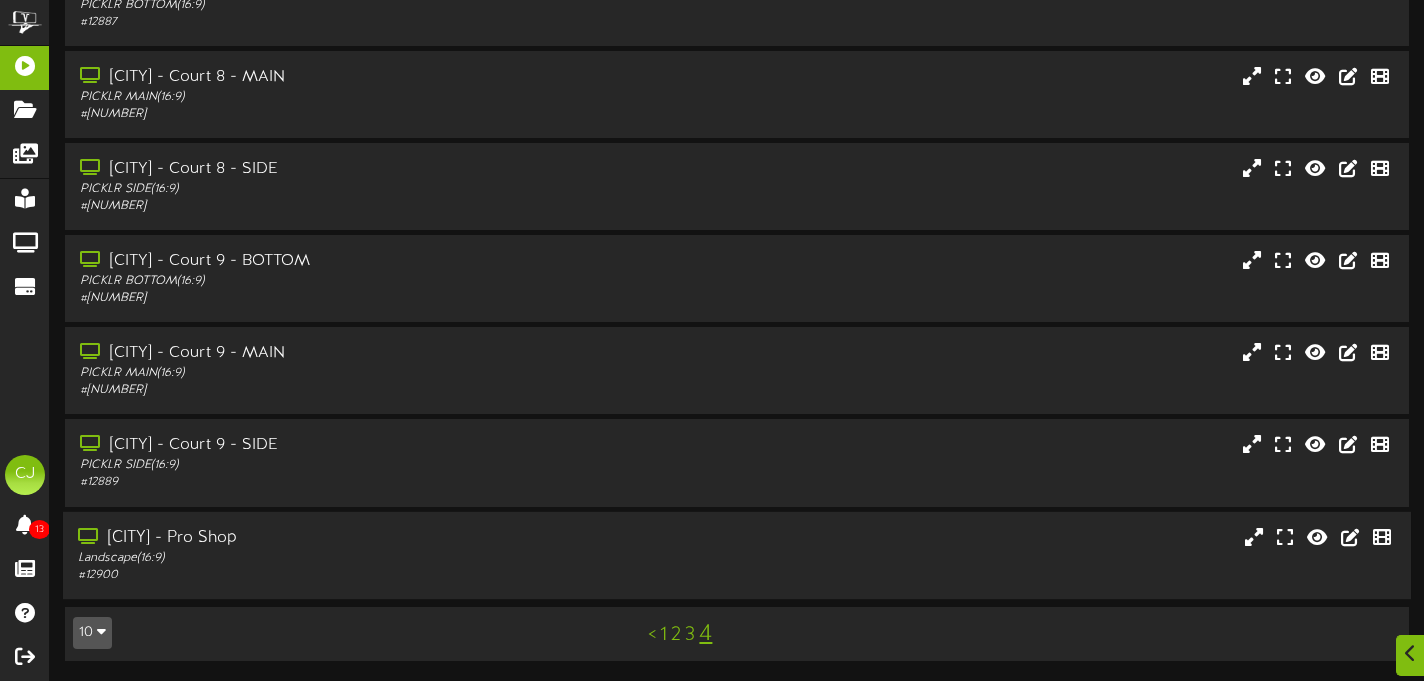 click on "North Scottsdale - Pro Shop
Landscape  ( 16:9 )
# 12900" at bounding box center (737, 554) 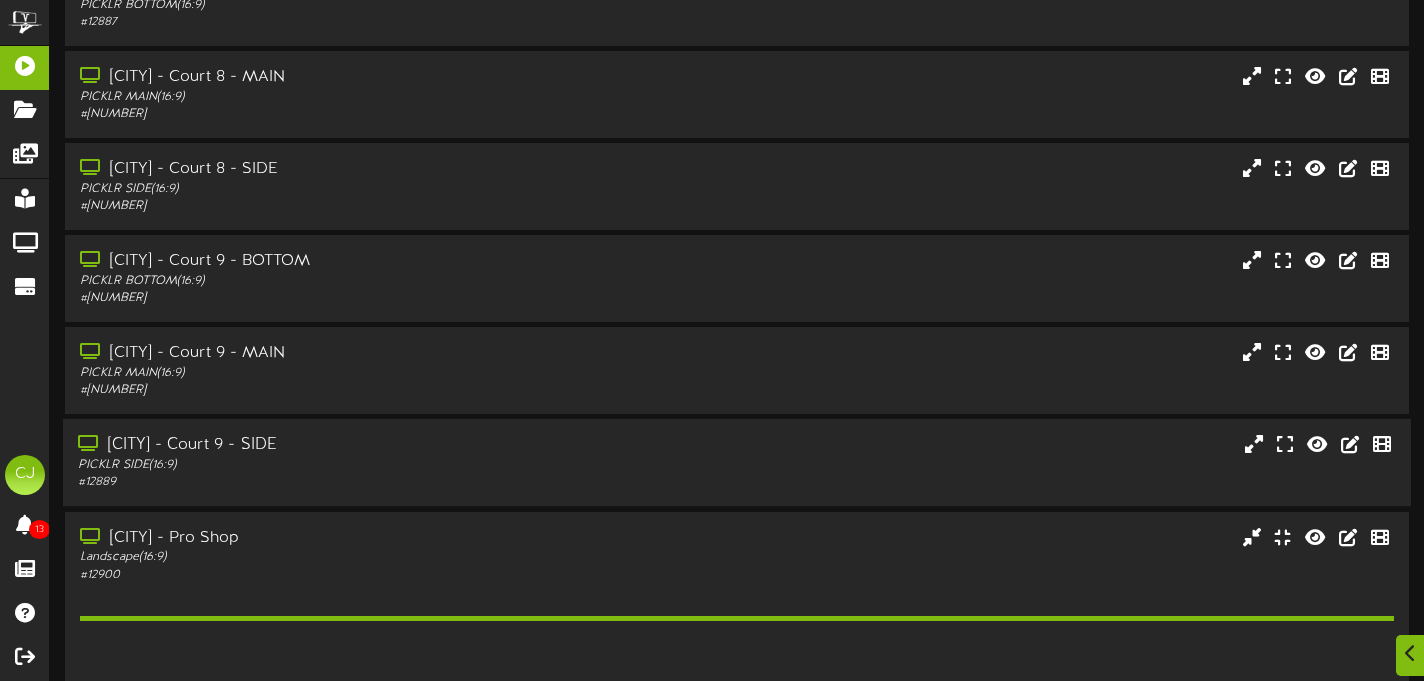 scroll, scrollTop: 446, scrollLeft: 0, axis: vertical 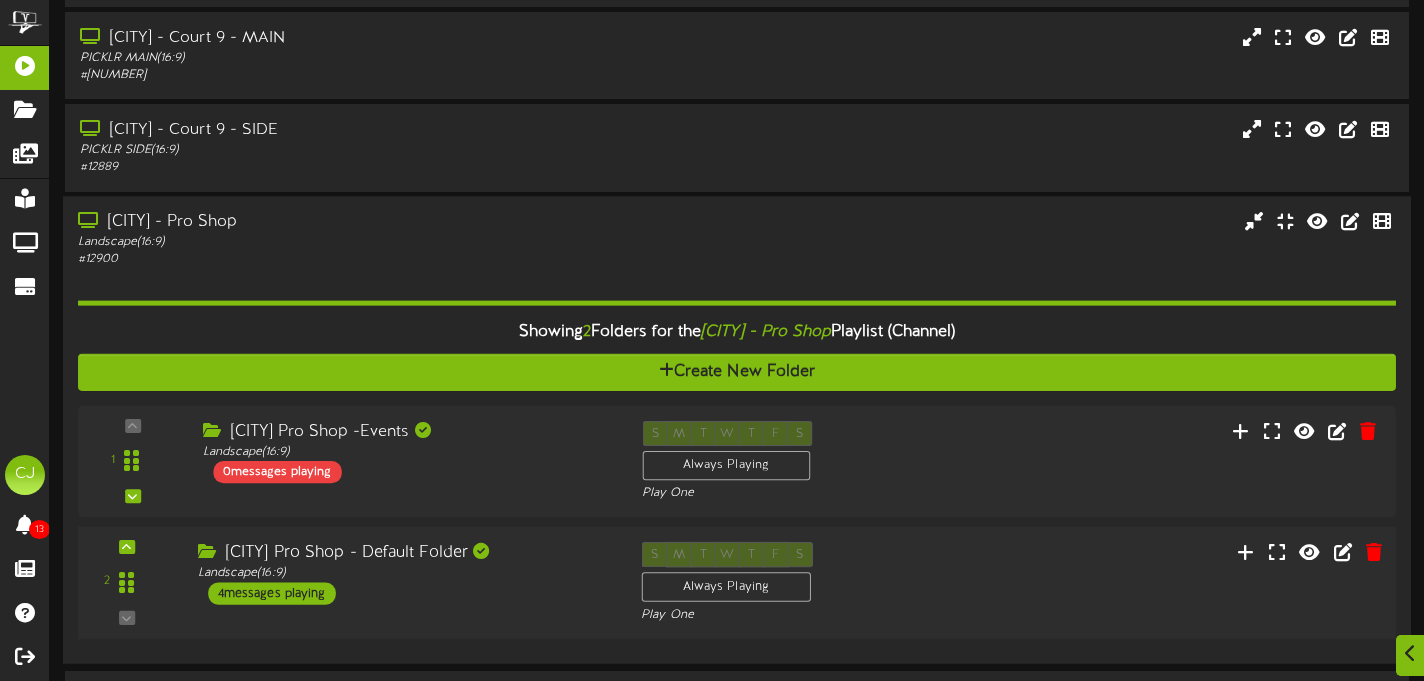 click on "2
( 16:9" at bounding box center (736, 583) 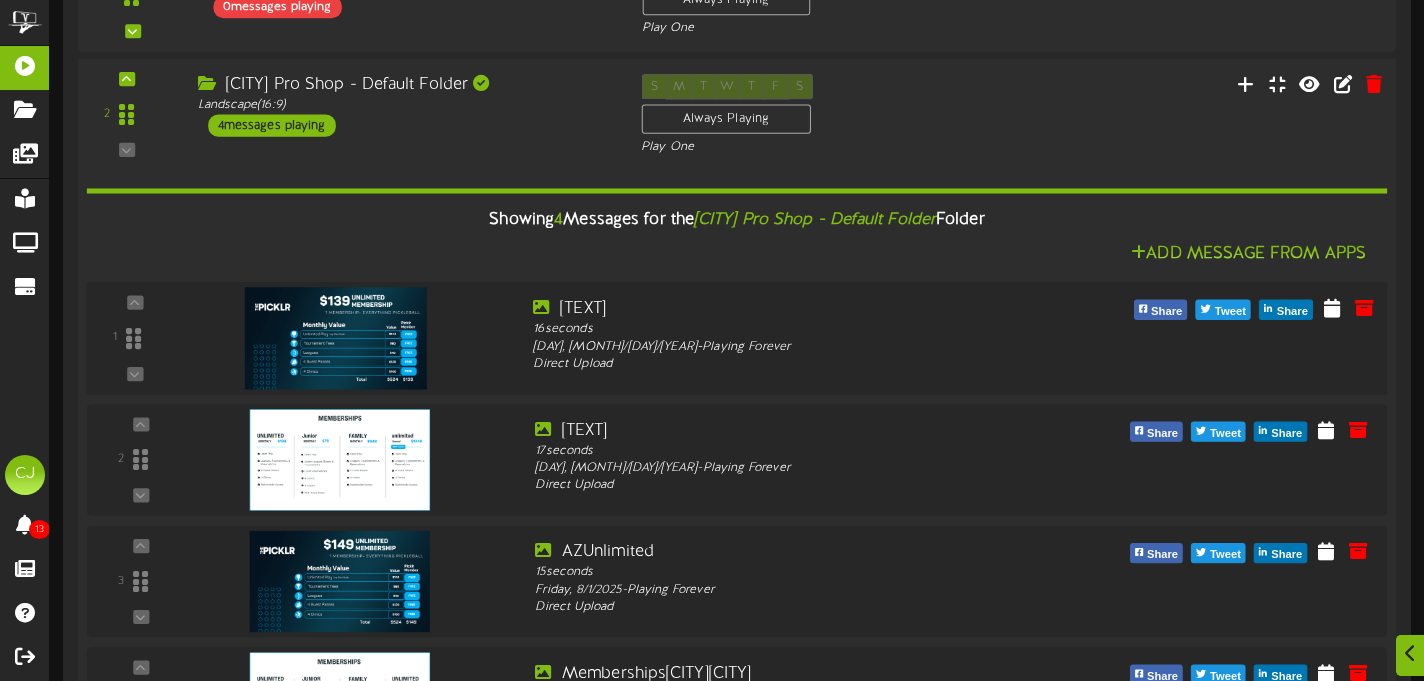 scroll, scrollTop: 915, scrollLeft: 0, axis: vertical 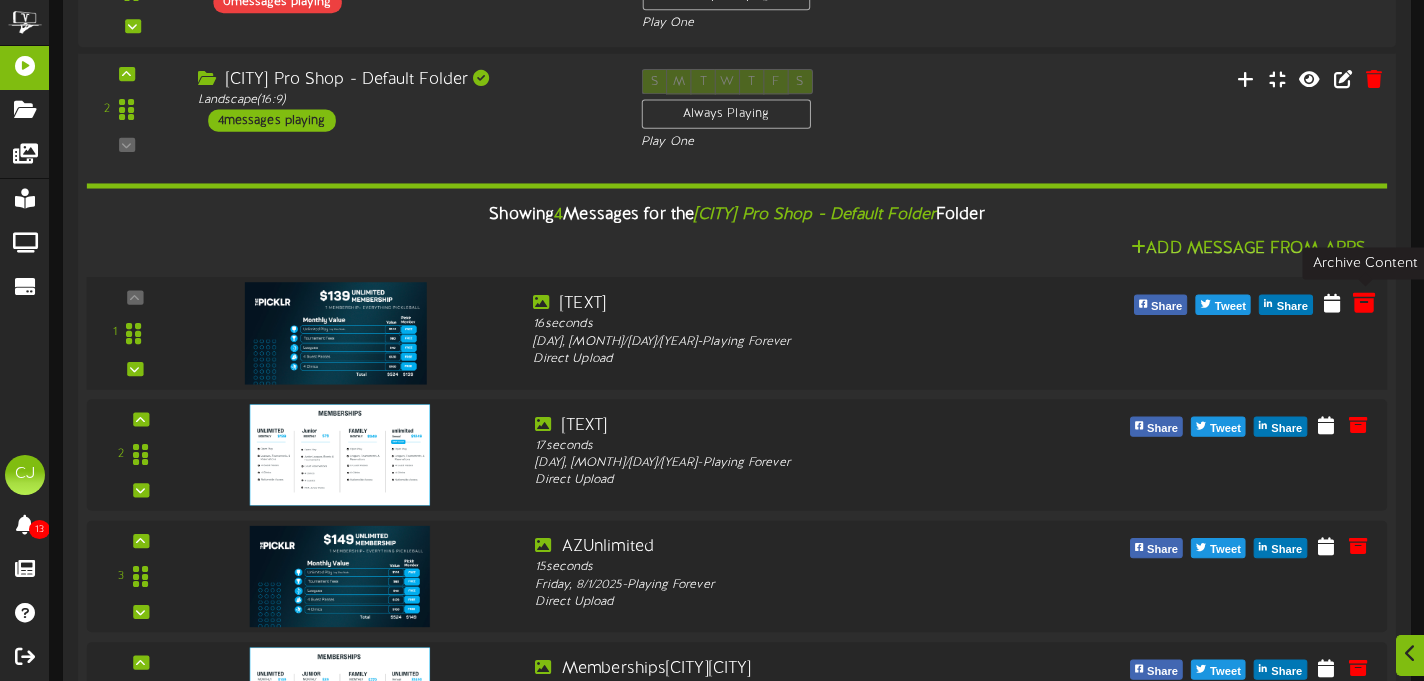 click at bounding box center [1364, 302] 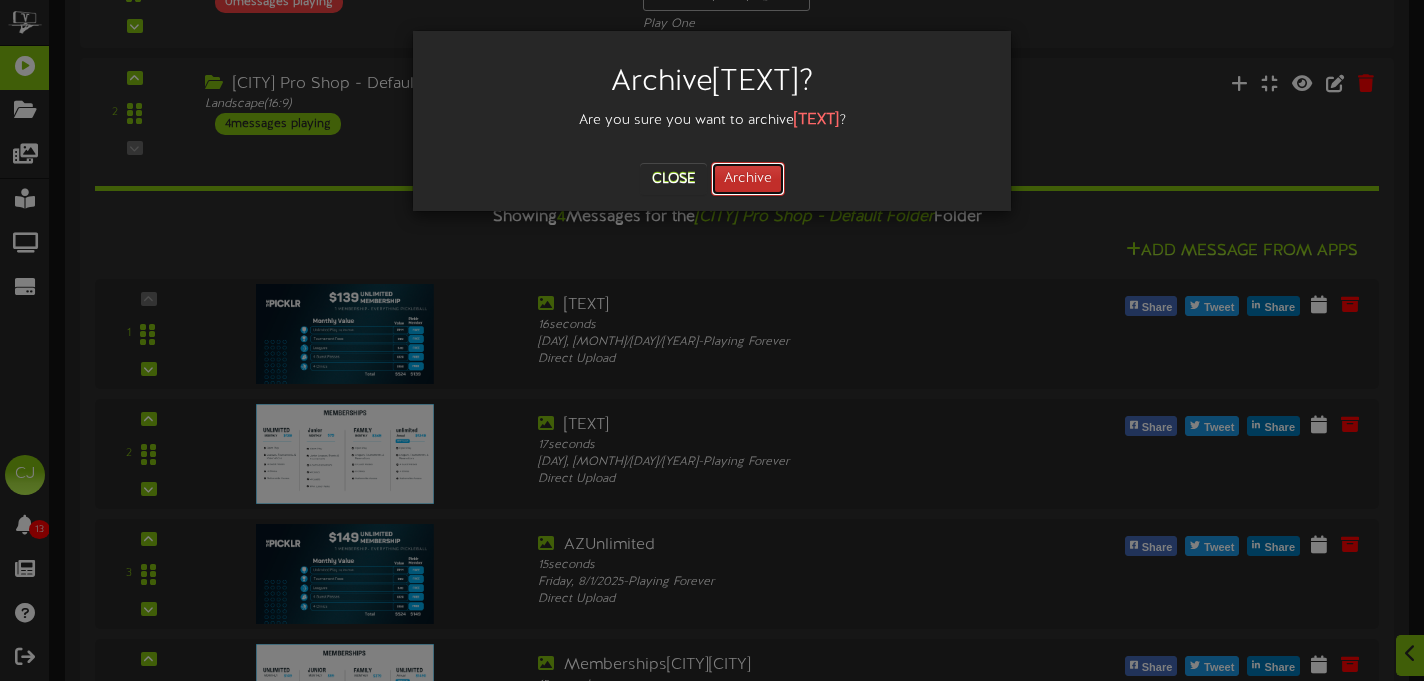 click on "Archive" at bounding box center (748, 179) 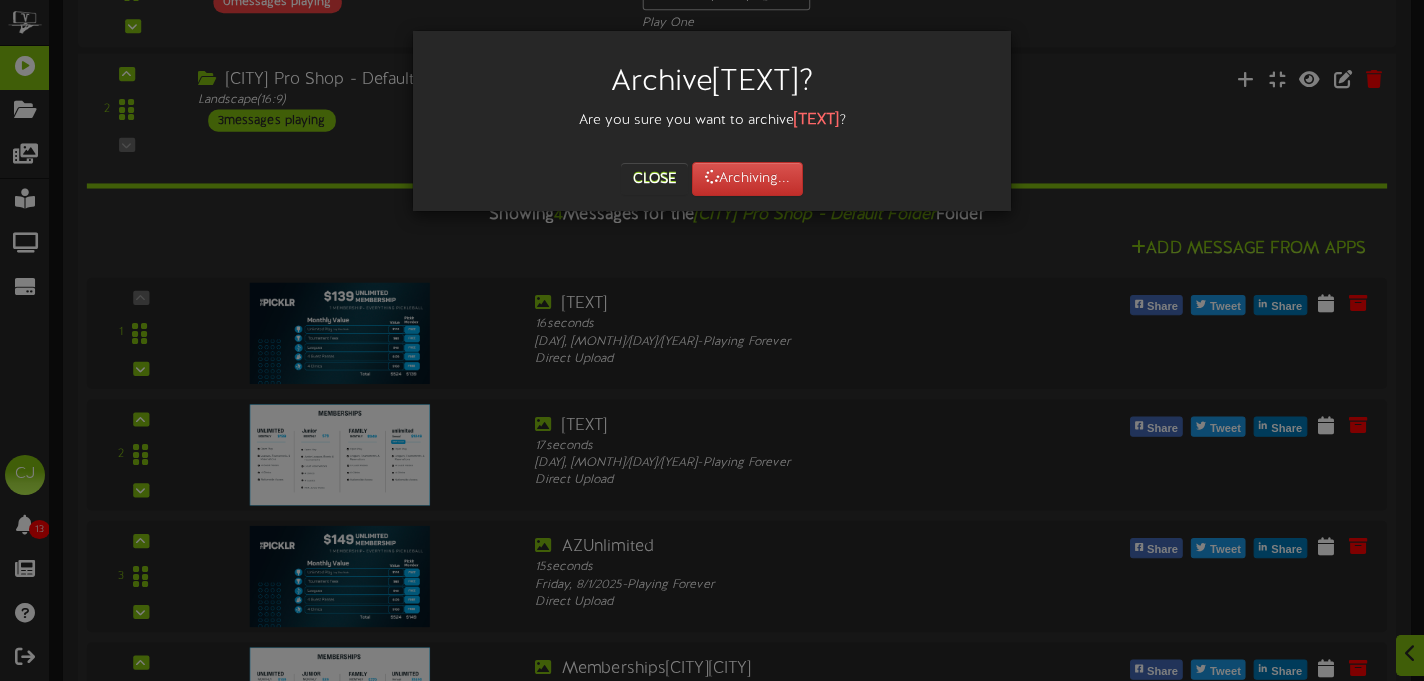 scroll, scrollTop: 825, scrollLeft: 0, axis: vertical 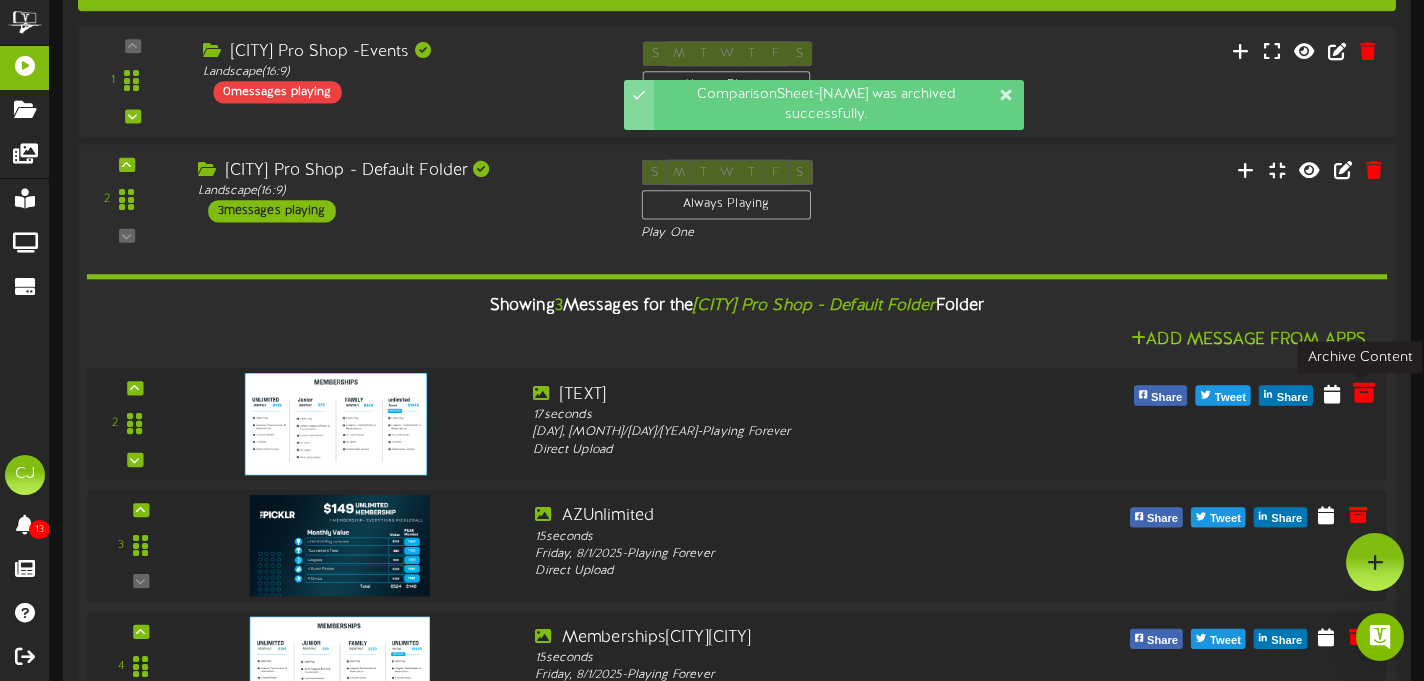 click at bounding box center [1364, 392] 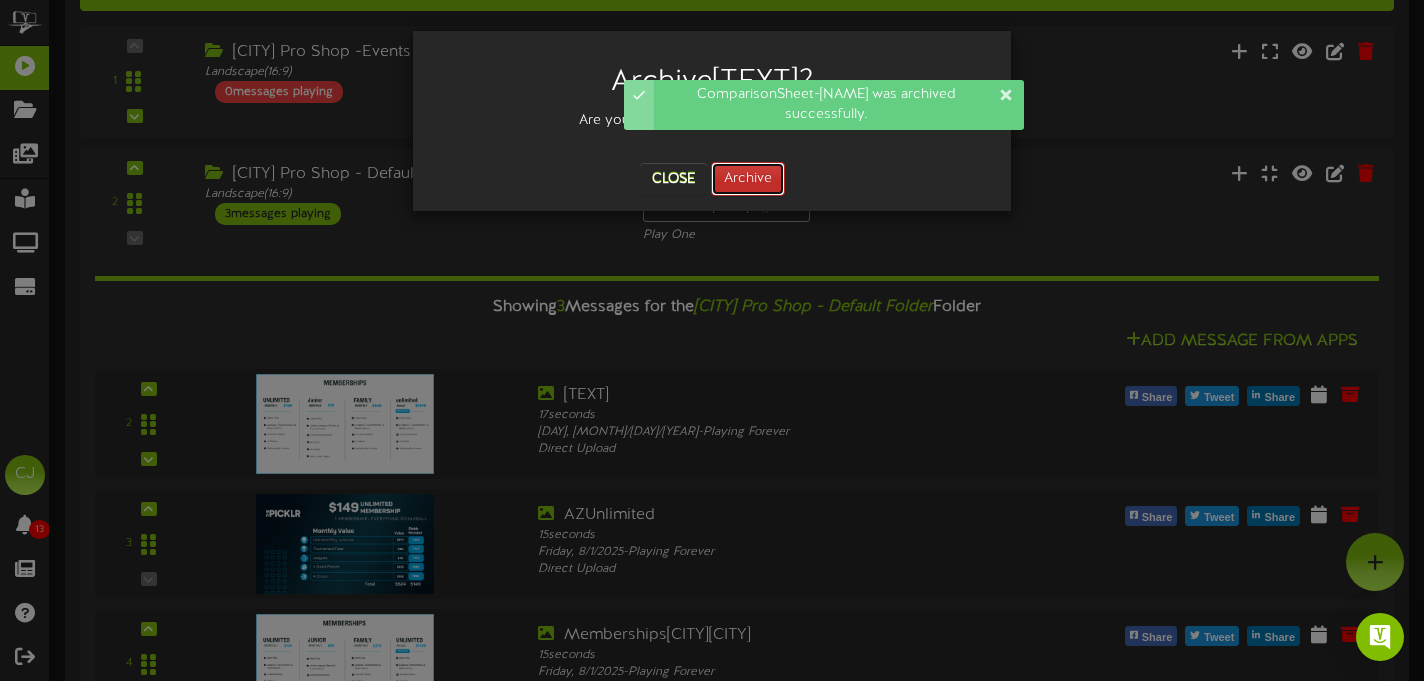 click on "Archive" at bounding box center [748, 179] 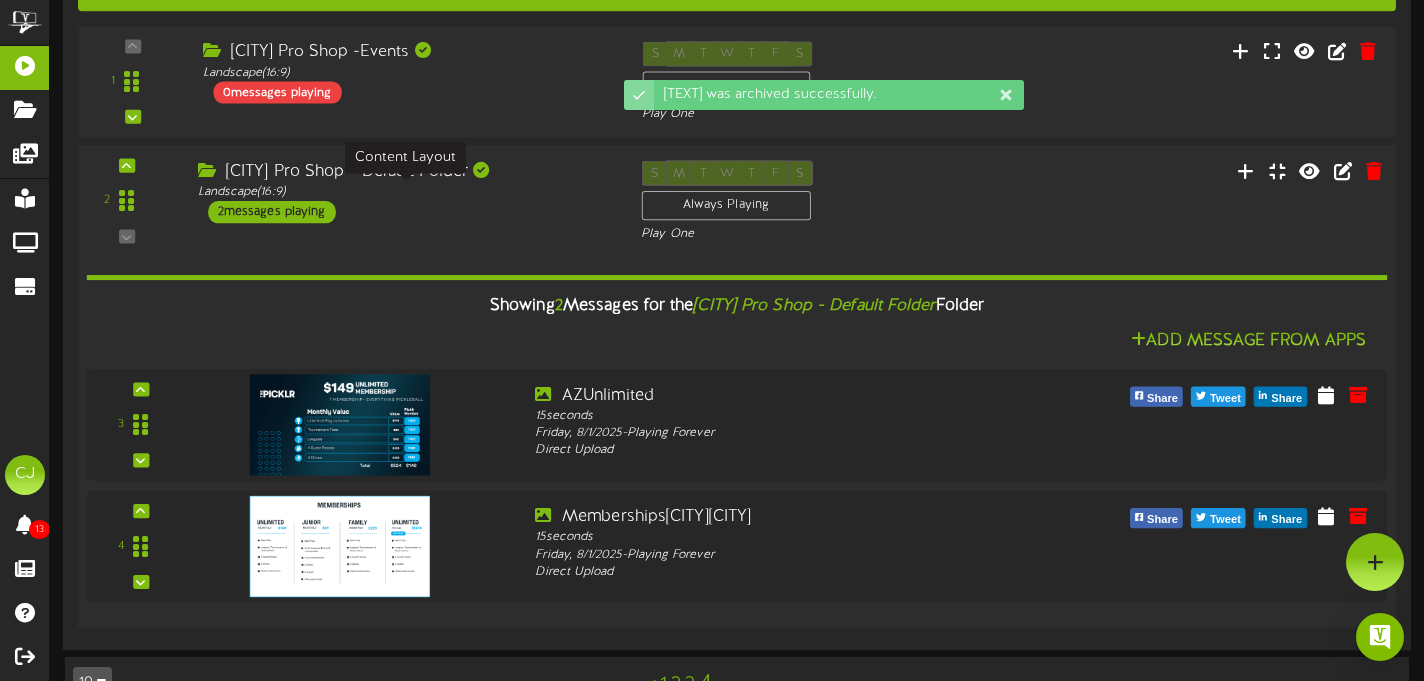 click on "Landscape  ( 16:9 )" at bounding box center (404, 191) 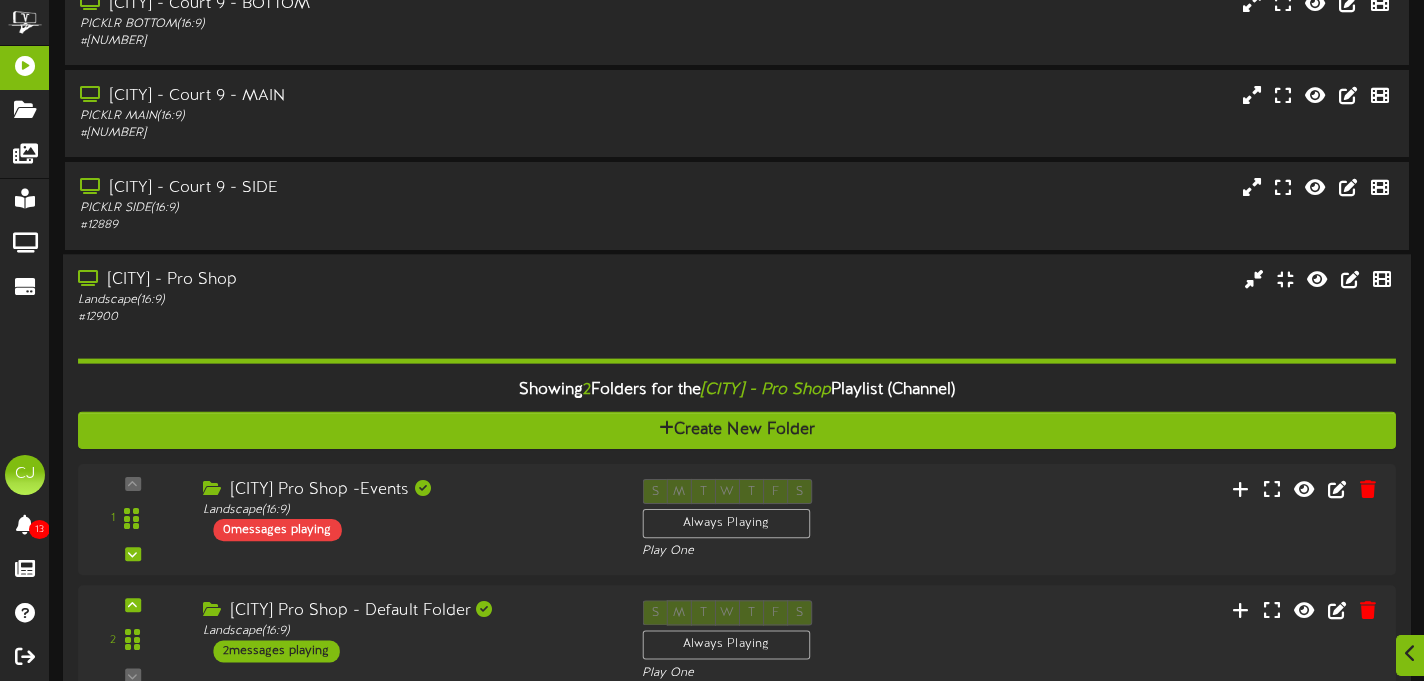 click on "North Scottsdale - Pro Shop
Landscape  ( 16:9 )
# 12900
2" at bounding box center [737, 488] 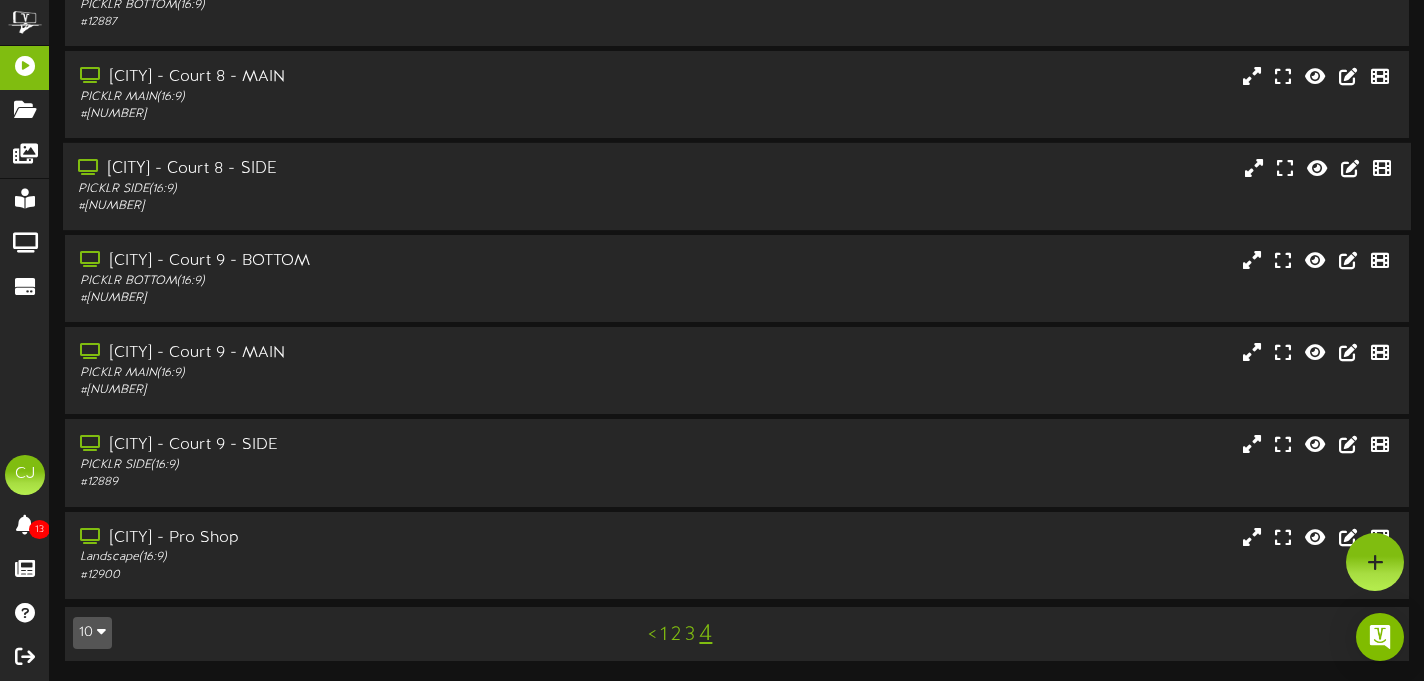 scroll, scrollTop: 0, scrollLeft: 0, axis: both 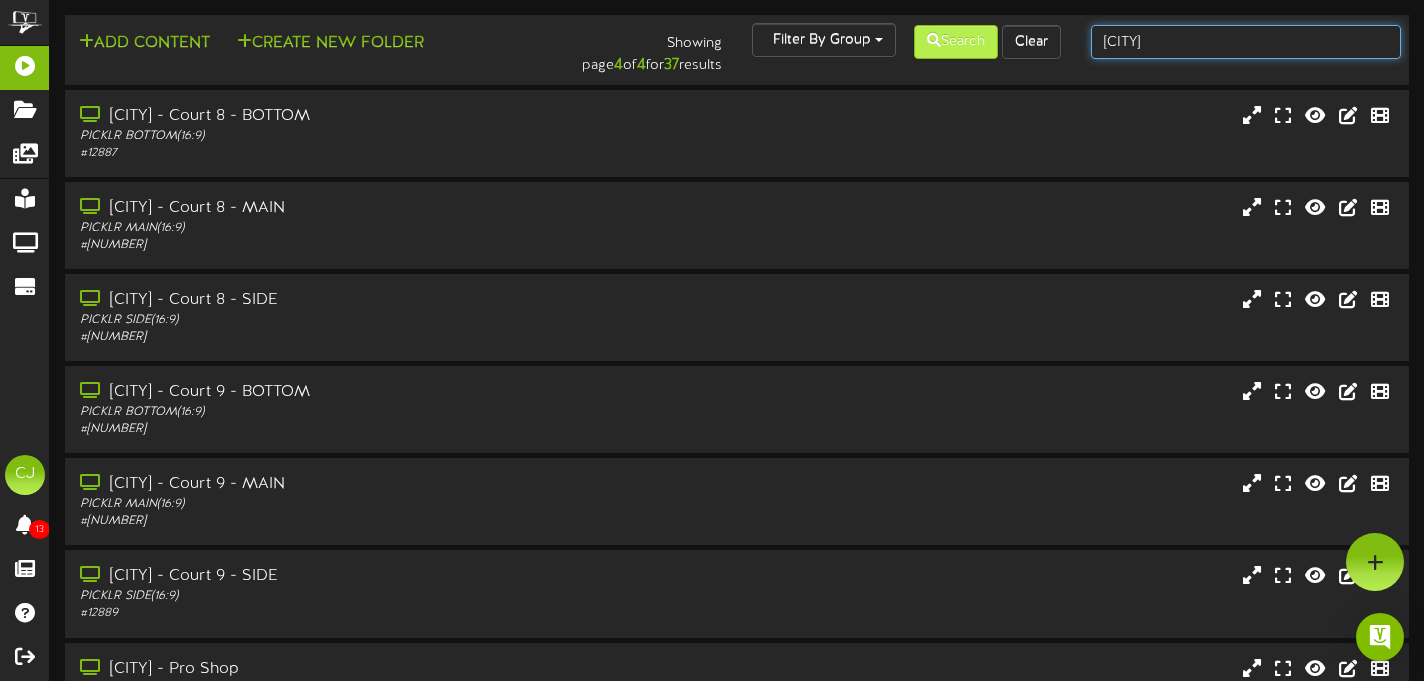 drag, startPoint x: 1225, startPoint y: 47, endPoint x: 962, endPoint y: 42, distance: 263.04752 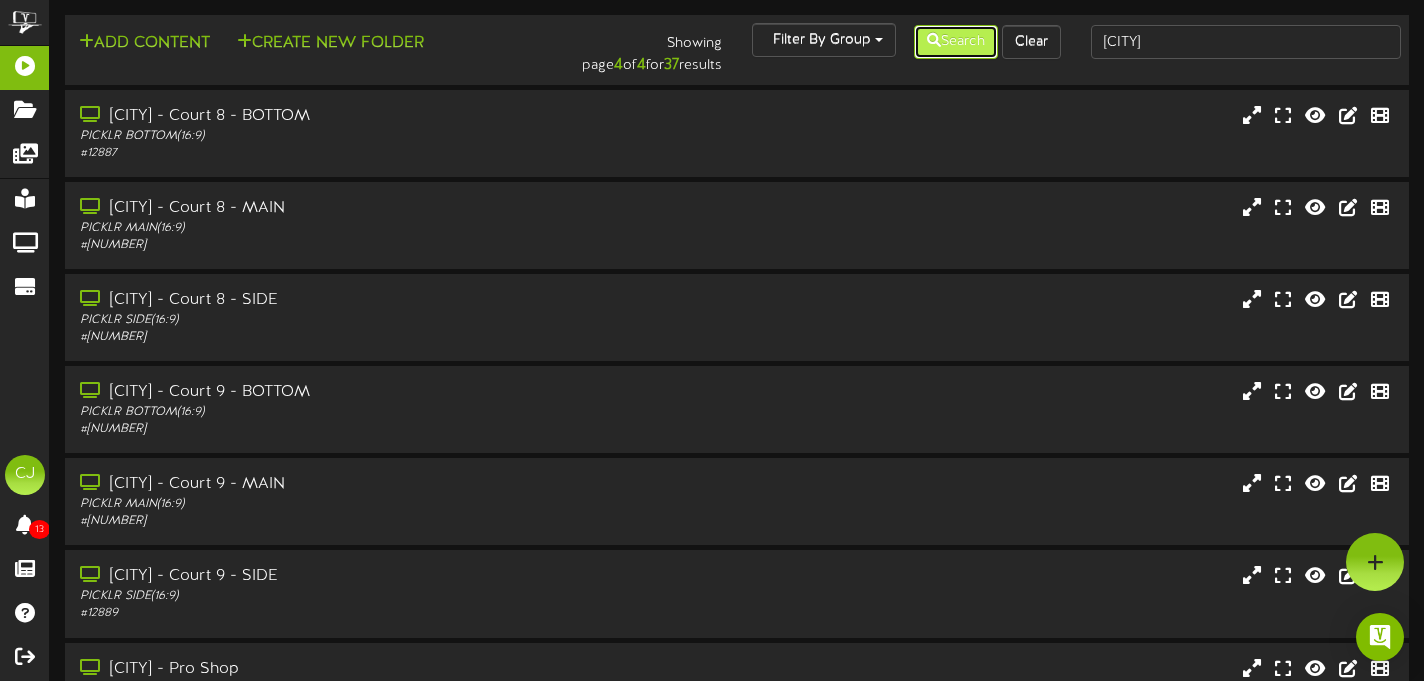 click at bounding box center [934, 40] 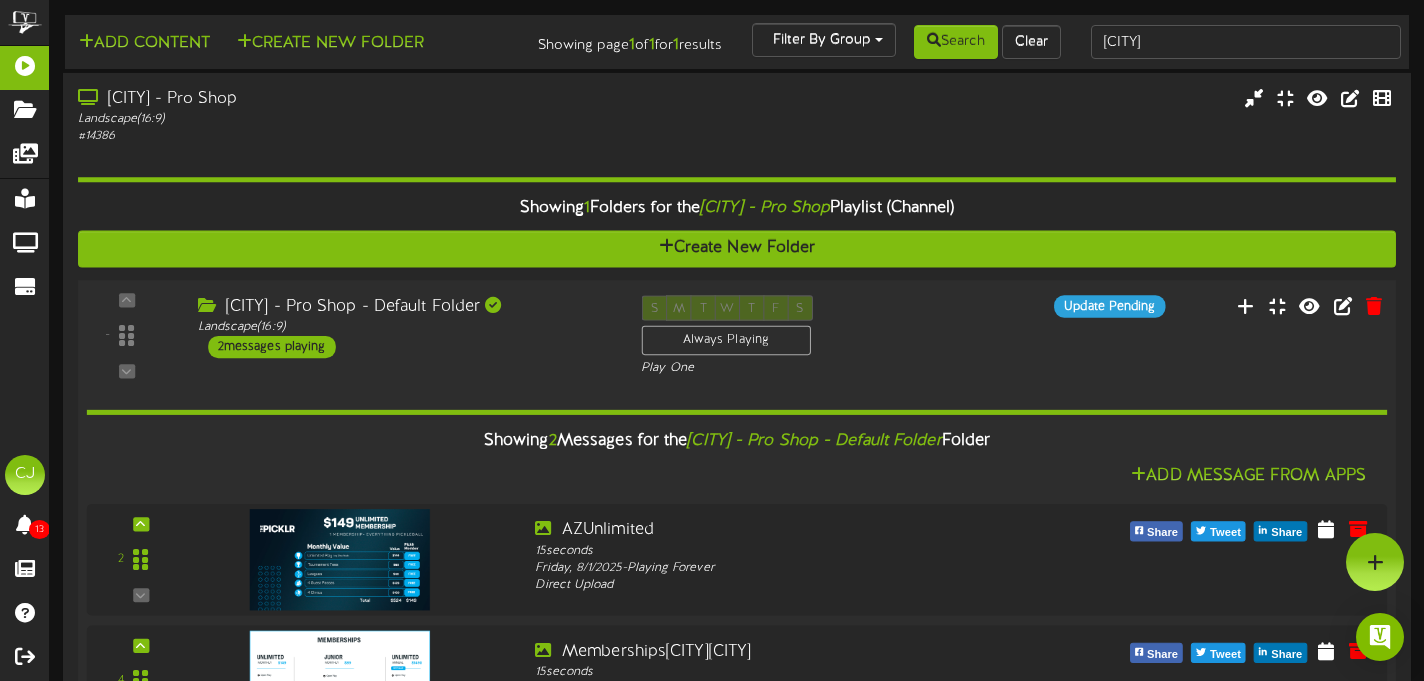 scroll, scrollTop: 123, scrollLeft: 0, axis: vertical 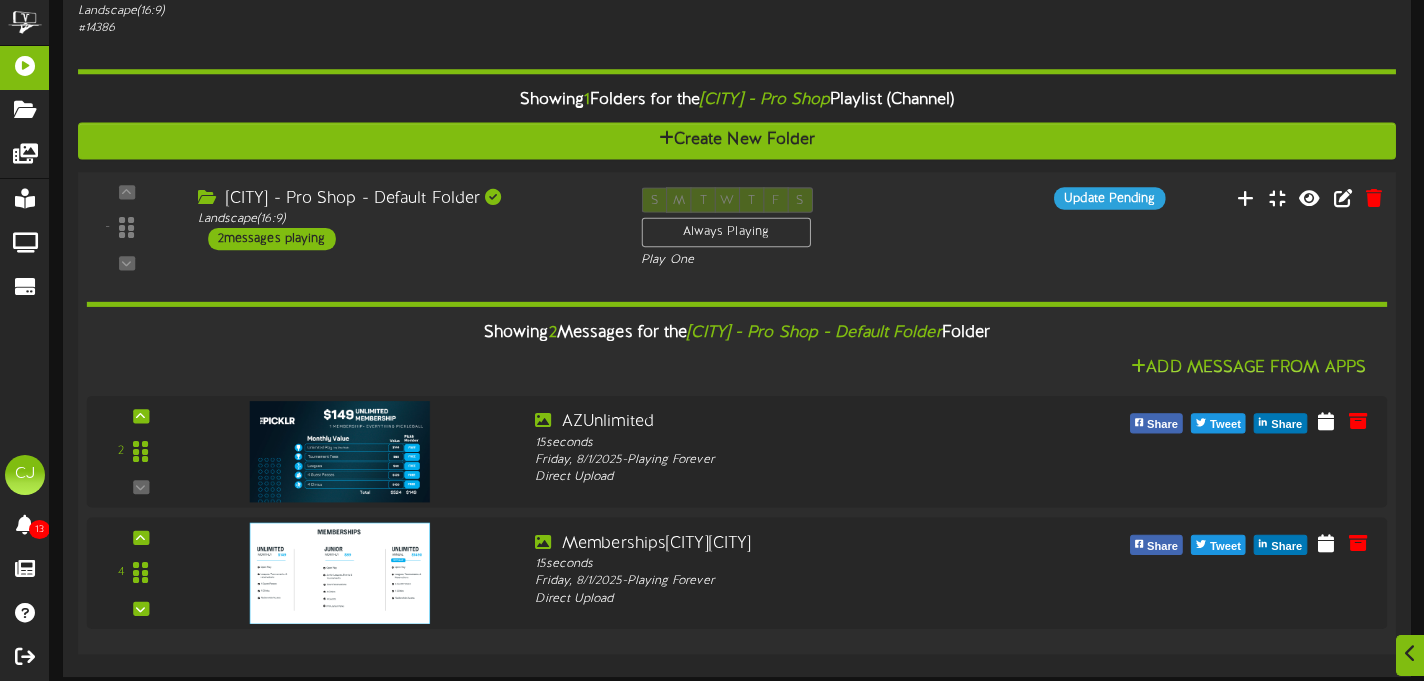 click on "Mesa - Pro Shop - Default Folder
Landscape  ( 16:9 )
2  messages playing" at bounding box center [404, 218] 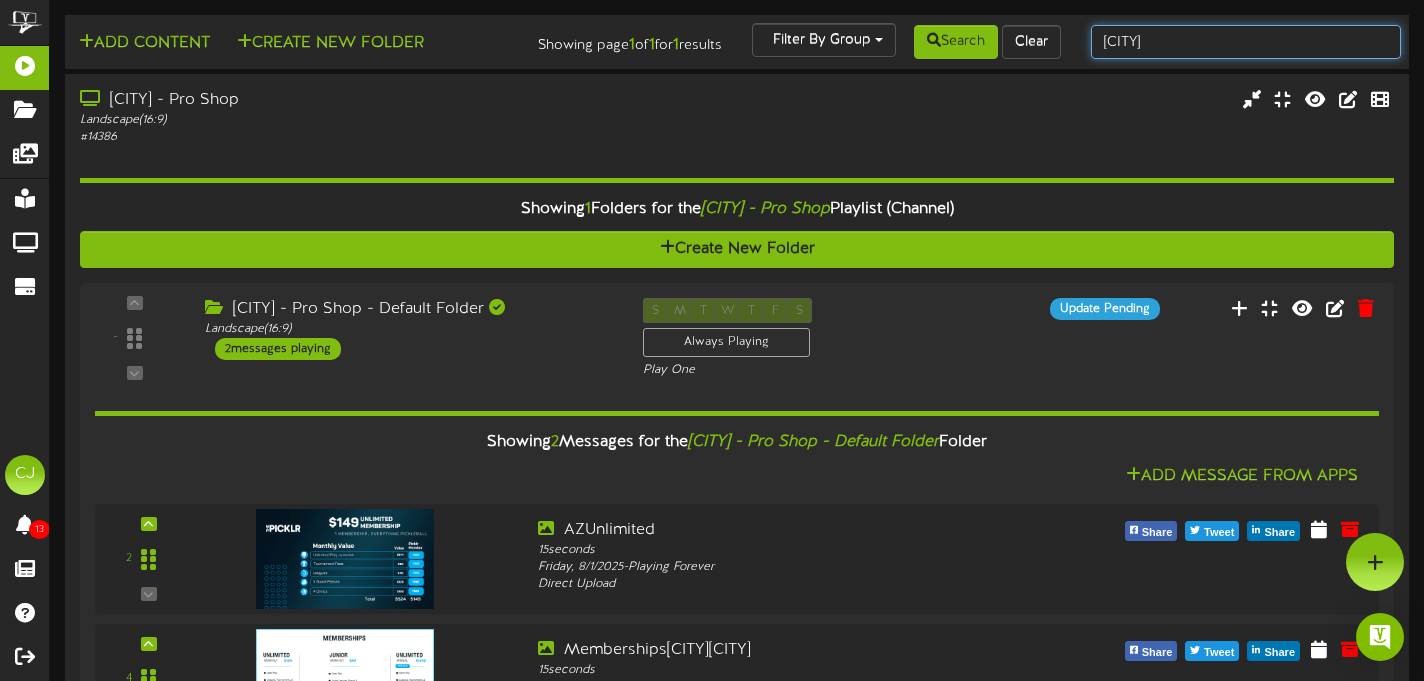 click on "mesa" at bounding box center (1246, 42) 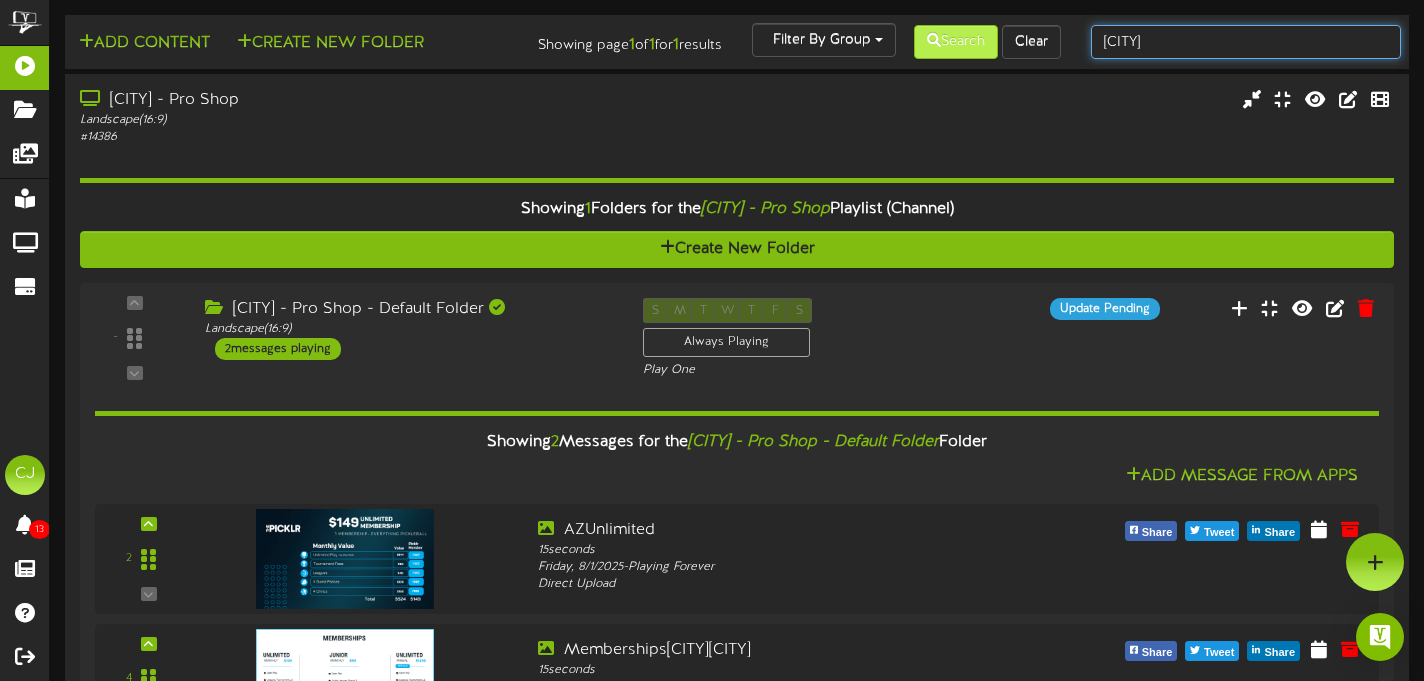 drag, startPoint x: 1146, startPoint y: 44, endPoint x: 988, endPoint y: 43, distance: 158.00316 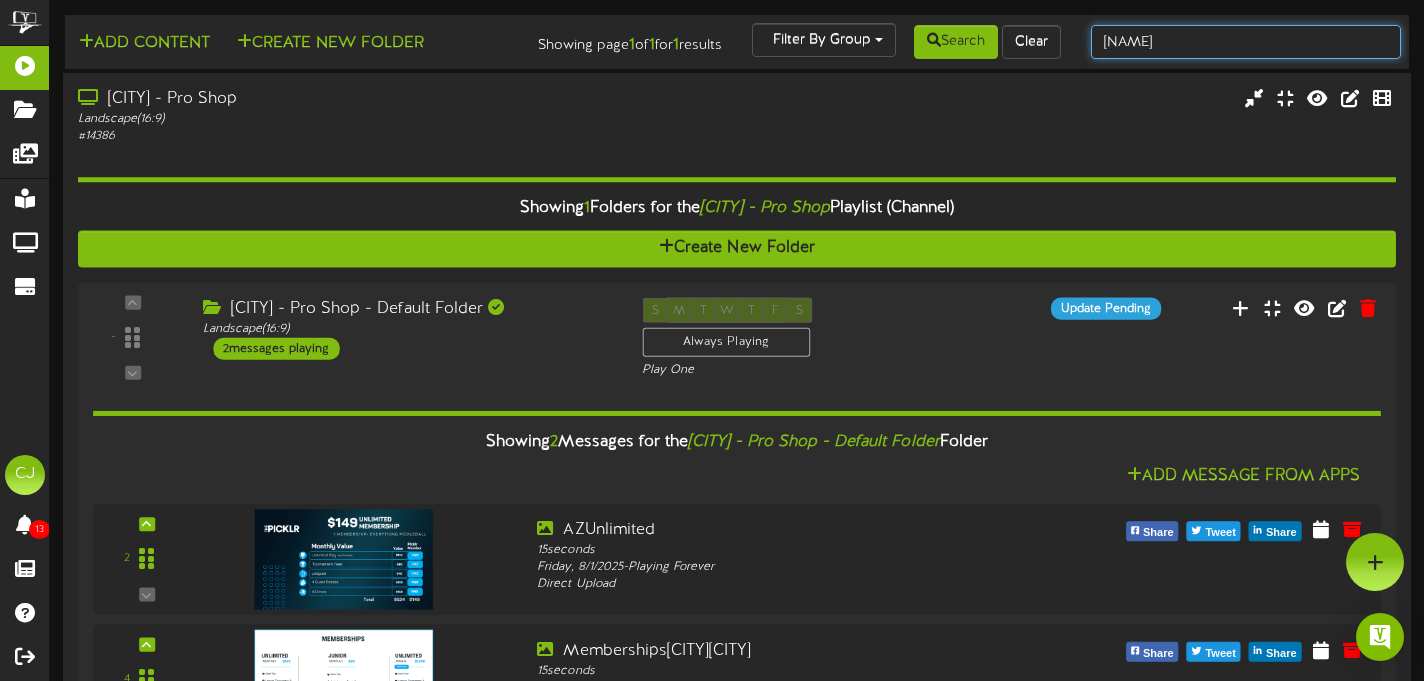 type on "scottsdale" 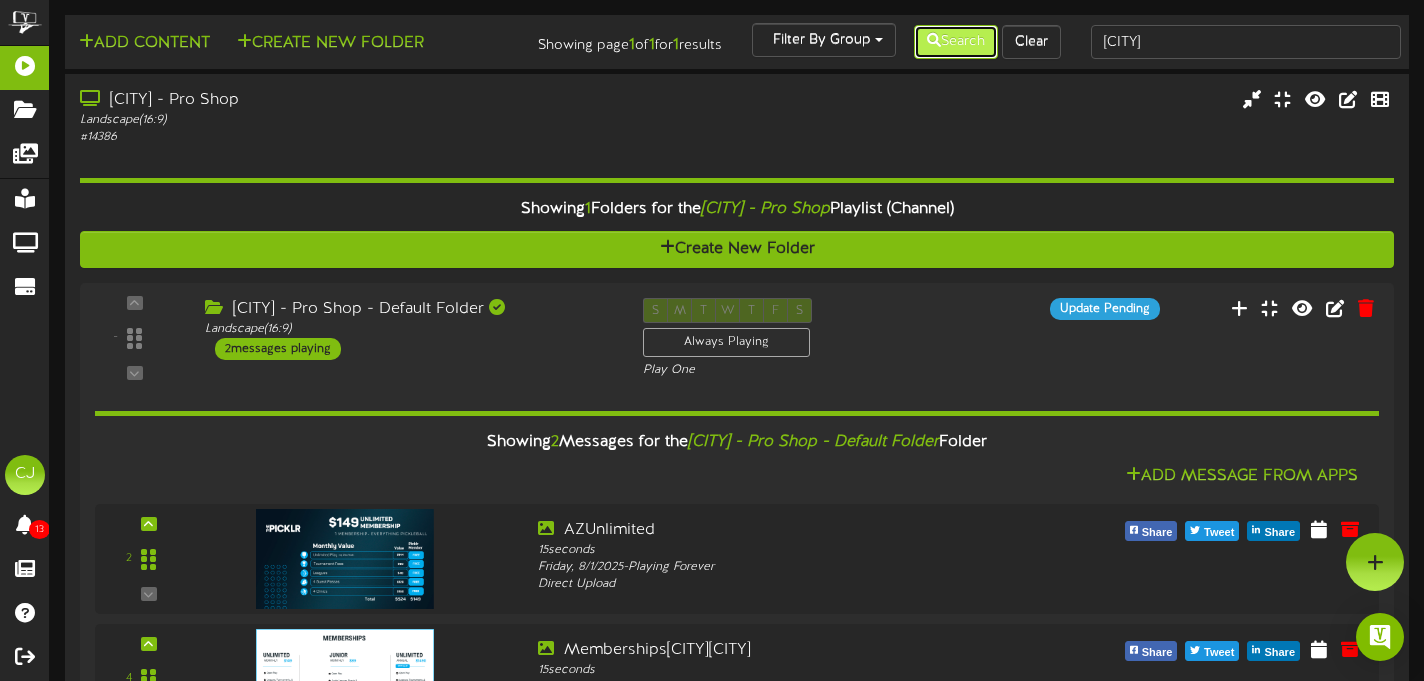click on "Search" at bounding box center (956, 42) 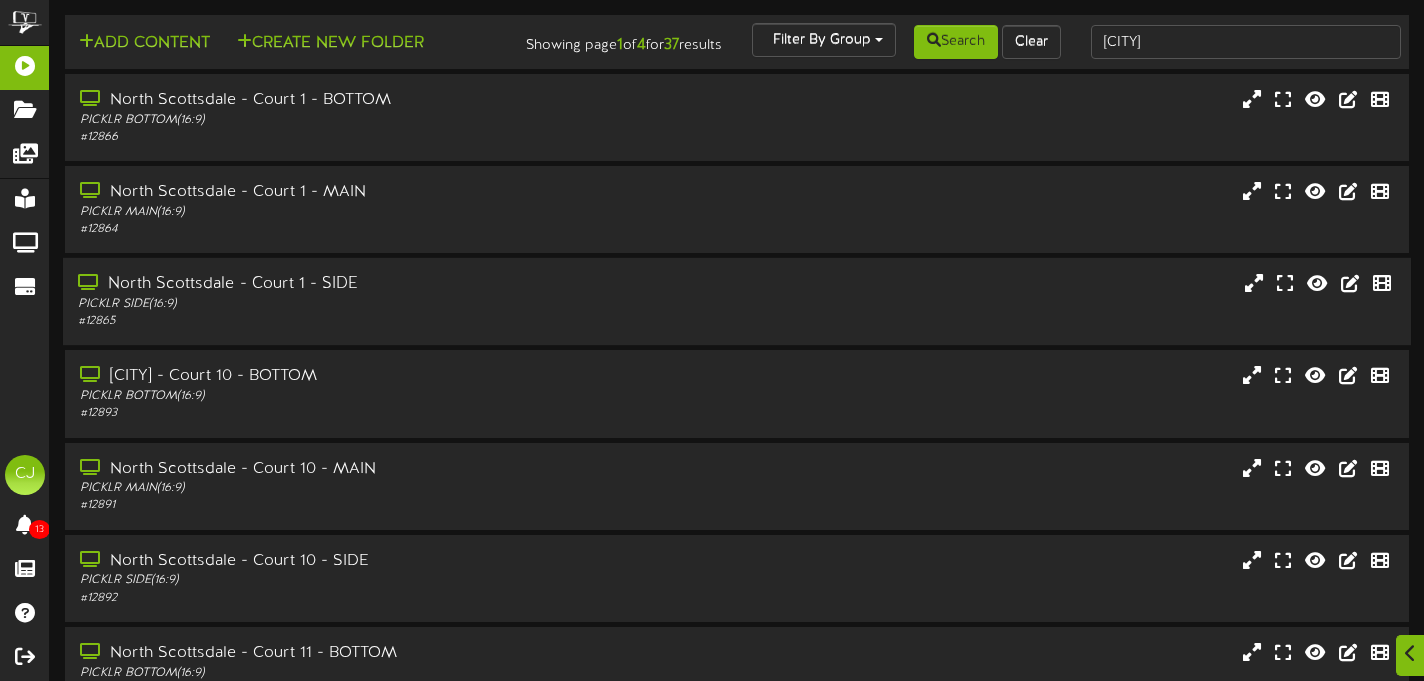 scroll, scrollTop: 407, scrollLeft: 0, axis: vertical 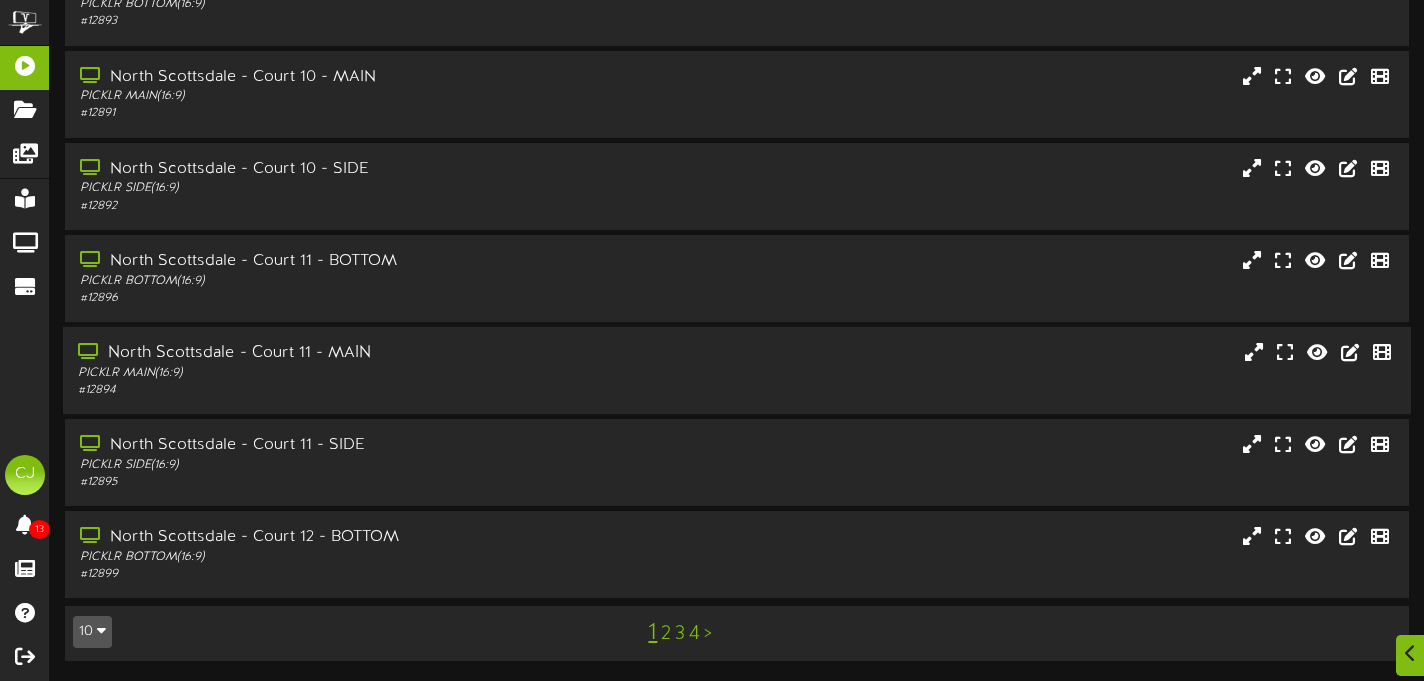 click on "North Scottsdale - Court 11 - MAIN" at bounding box center (344, 353) 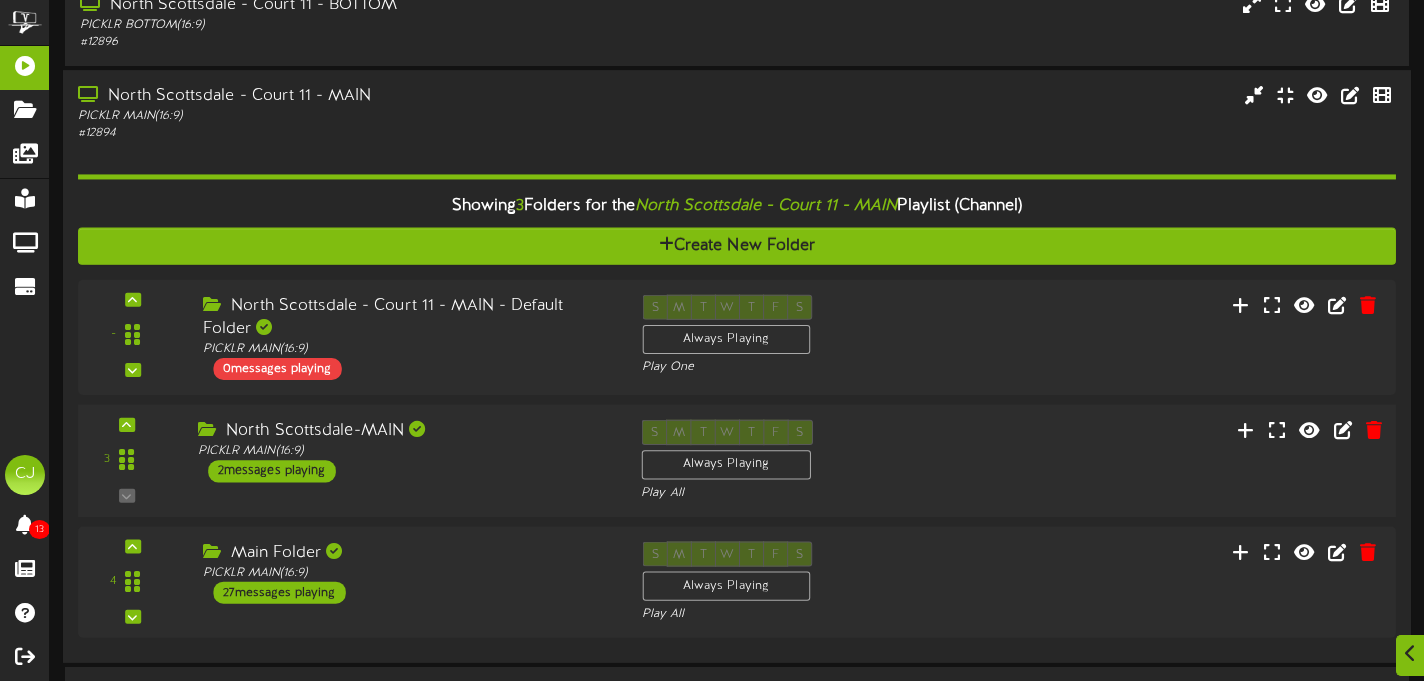 scroll, scrollTop: 682, scrollLeft: 0, axis: vertical 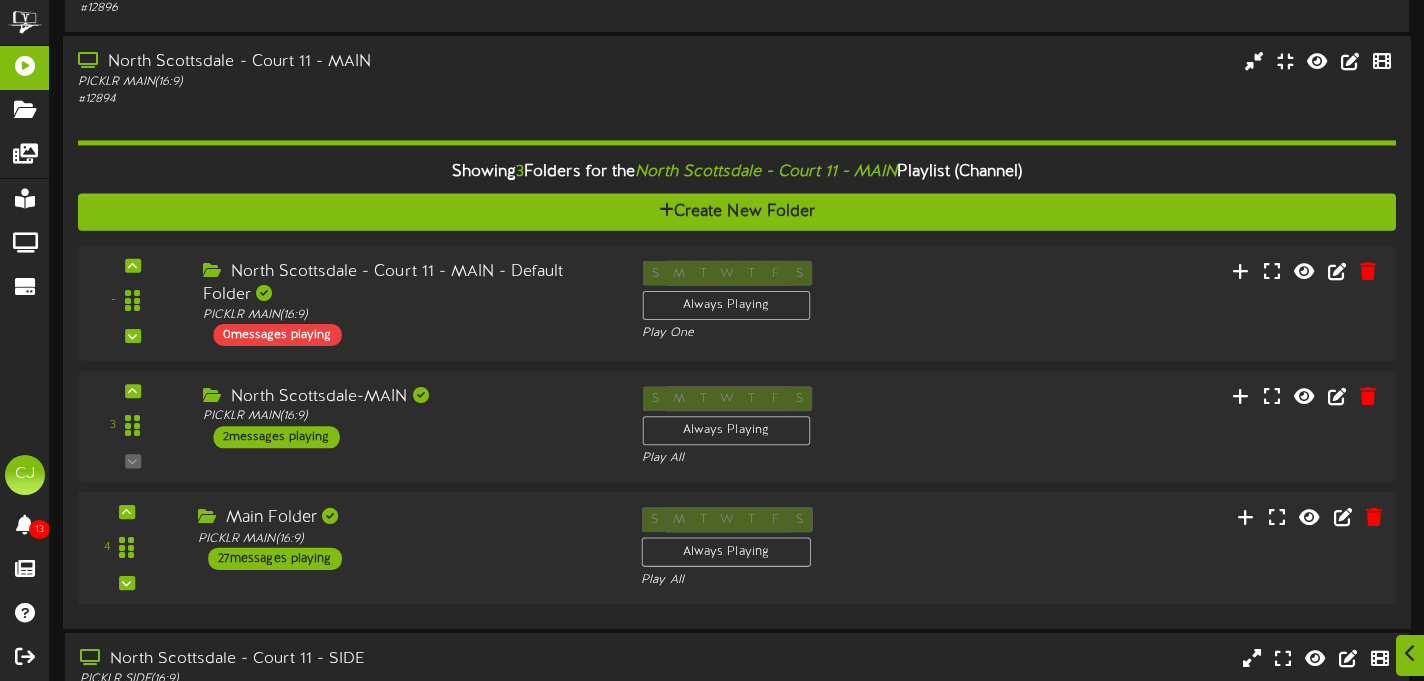 click on "4
Main Folder" at bounding box center [736, 548] 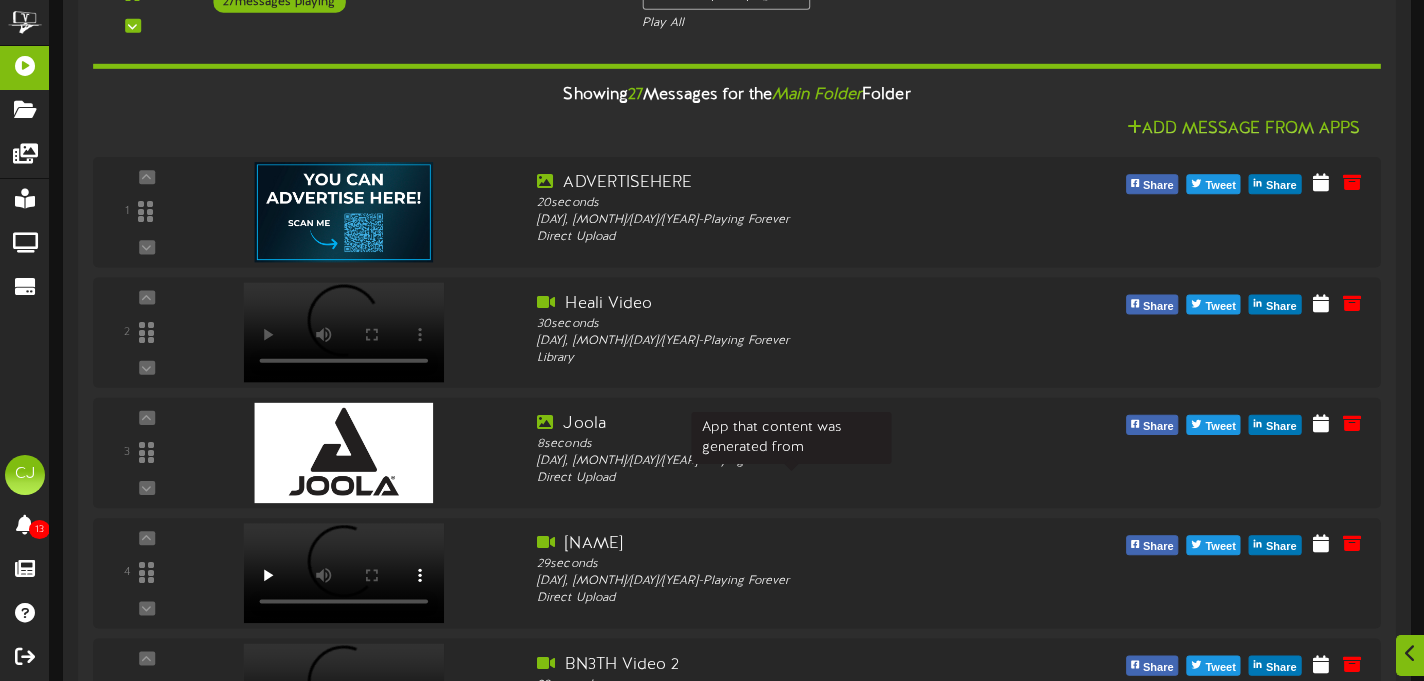 scroll, scrollTop: 1235, scrollLeft: 0, axis: vertical 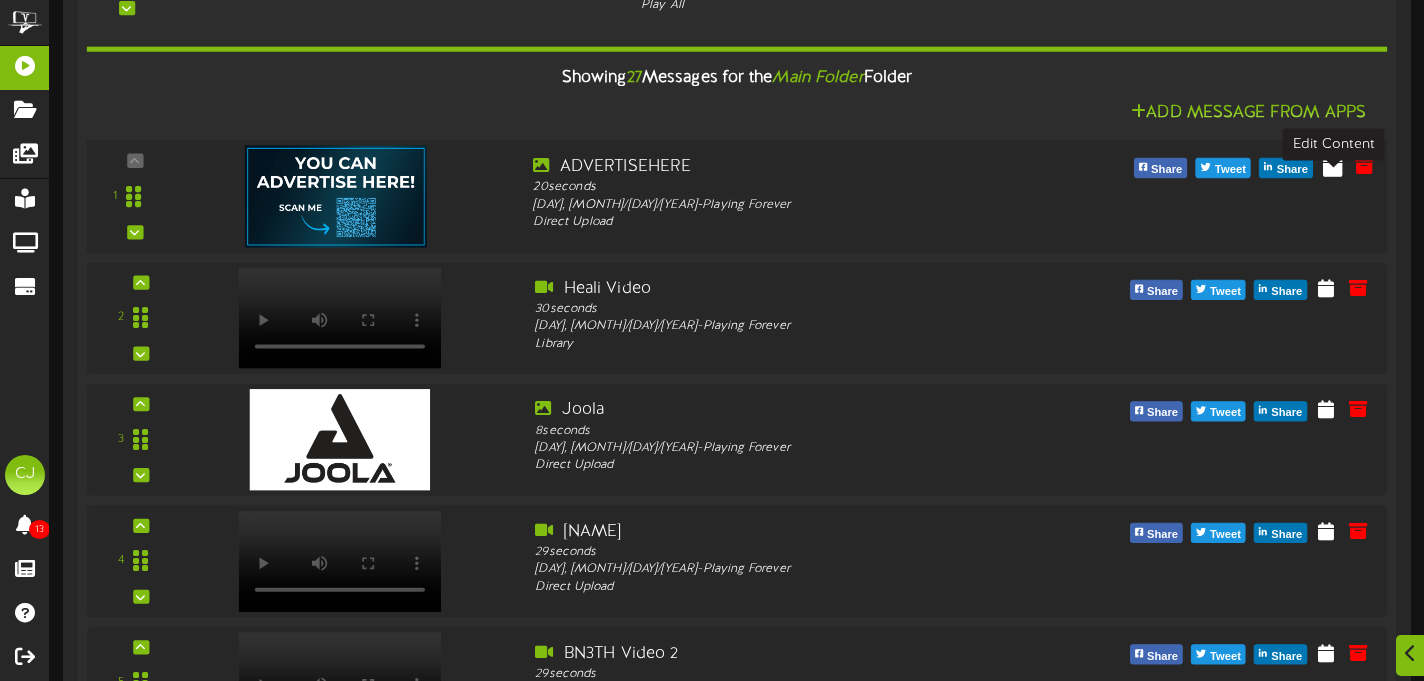 click at bounding box center (1333, 165) 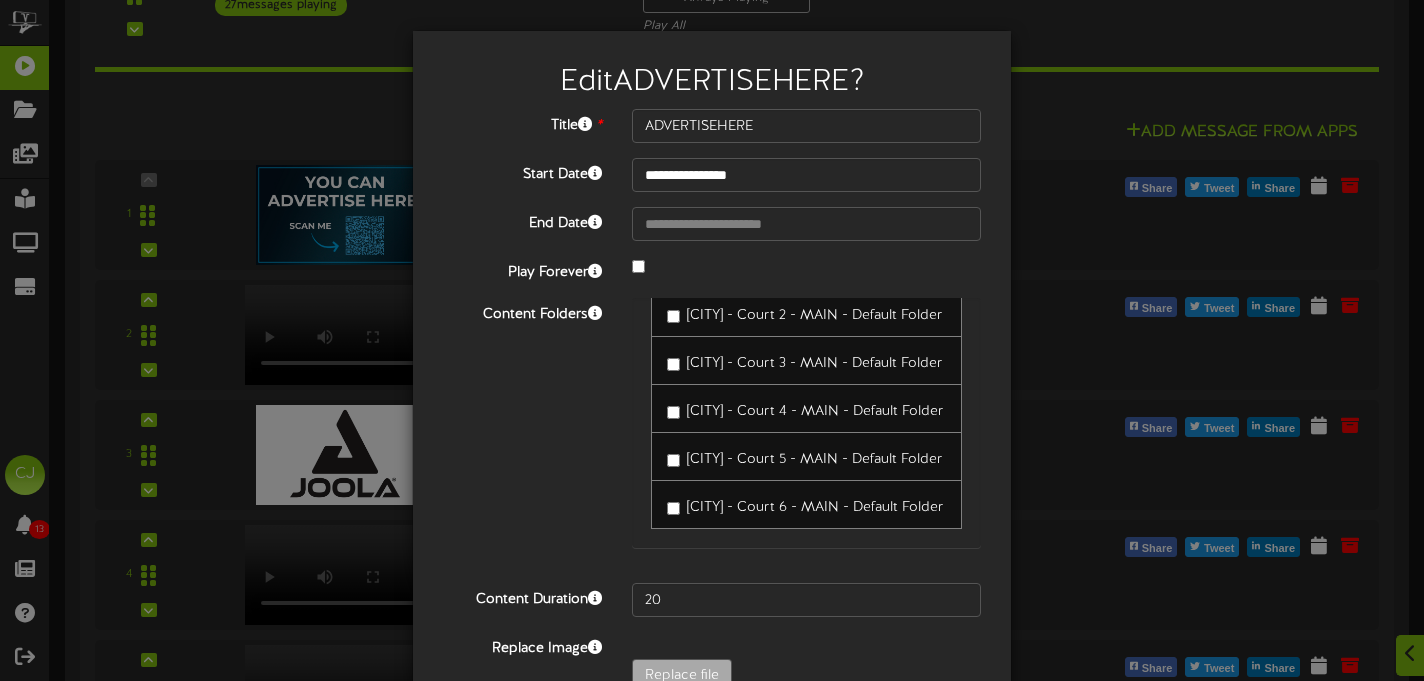 scroll, scrollTop: 31797, scrollLeft: 0, axis: vertical 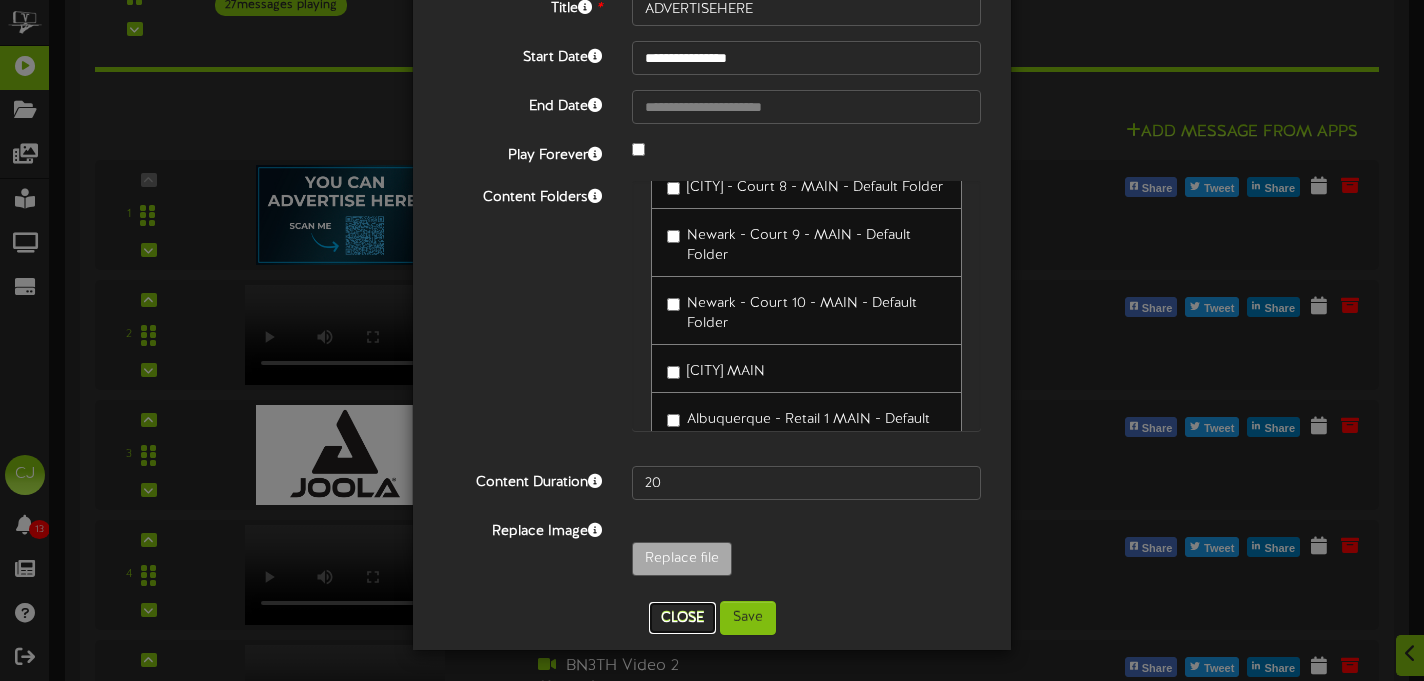 click on "Close" at bounding box center (682, 618) 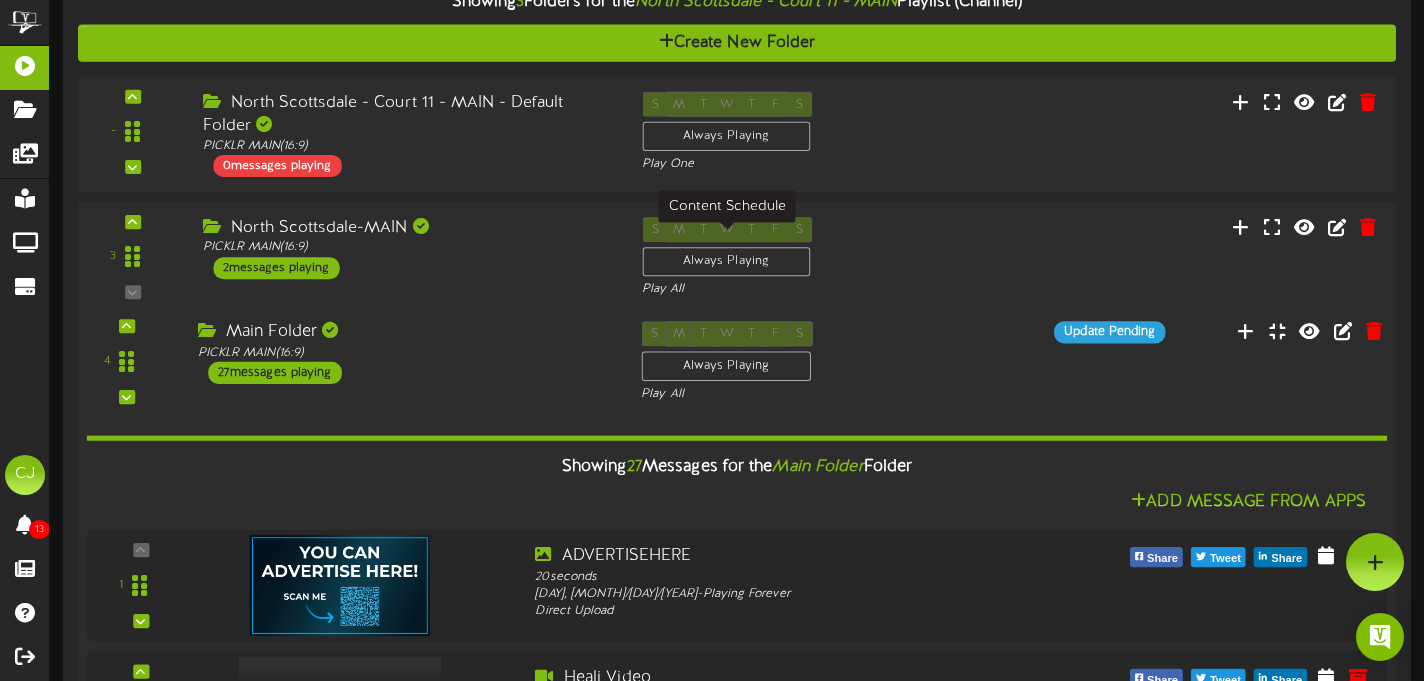 scroll, scrollTop: 844, scrollLeft: 0, axis: vertical 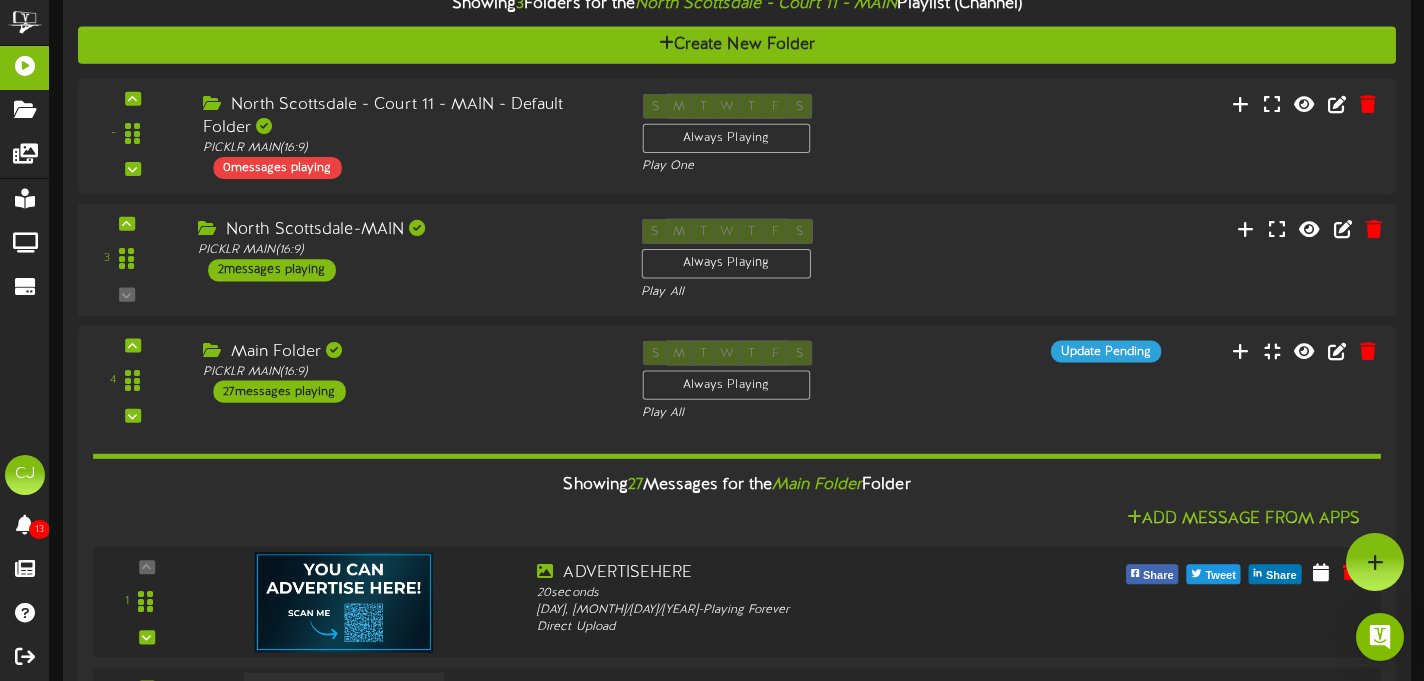 click on "North Scottsdale-MAIN
PICKLR MAIN  ( 16:9 )
2  messages playing" at bounding box center (404, 249) 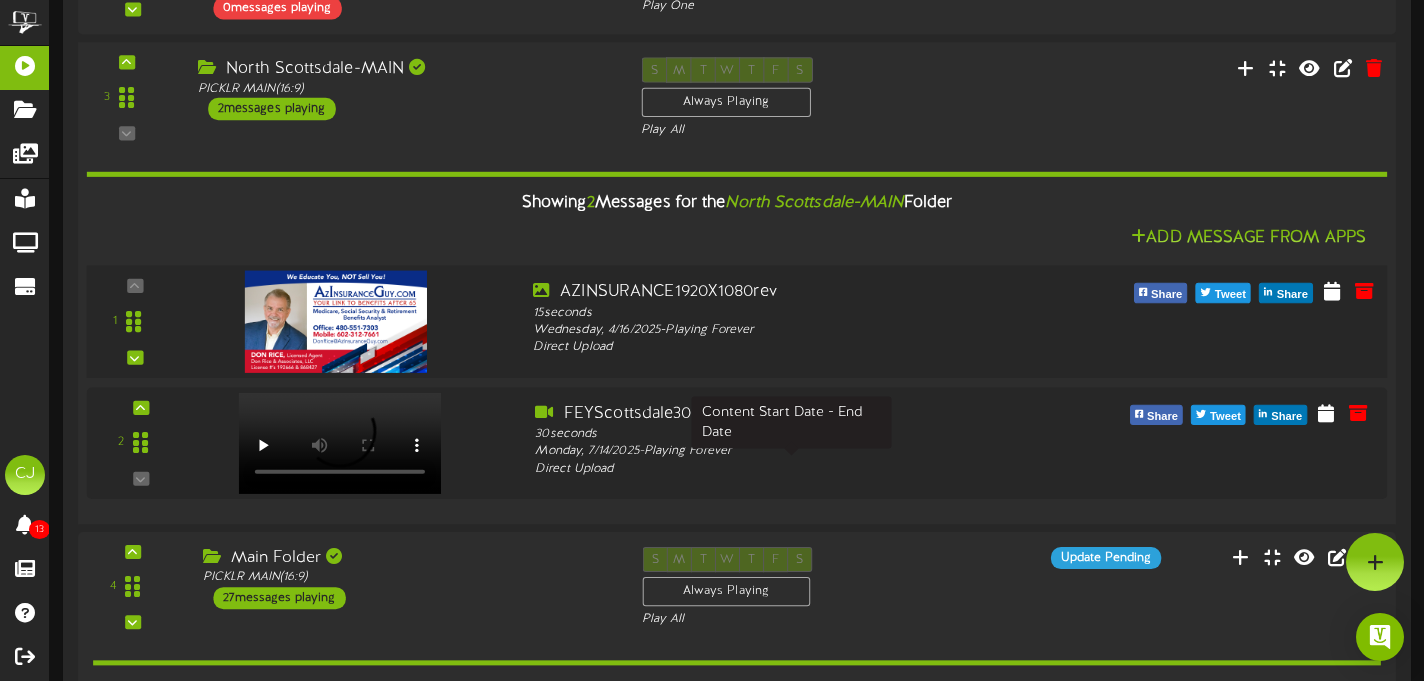 scroll, scrollTop: 999, scrollLeft: 0, axis: vertical 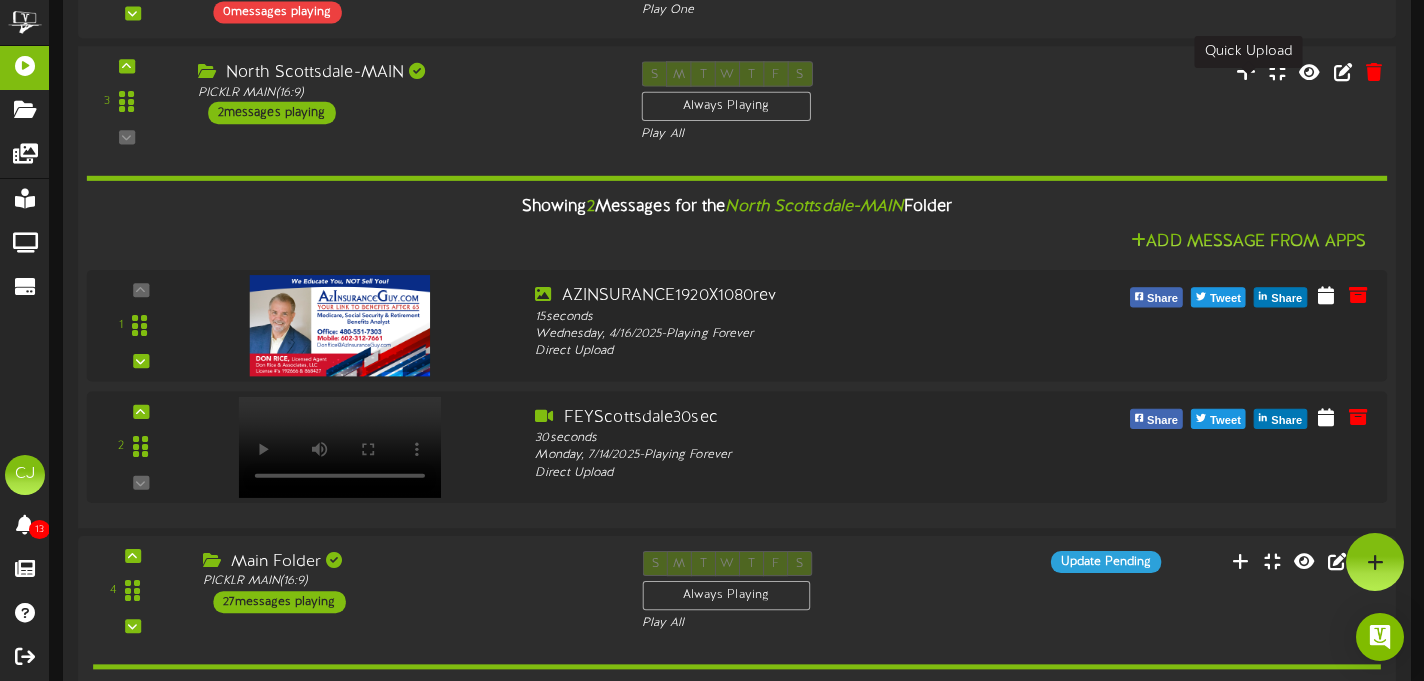 click at bounding box center (1246, 70) 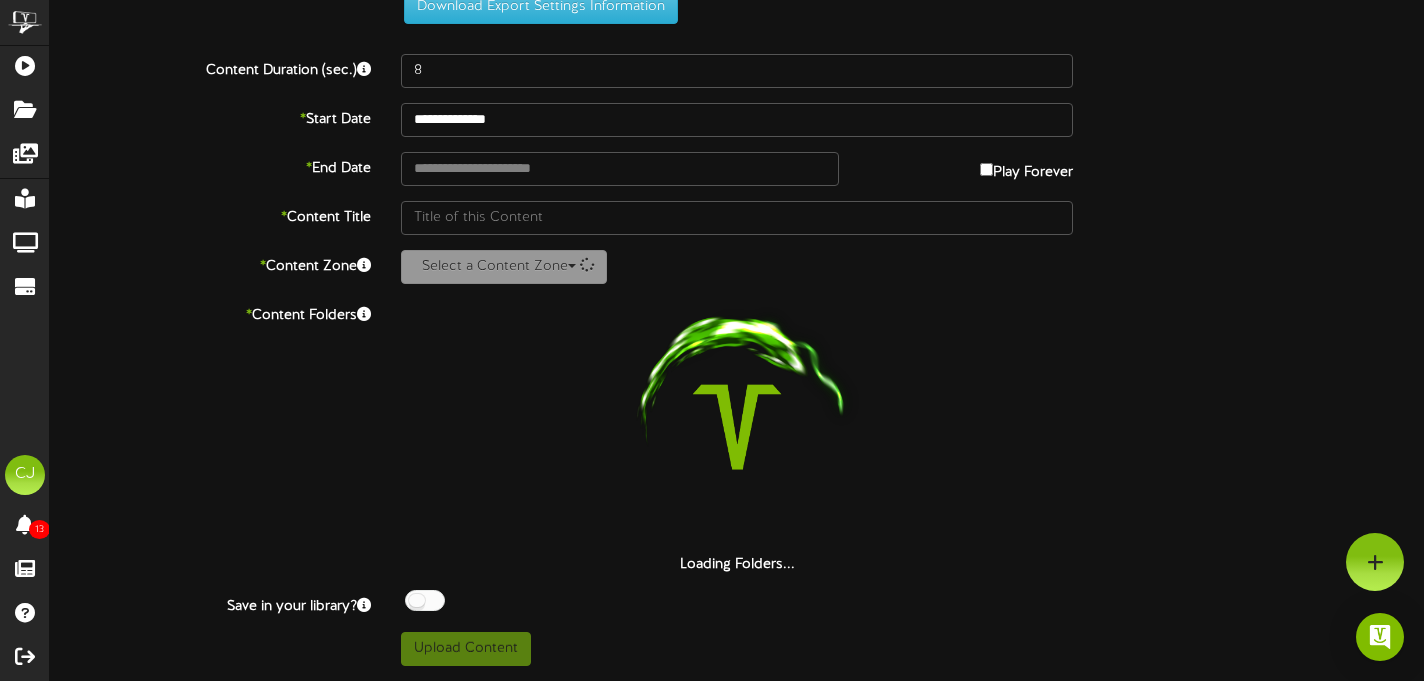 scroll, scrollTop: 69, scrollLeft: 0, axis: vertical 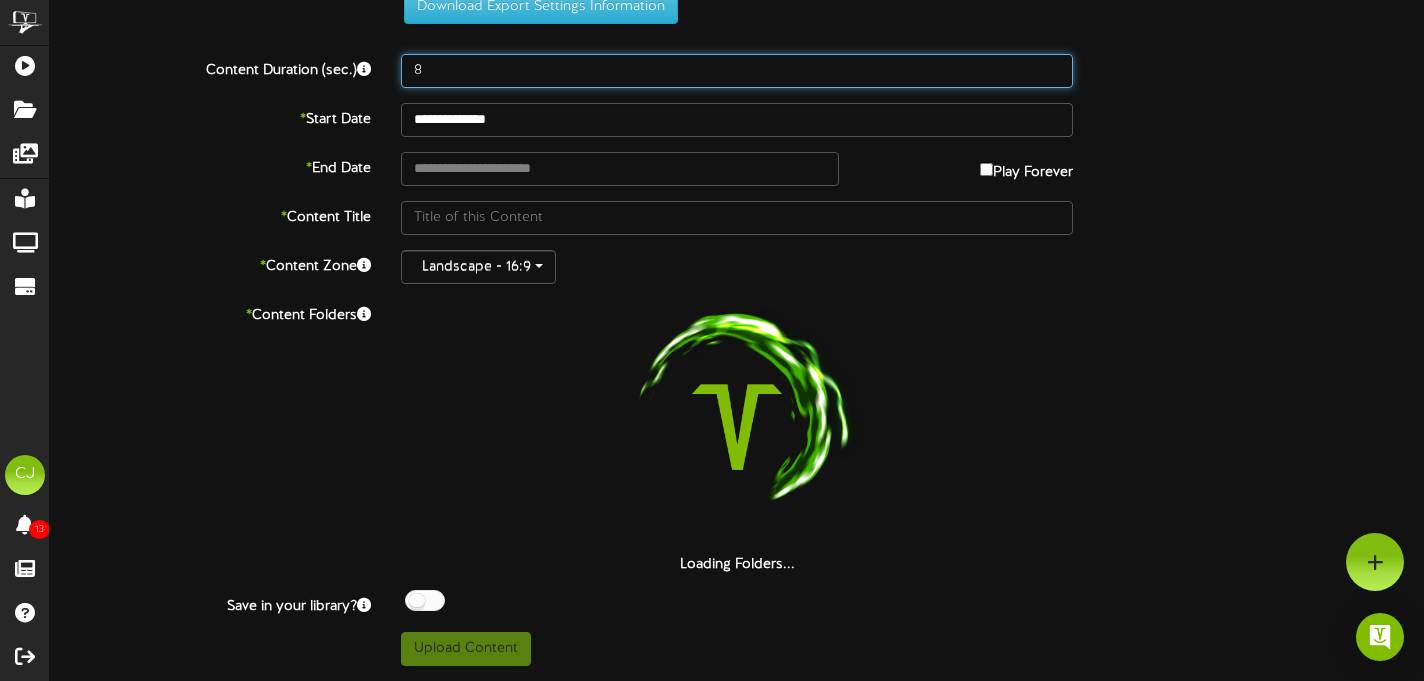 click on "8" at bounding box center [737, 71] 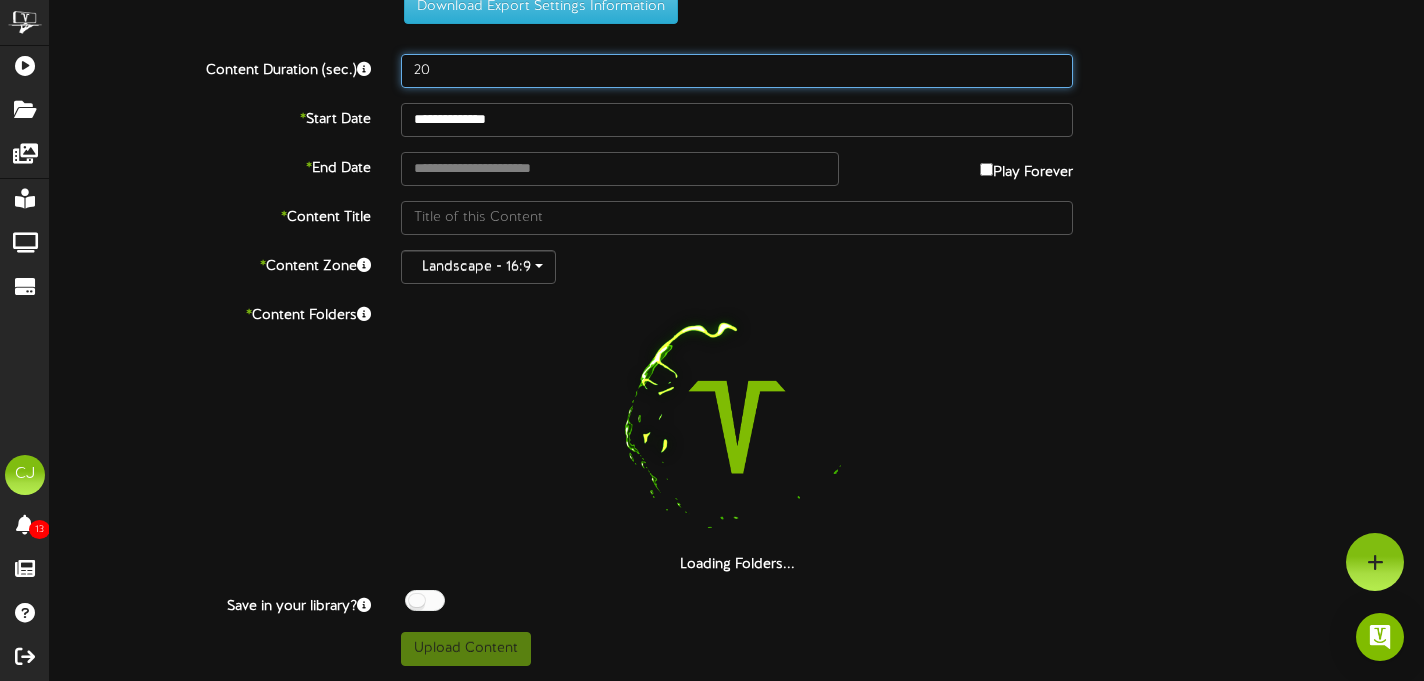 scroll, scrollTop: 0, scrollLeft: 0, axis: both 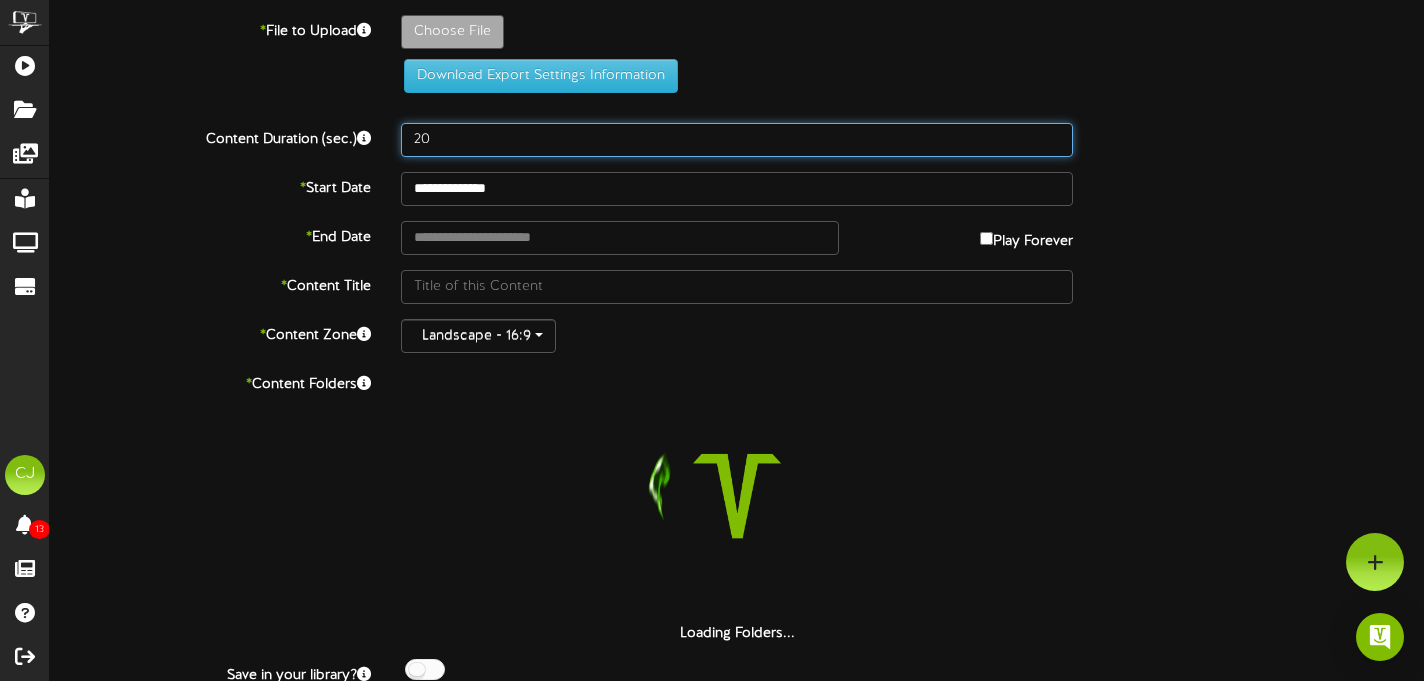 type on "20" 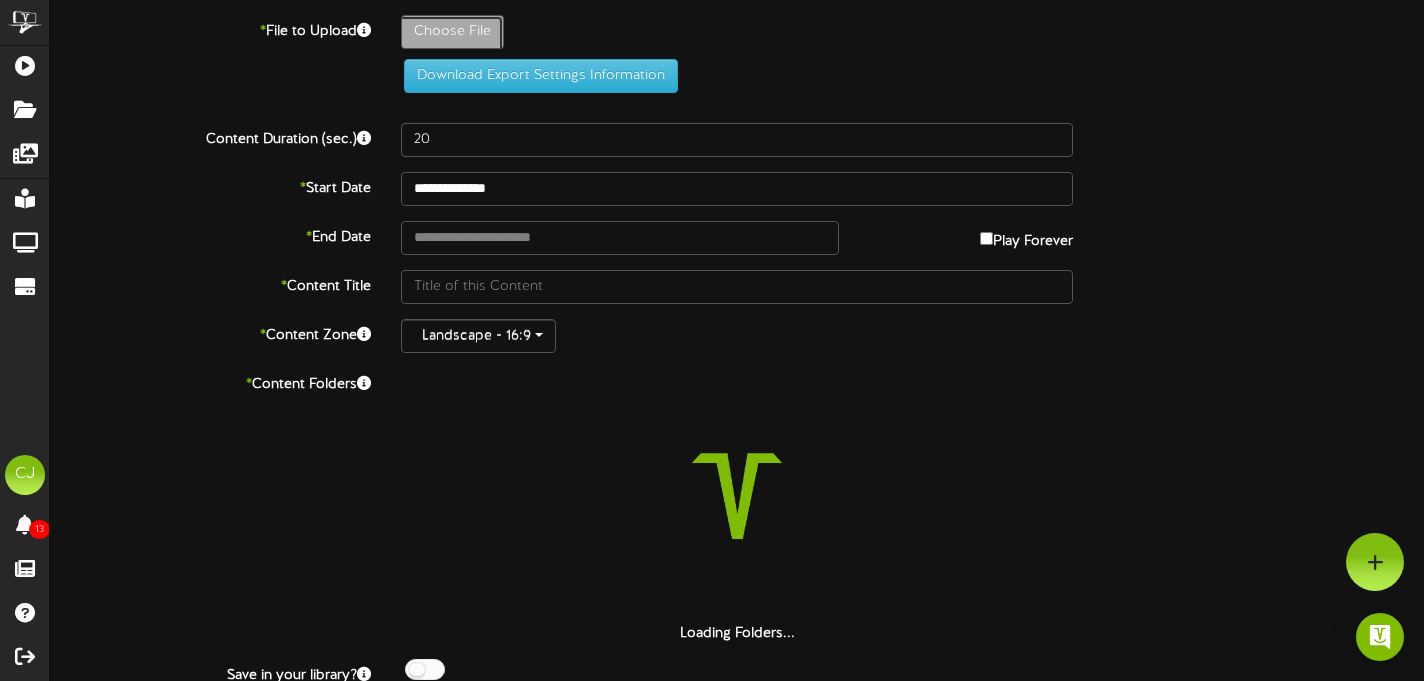 click on "Choose File" at bounding box center [-585, 87] 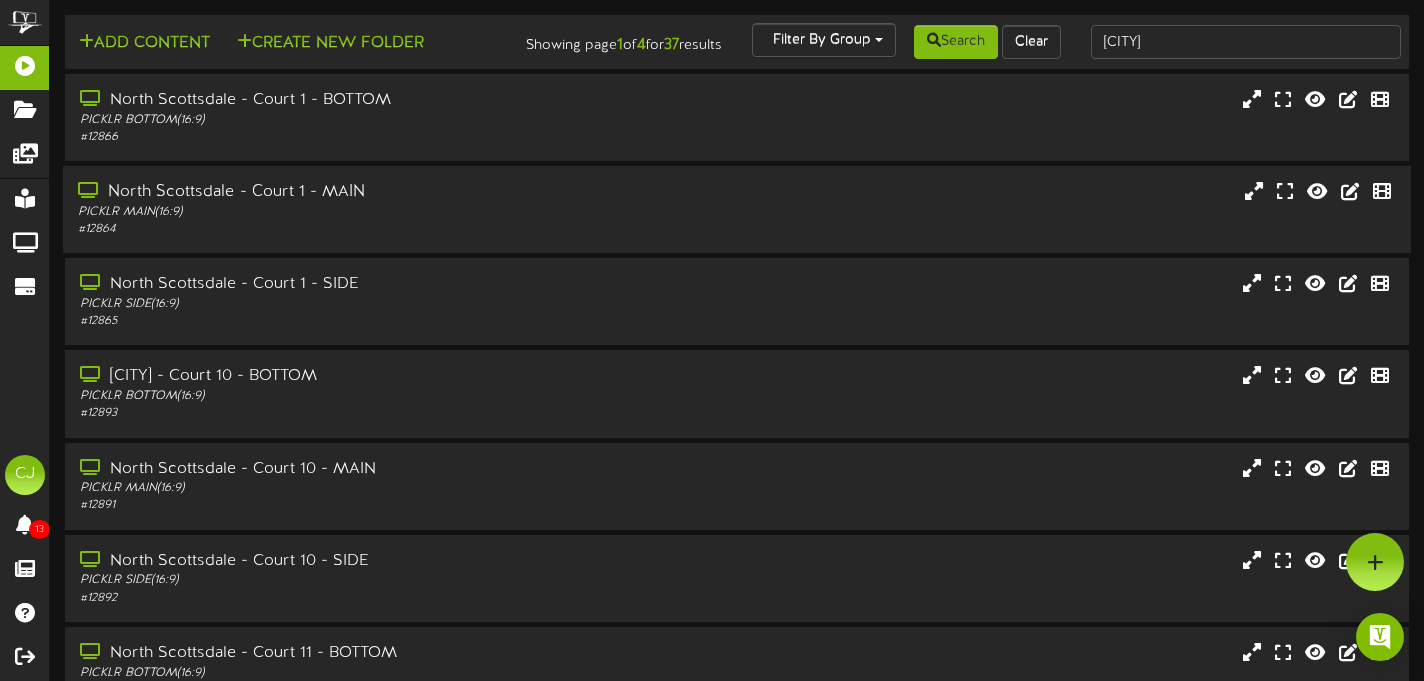 click on "PICKLR MAIN  ( 16:9 )" at bounding box center [344, 212] 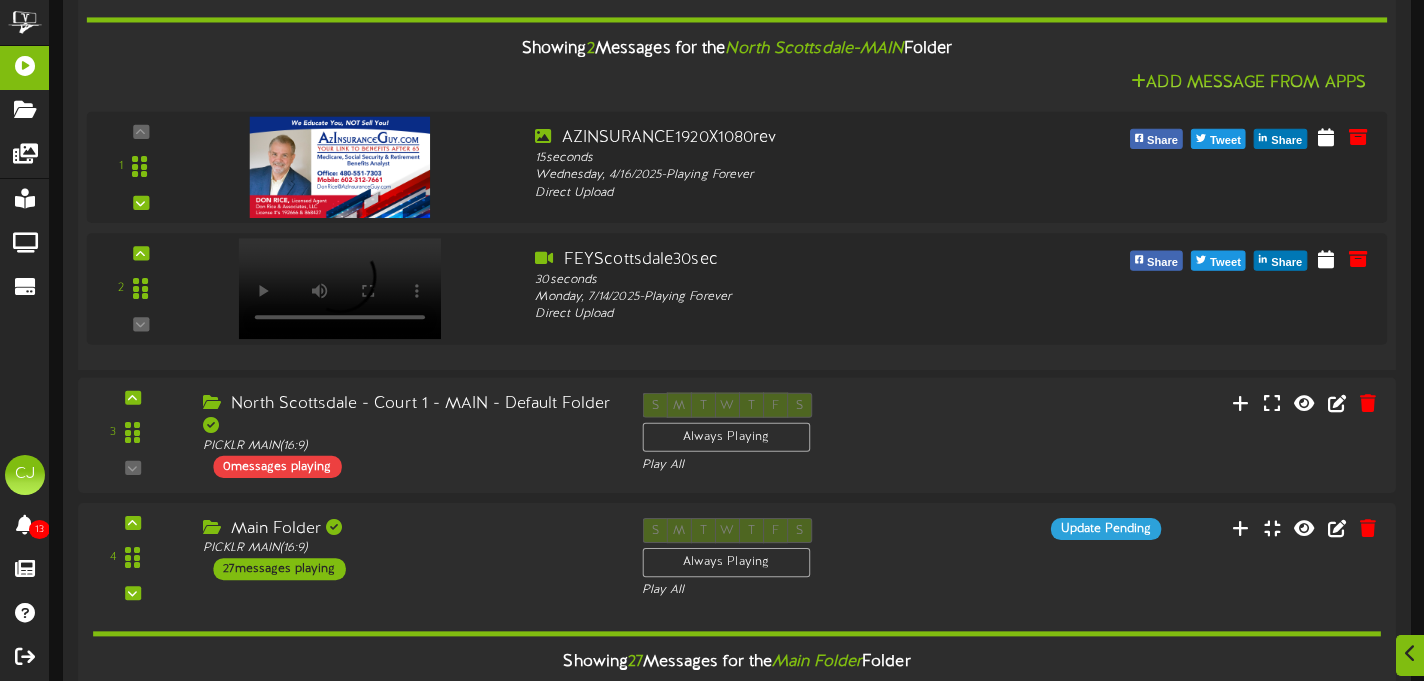 scroll, scrollTop: 617, scrollLeft: 0, axis: vertical 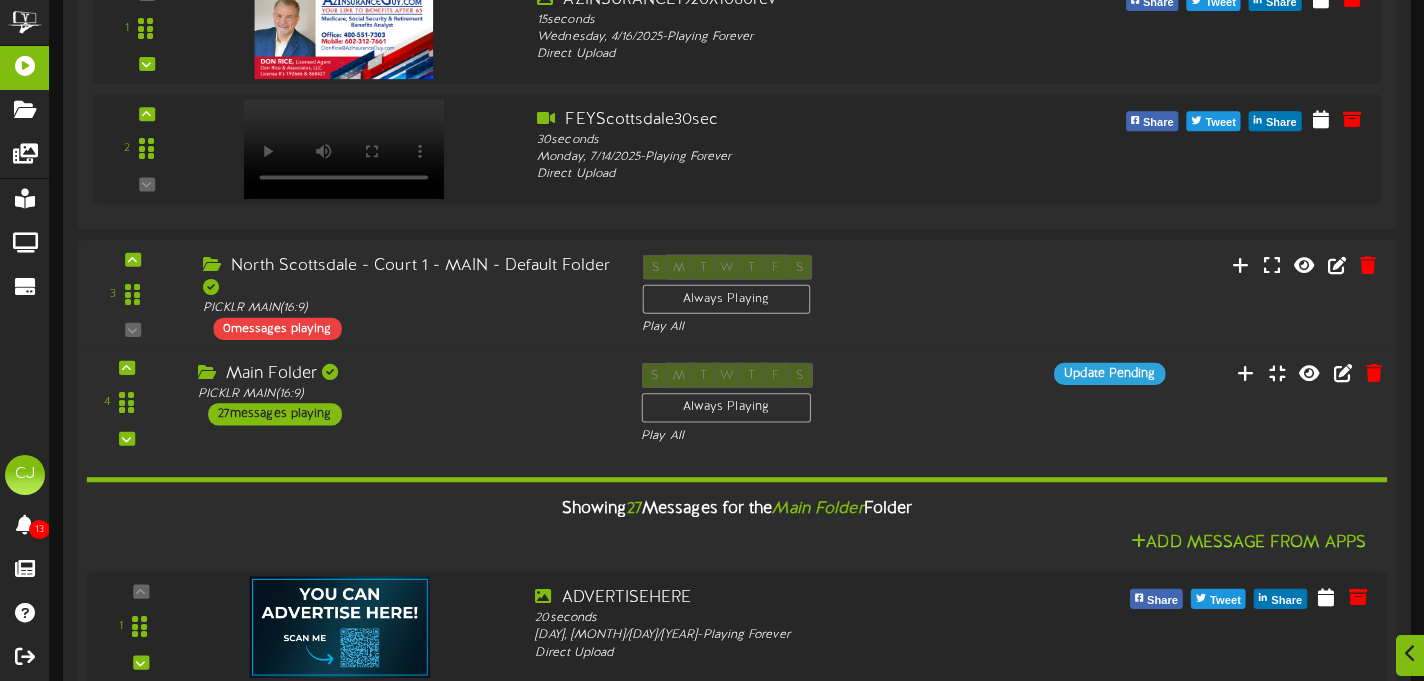 click on "Main Folder
PICKLR MAIN  ( 16:9 )
27  messages playing" at bounding box center (404, 393) 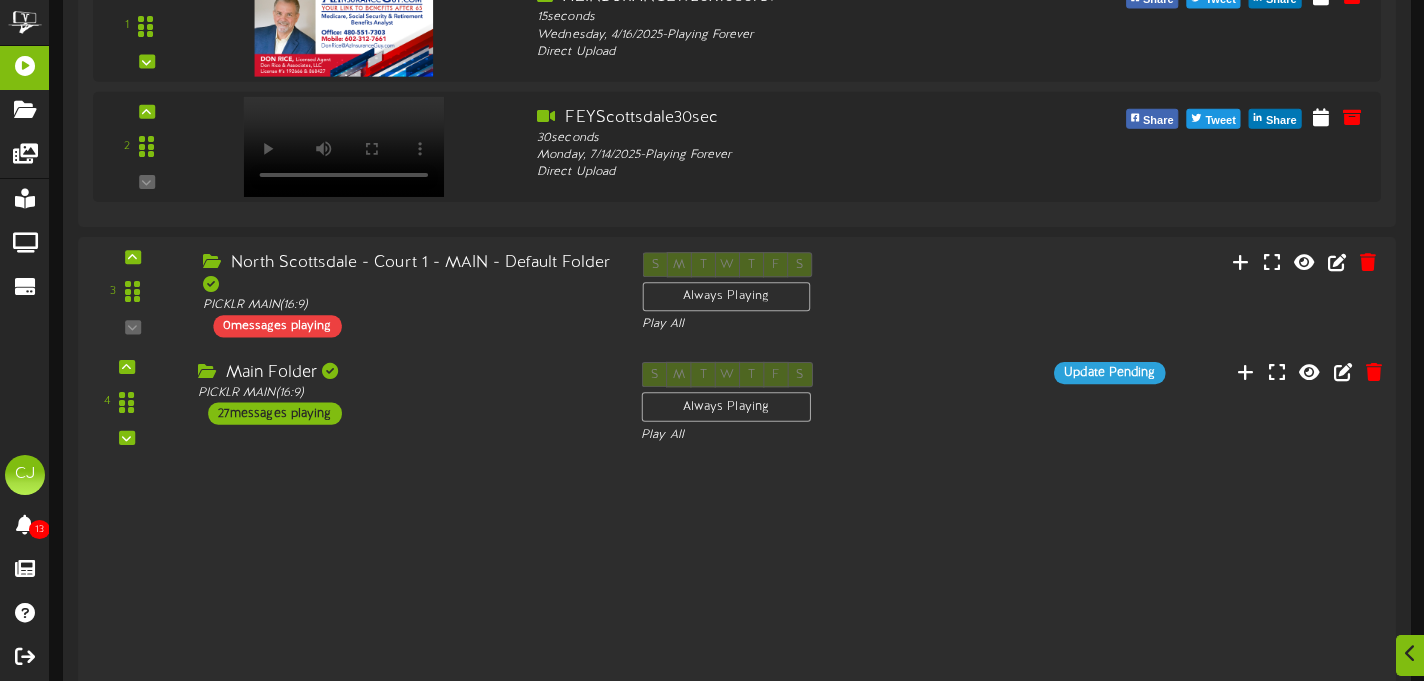 scroll, scrollTop: 622, scrollLeft: 0, axis: vertical 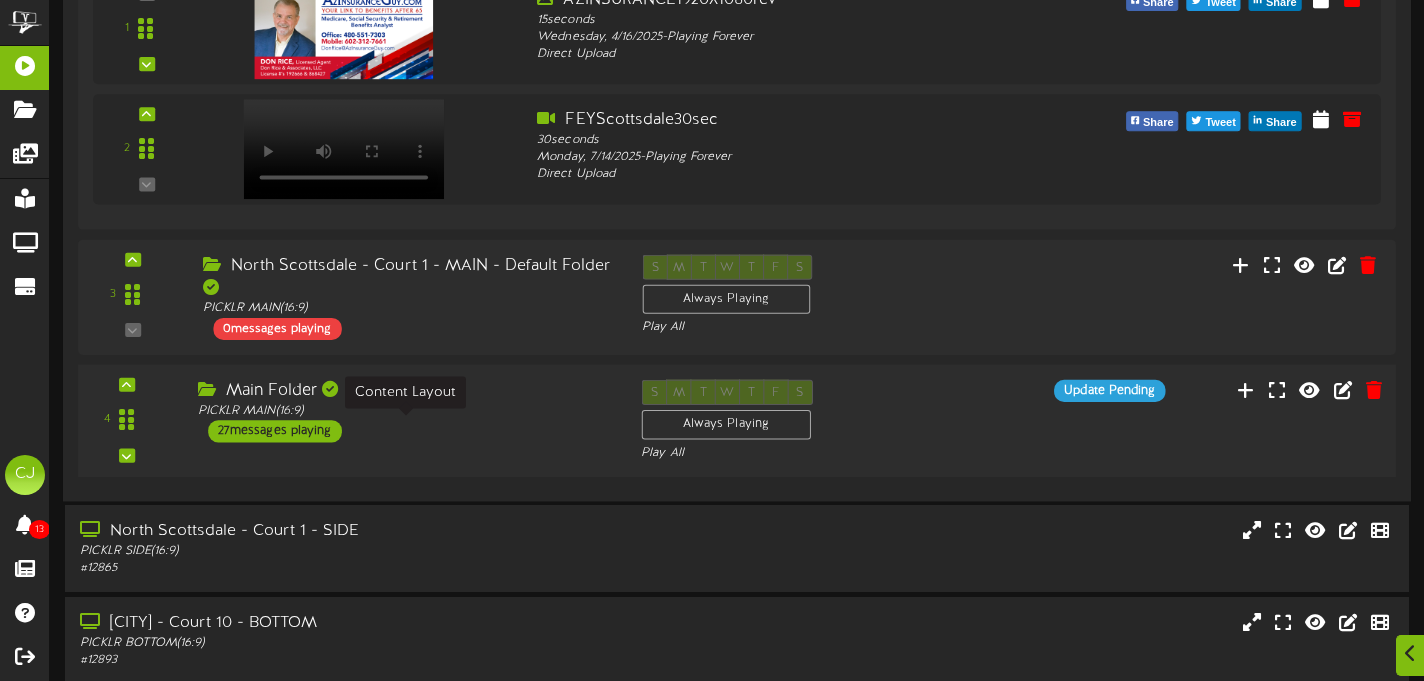 click on "PICKLR MAIN  ( 16:9 )" at bounding box center [404, 411] 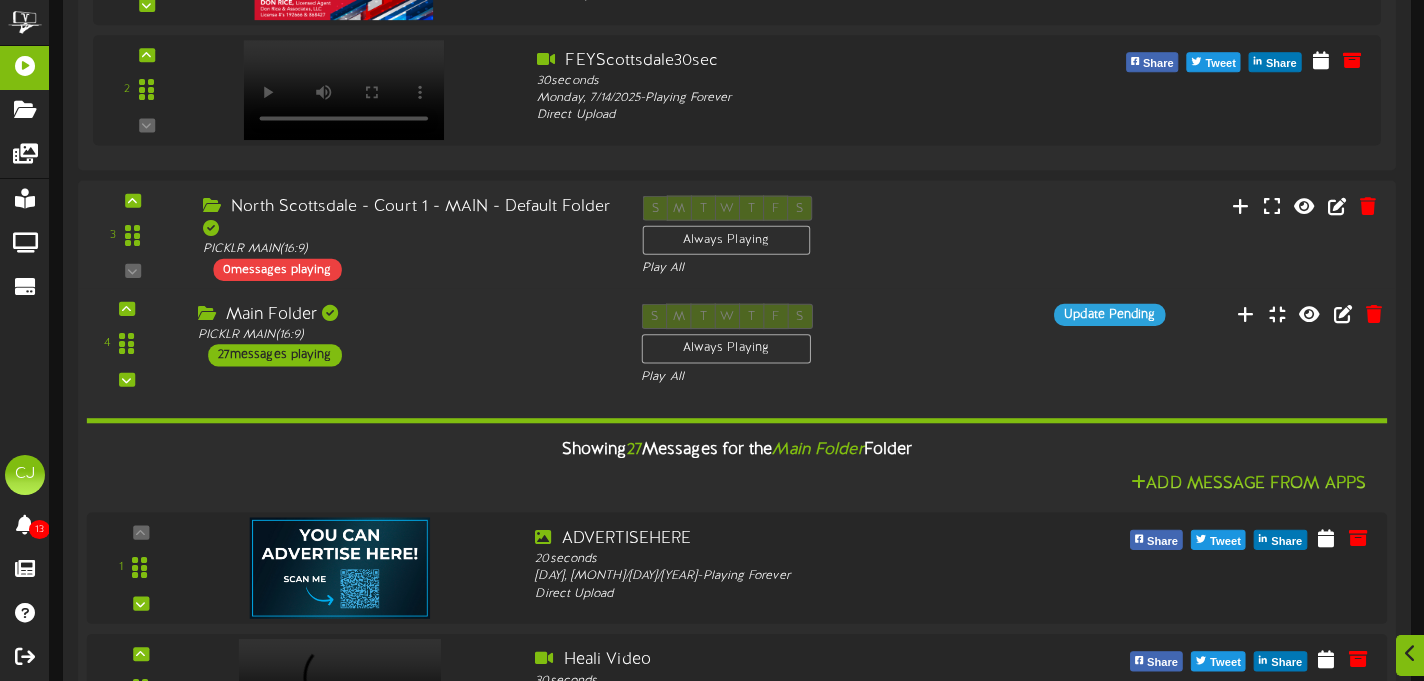 scroll, scrollTop: 723, scrollLeft: 0, axis: vertical 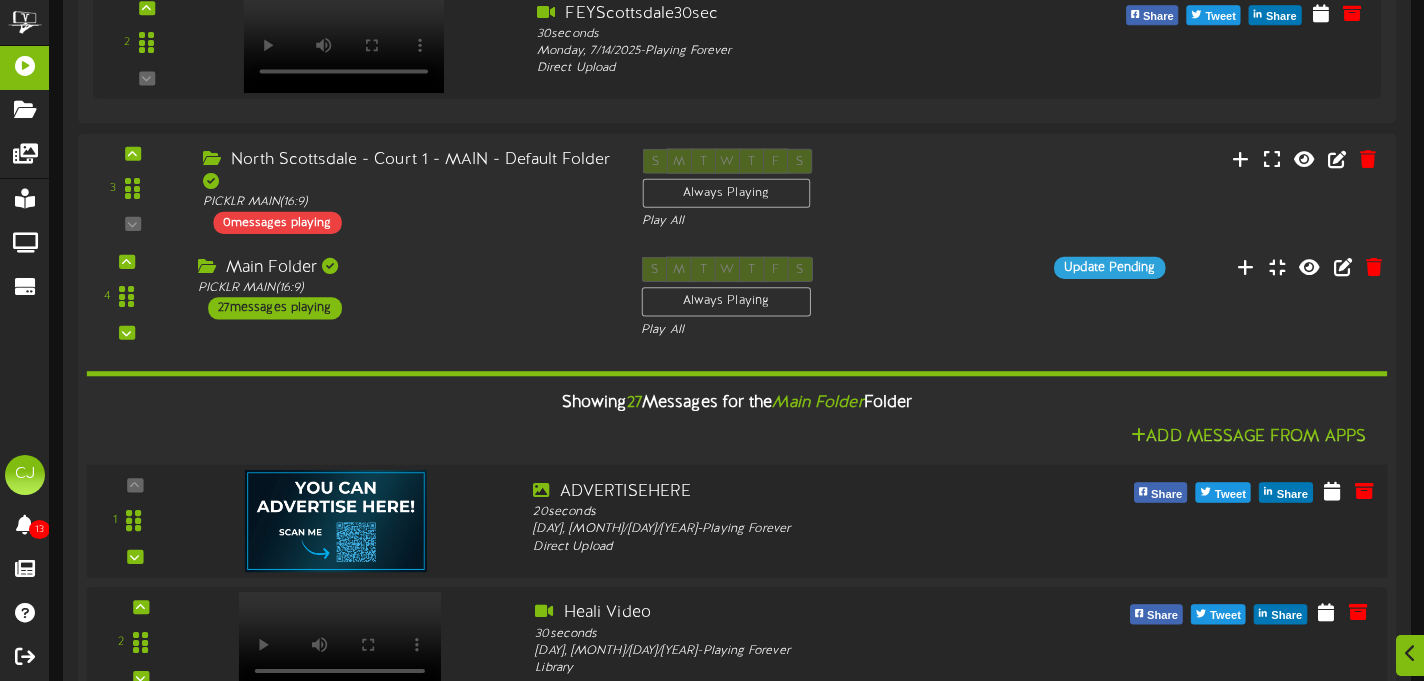click at bounding box center [335, 521] 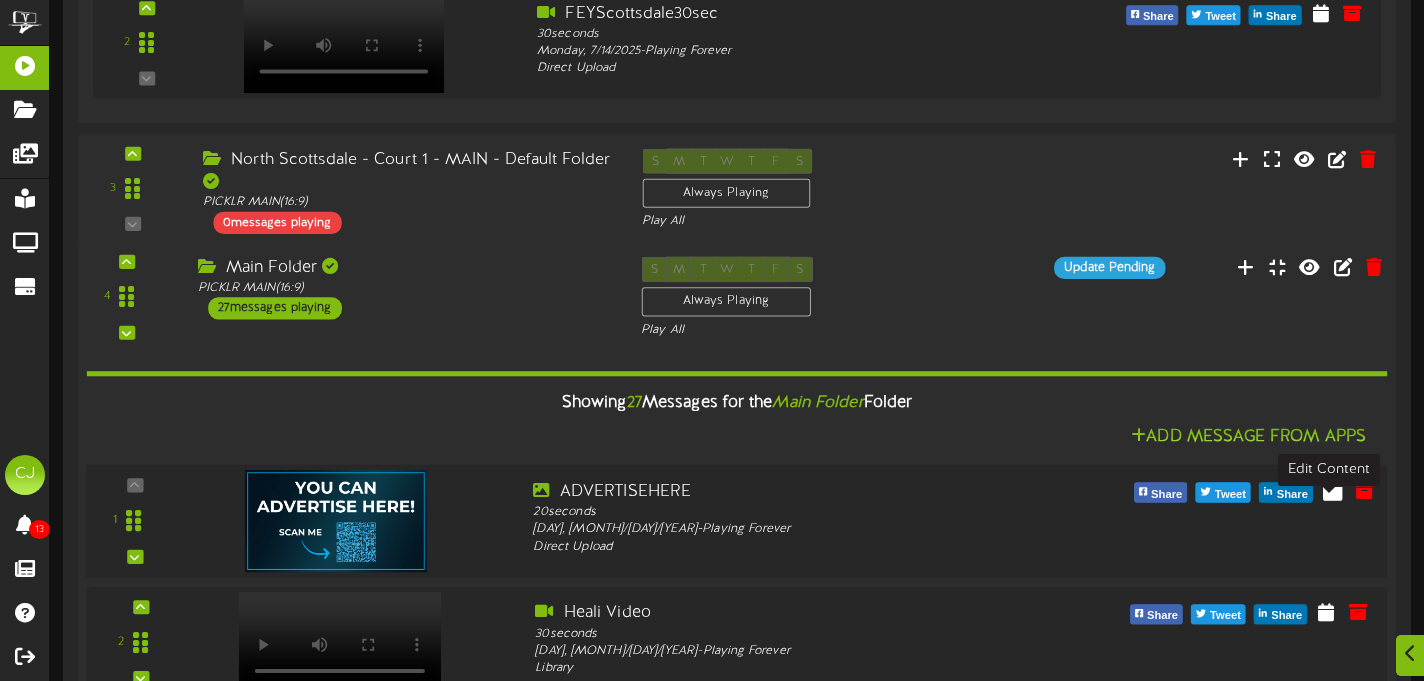 click at bounding box center [1333, 490] 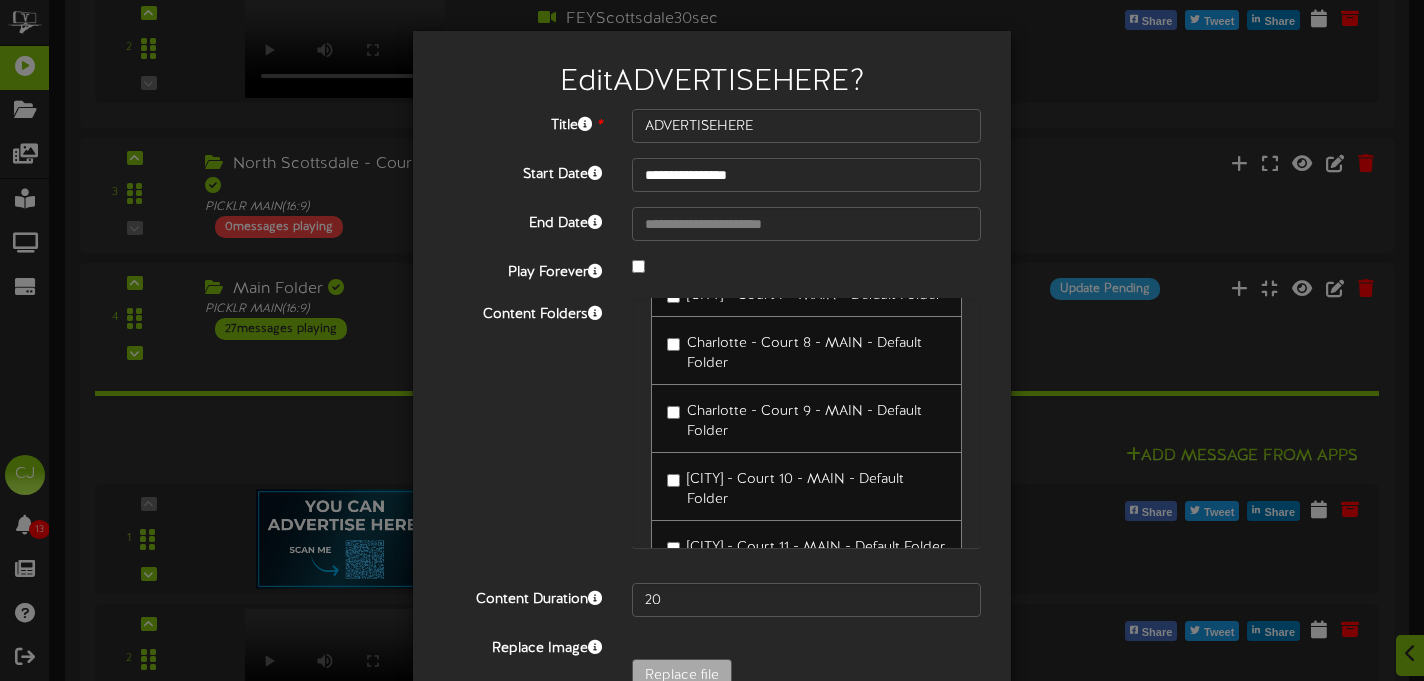 scroll, scrollTop: 21710, scrollLeft: 0, axis: vertical 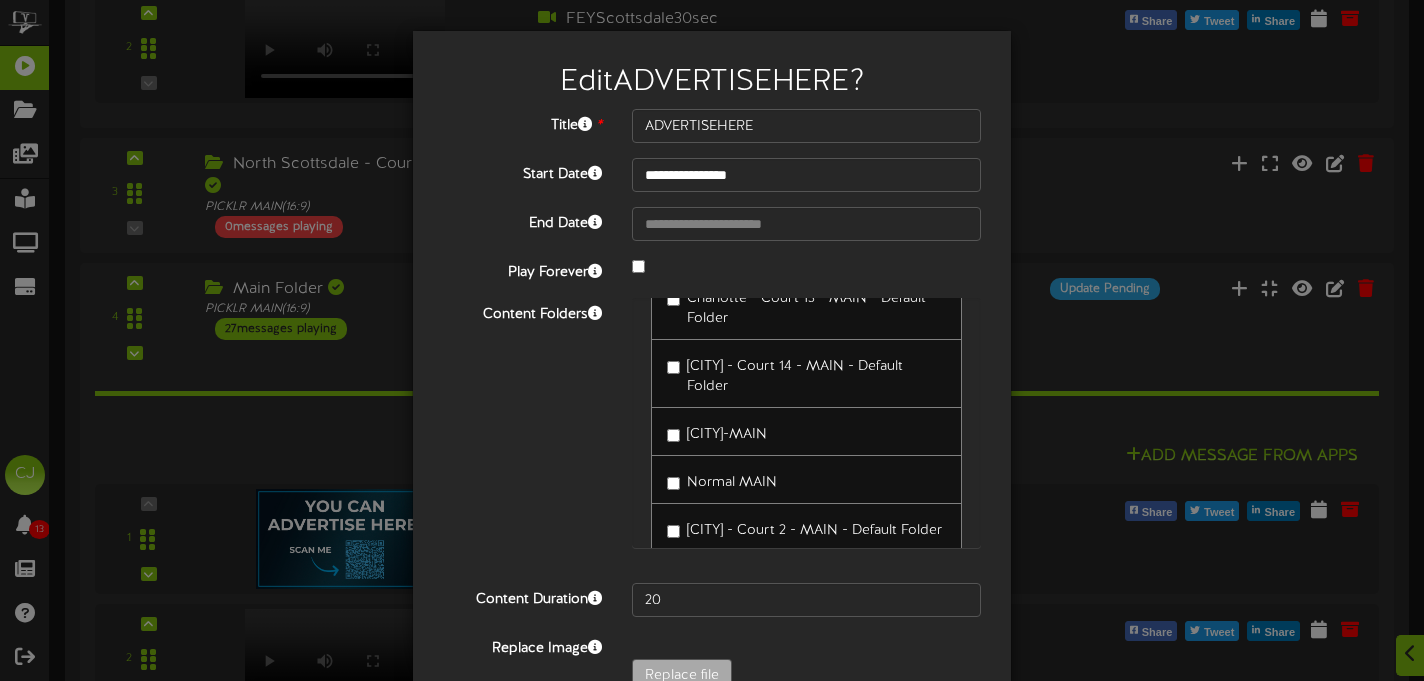 click on "Content Folders
Kaysville PICKLRFIT 7 MAIN - Default Content Folder
Kaysville PICKLRFIT 8 MAIN
Kaysville PICKLRFIT 9 MAIN" at bounding box center [712, 433] 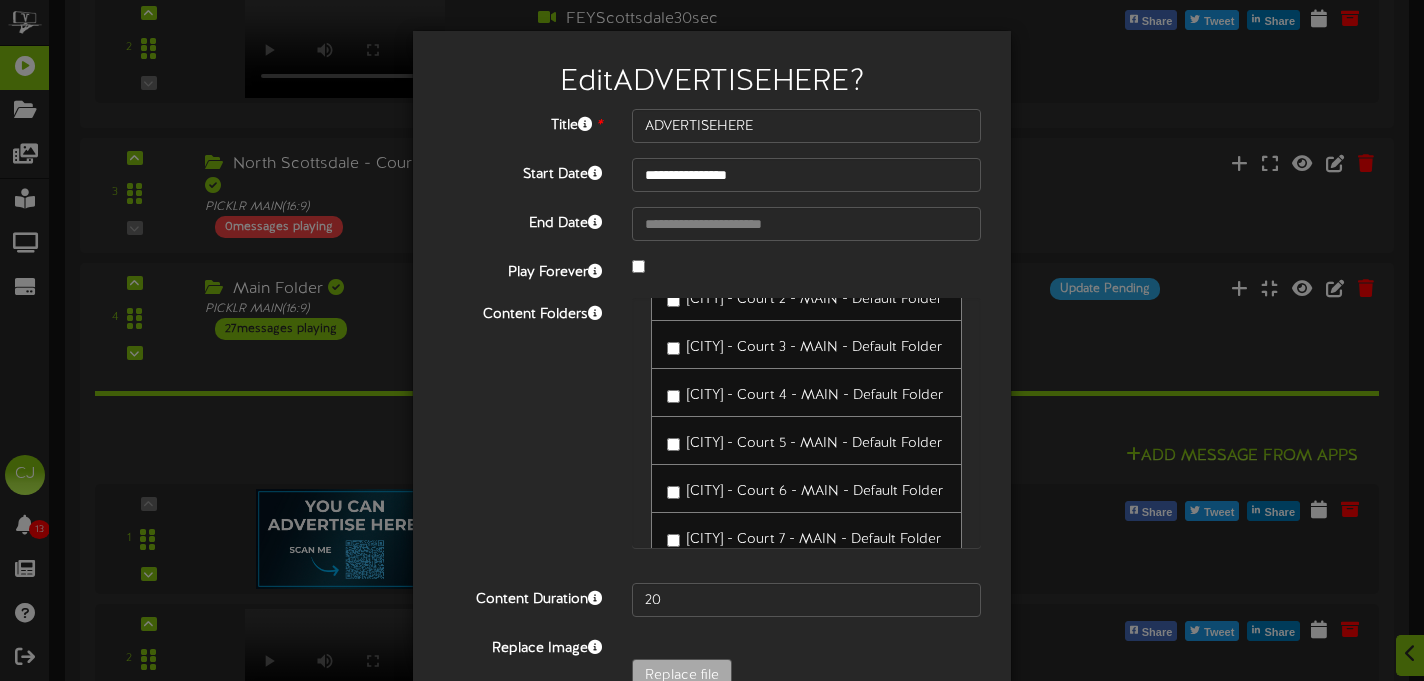 scroll, scrollTop: 22042, scrollLeft: 0, axis: vertical 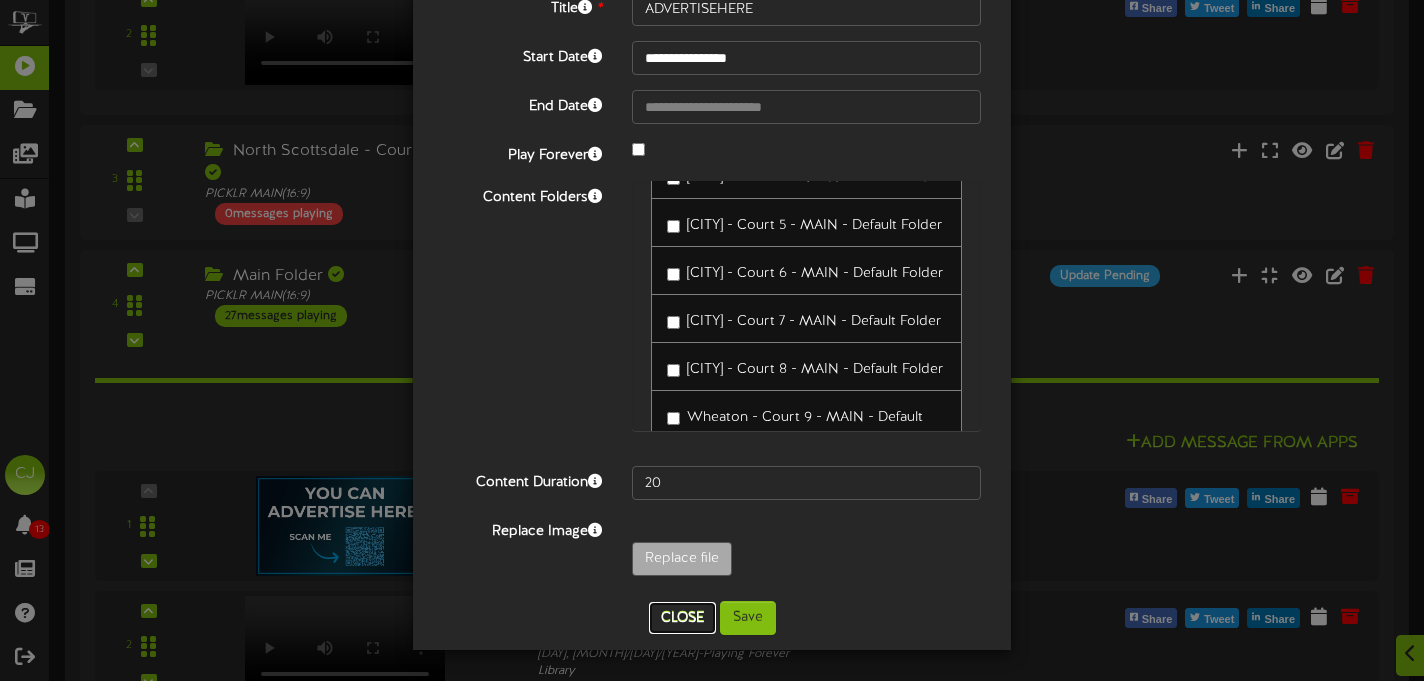 click on "Close" at bounding box center [682, 618] 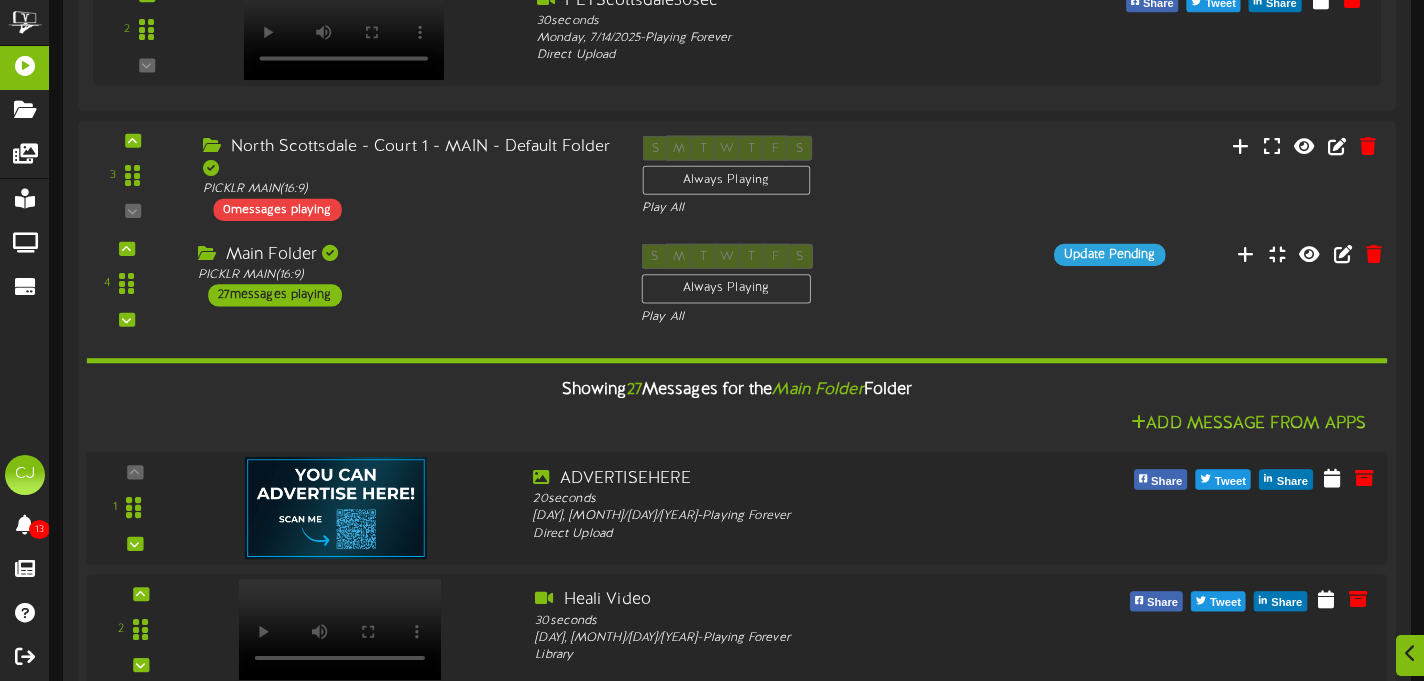 click at bounding box center (335, 508) 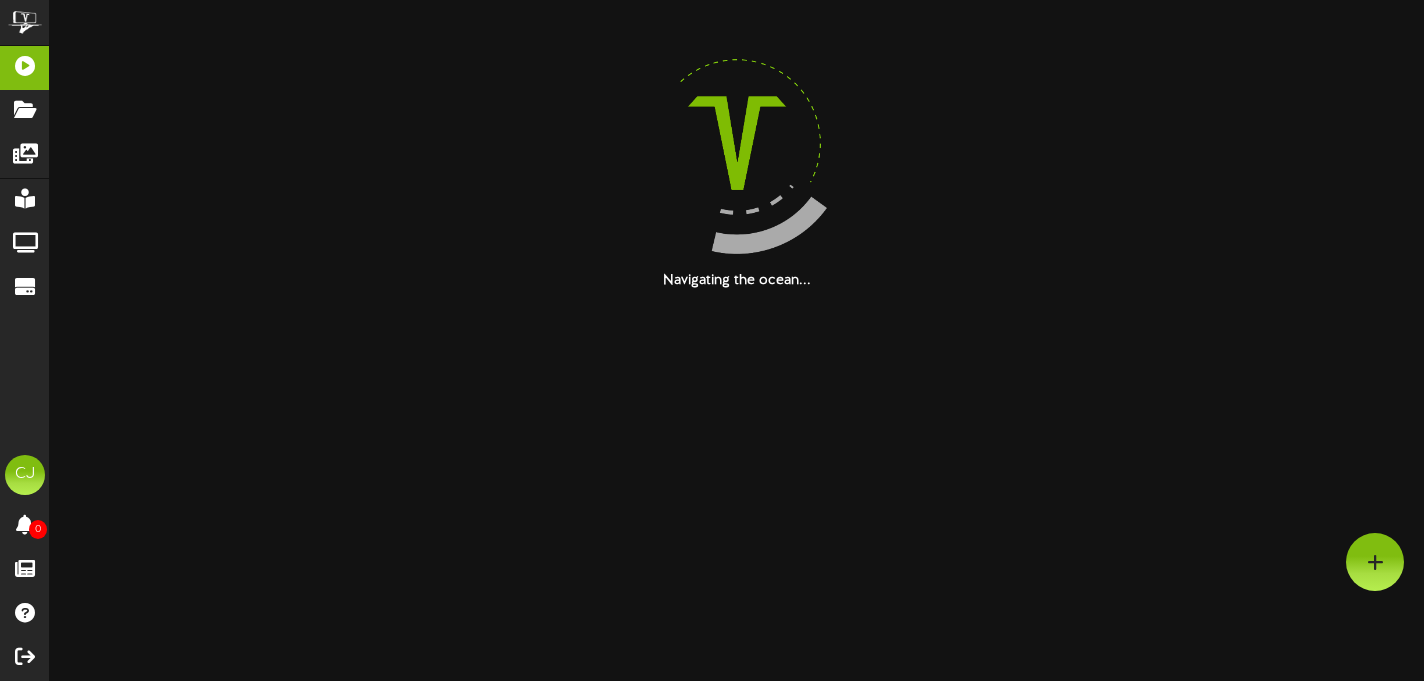 scroll, scrollTop: 0, scrollLeft: 0, axis: both 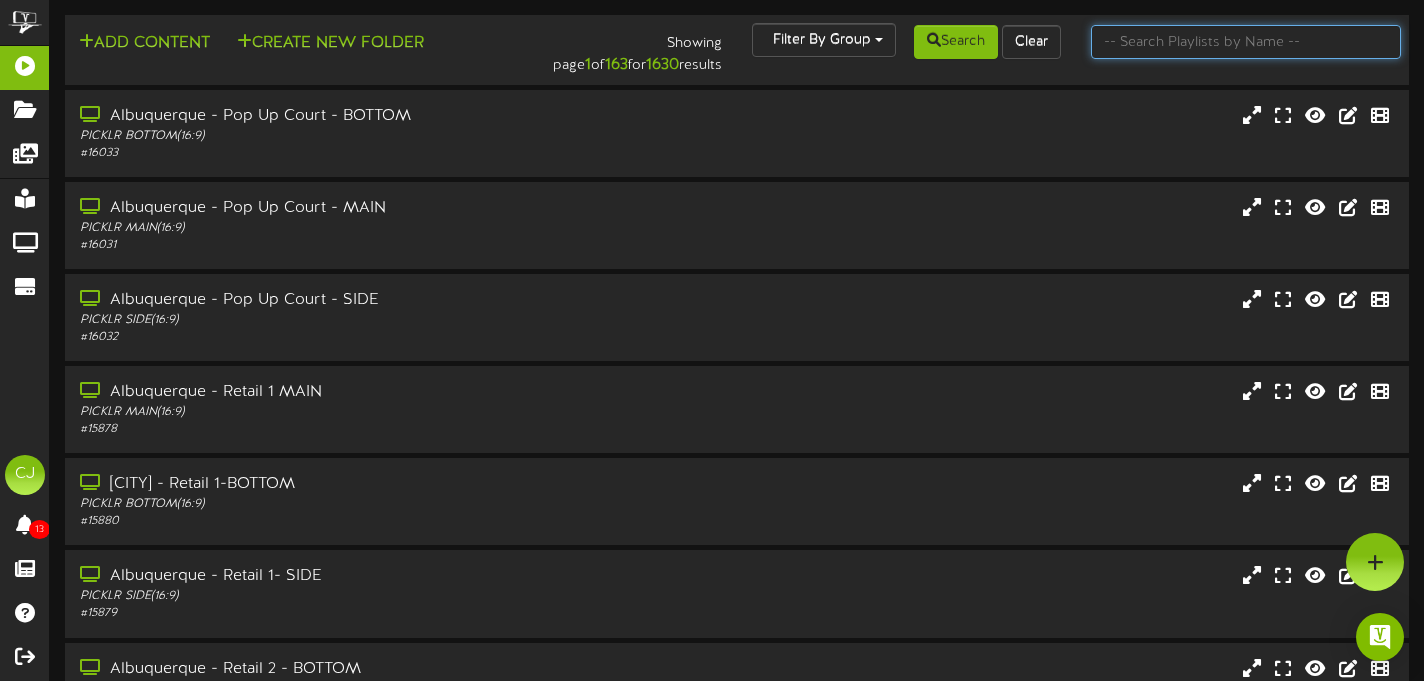 click at bounding box center (1246, 42) 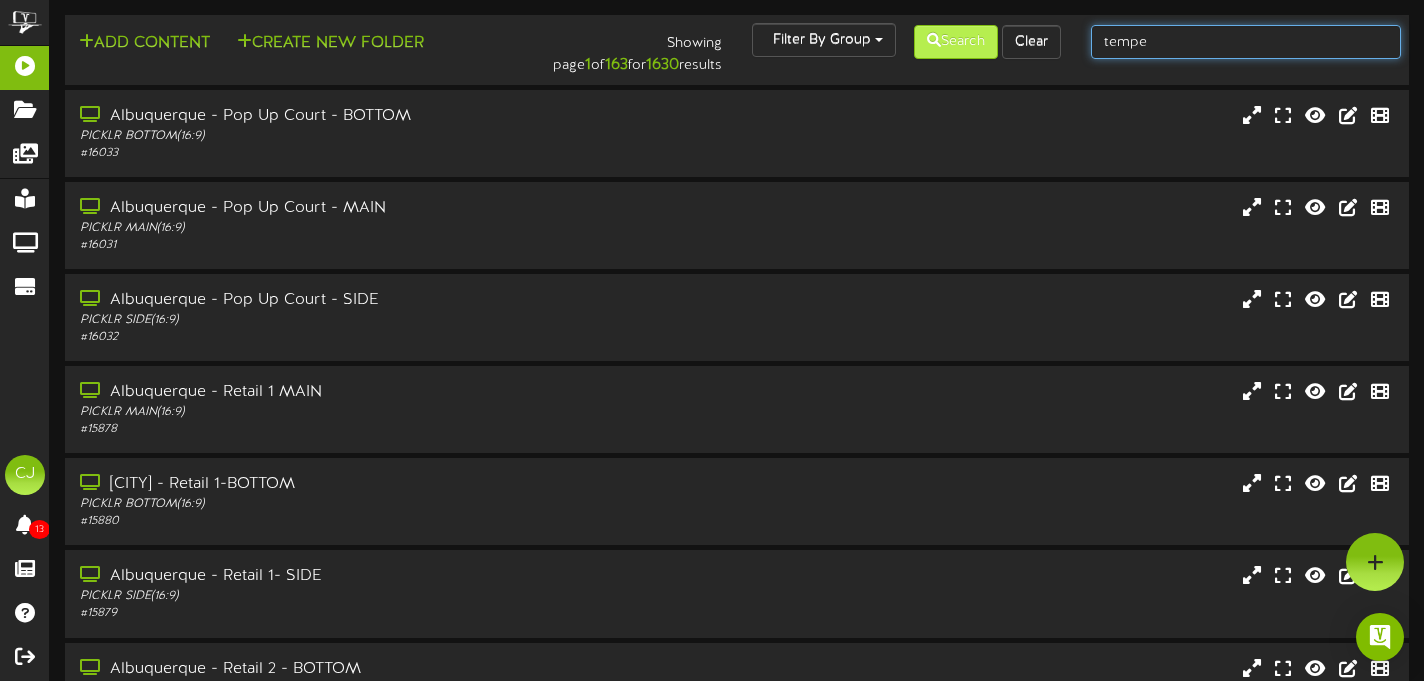 type on "tempe" 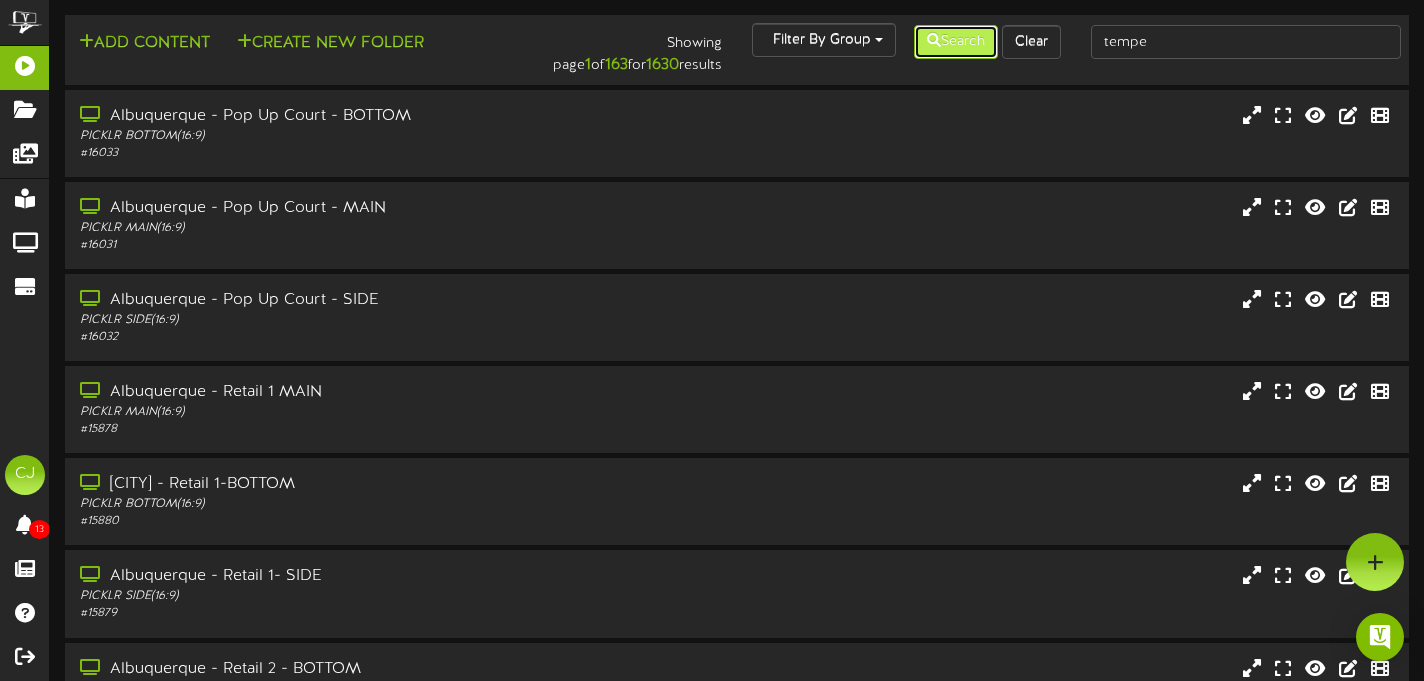 click on "Search" at bounding box center (956, 42) 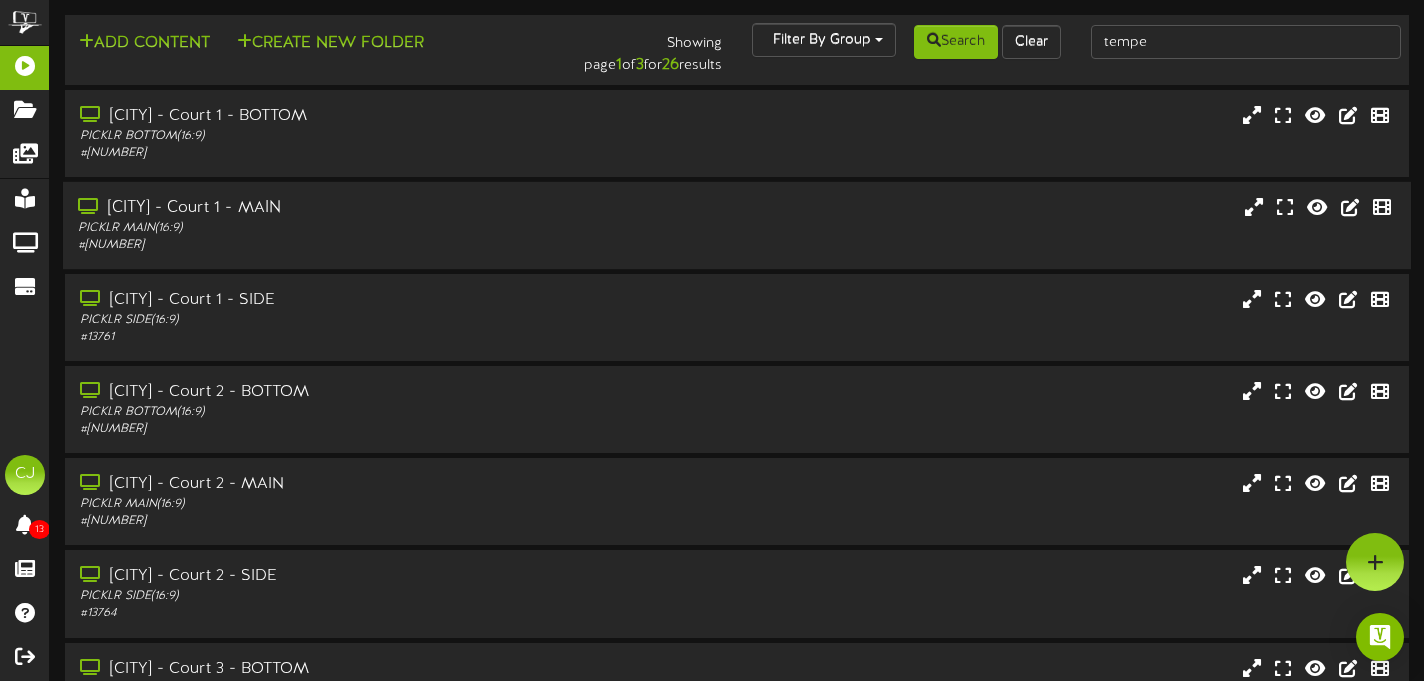 click on "PICKLR MAIN  ( 16:9 )" at bounding box center (344, 228) 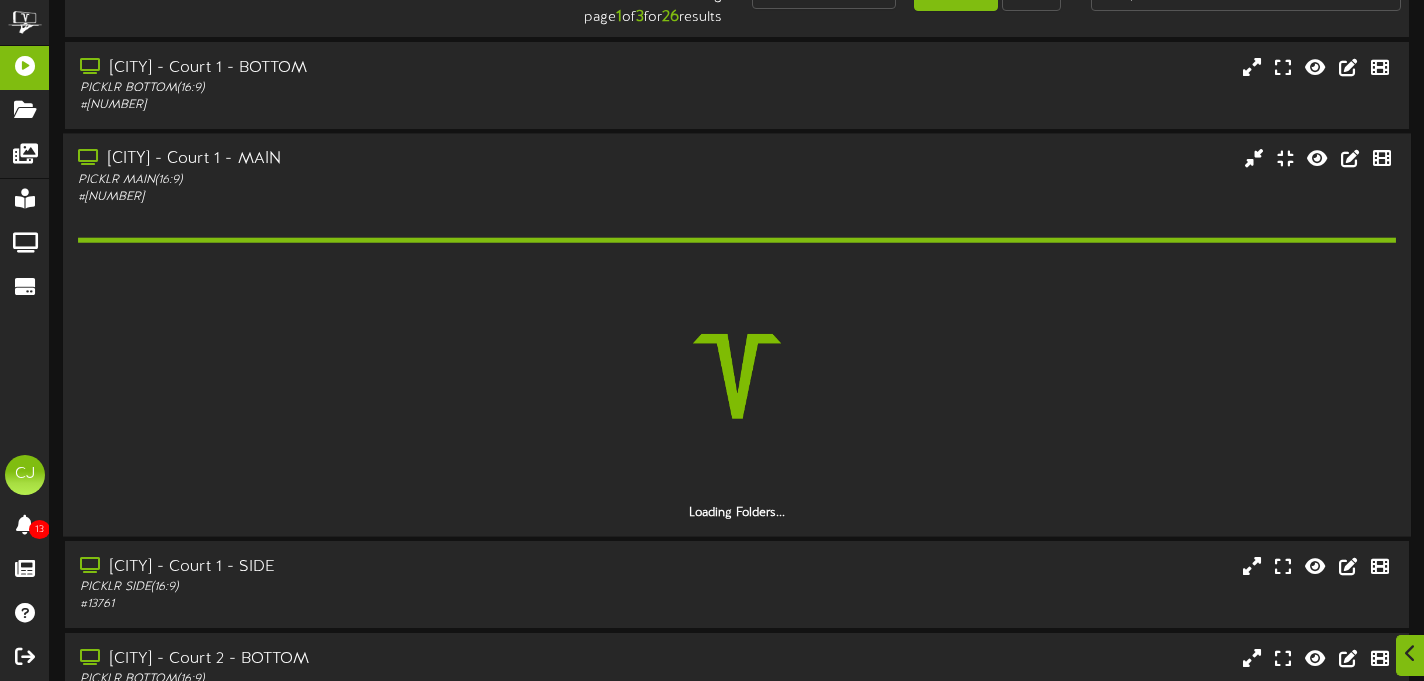 scroll, scrollTop: 51, scrollLeft: 0, axis: vertical 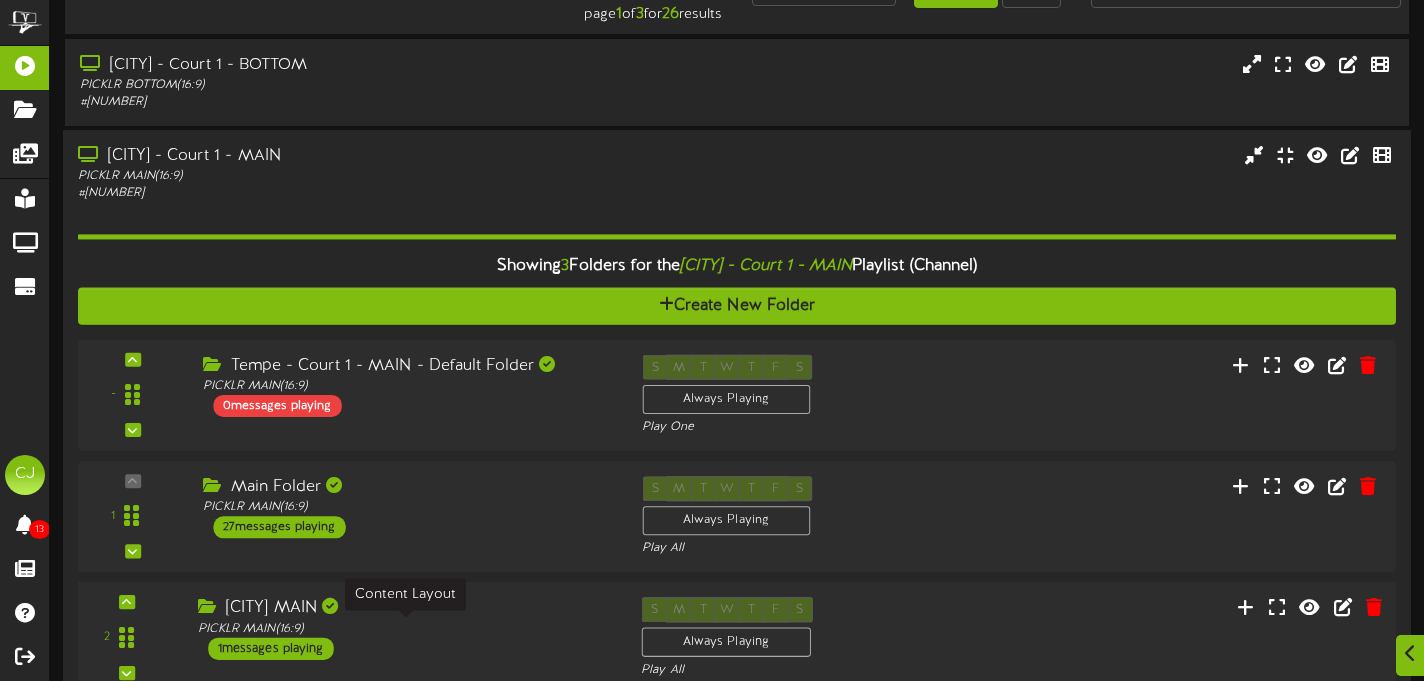 click on "PICKLR MAIN  ( 16:9 )" at bounding box center (404, 629) 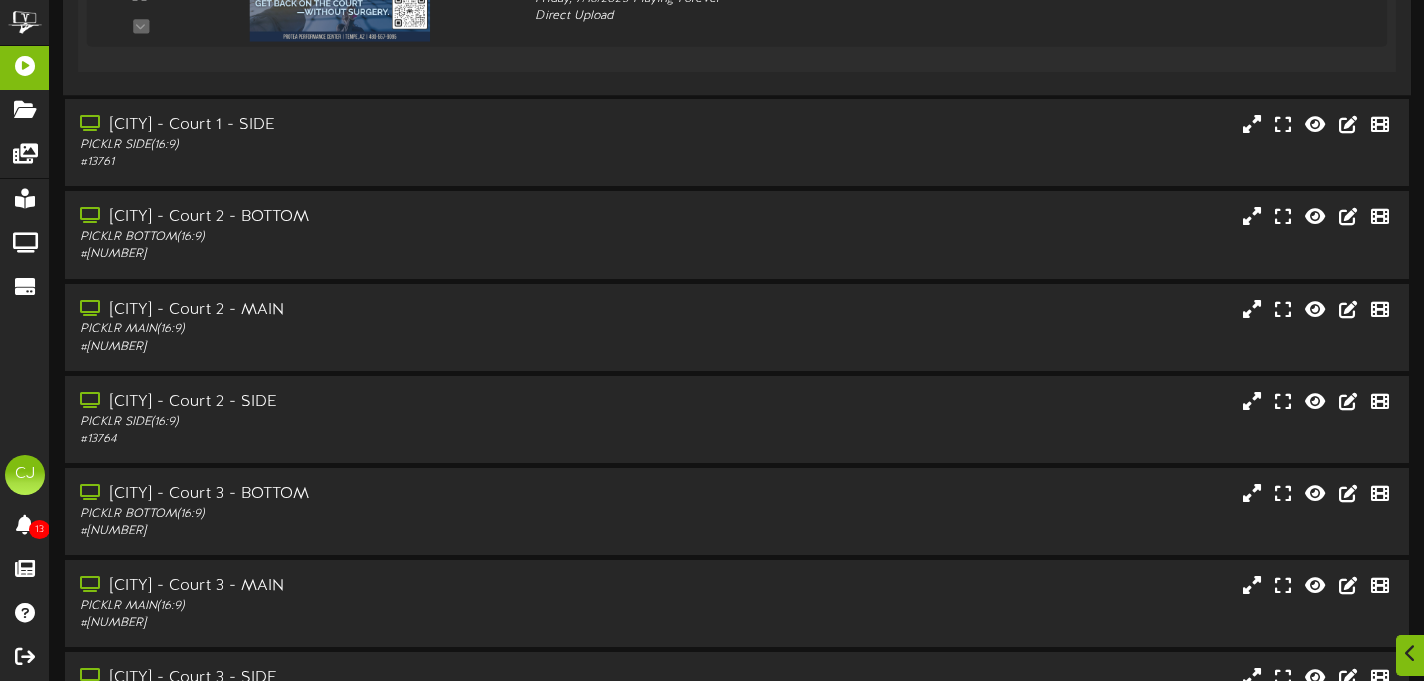 scroll, scrollTop: 933, scrollLeft: 0, axis: vertical 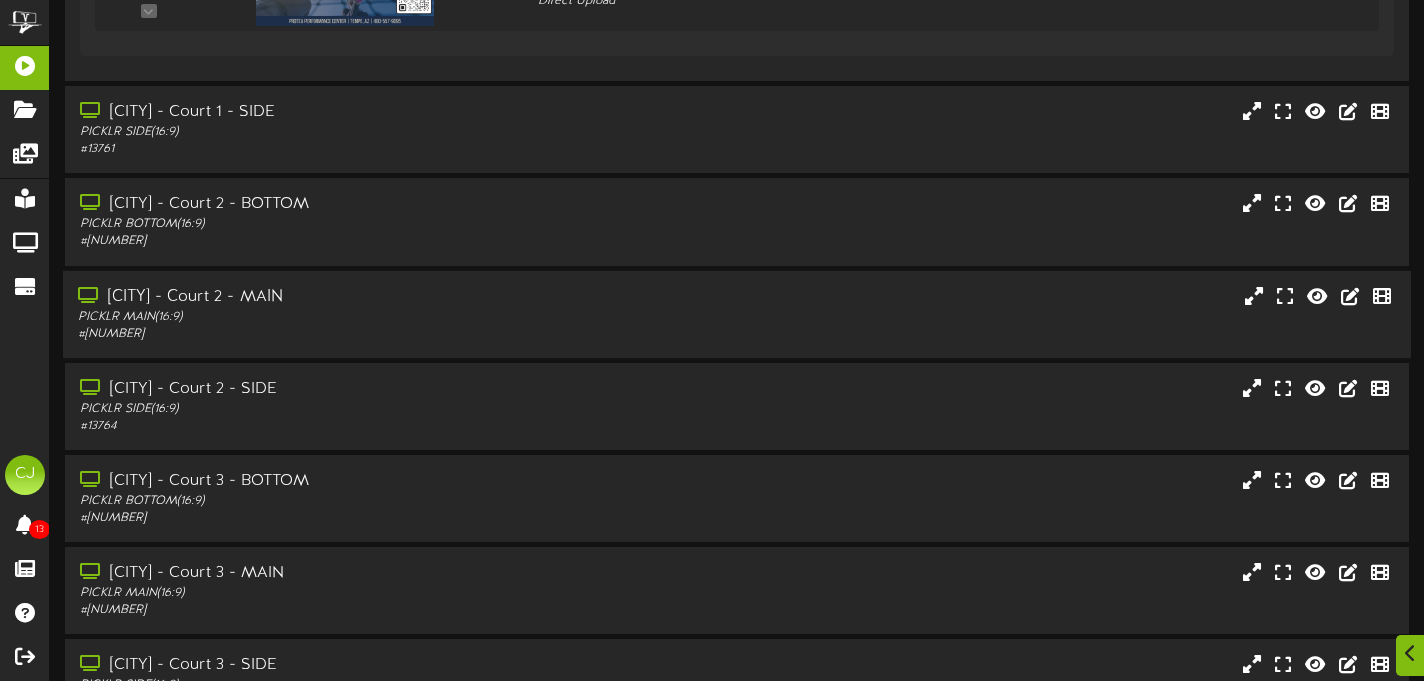 click on "[CITY] - Court 2 - MAIN" at bounding box center (344, 296) 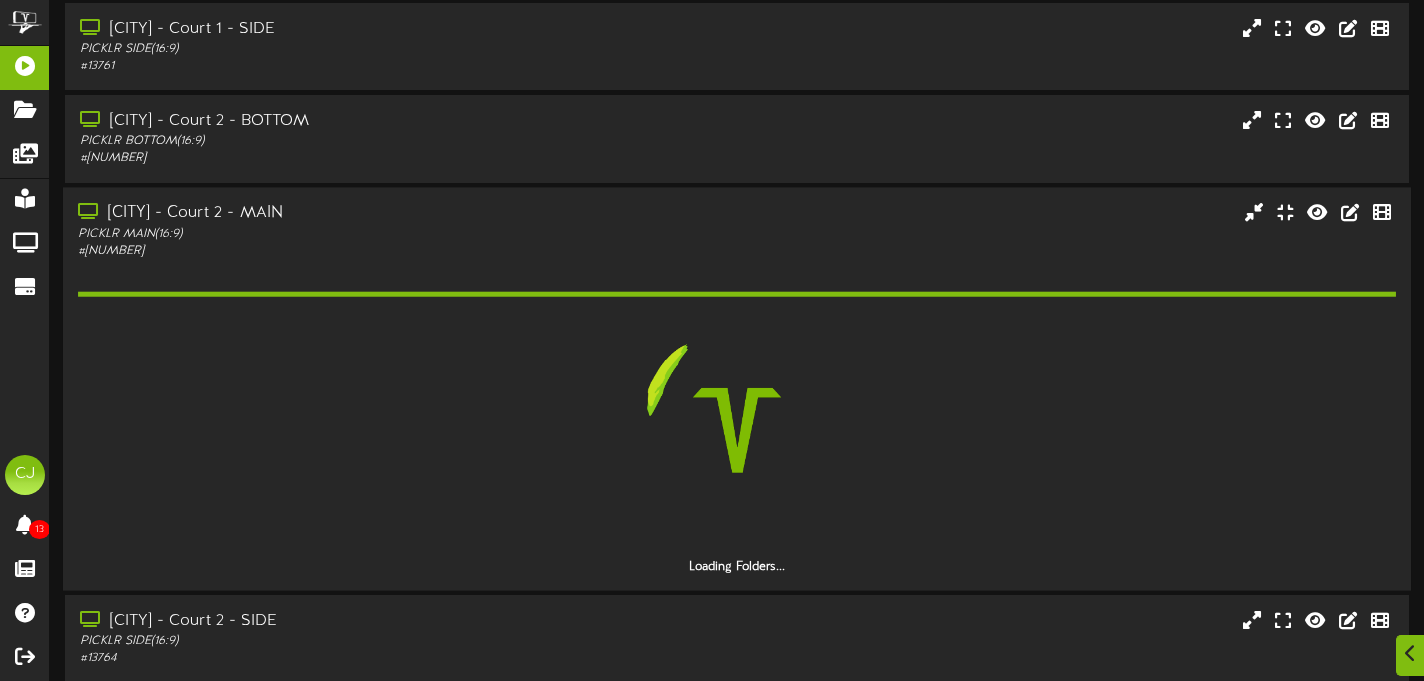 scroll, scrollTop: 1099, scrollLeft: 0, axis: vertical 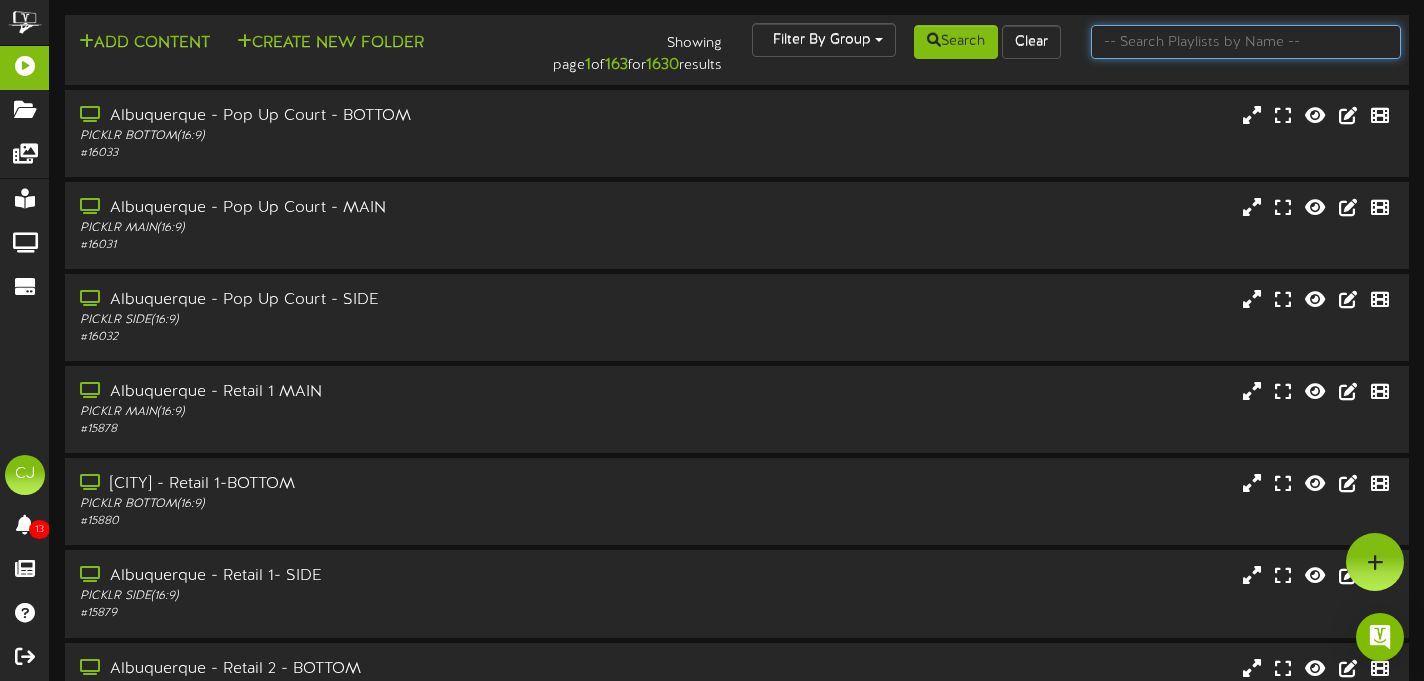 click at bounding box center (1246, 42) 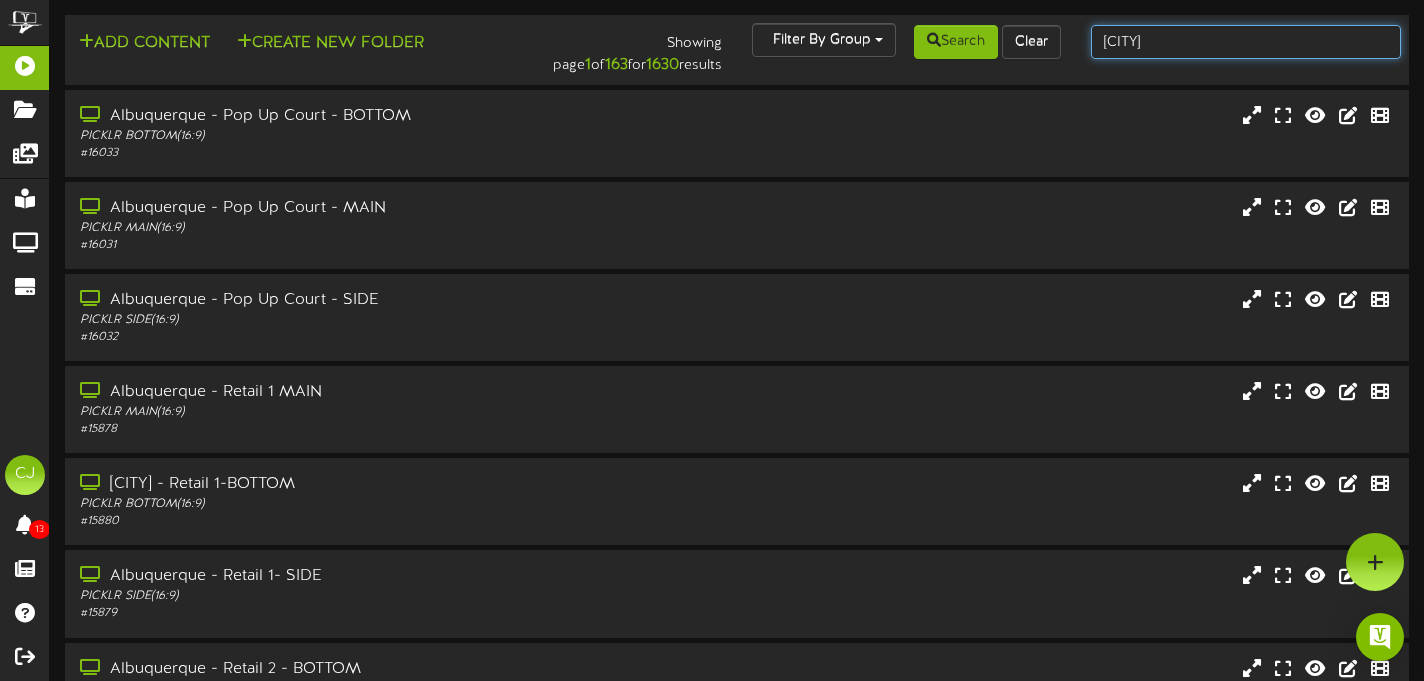type on "[CITY]" 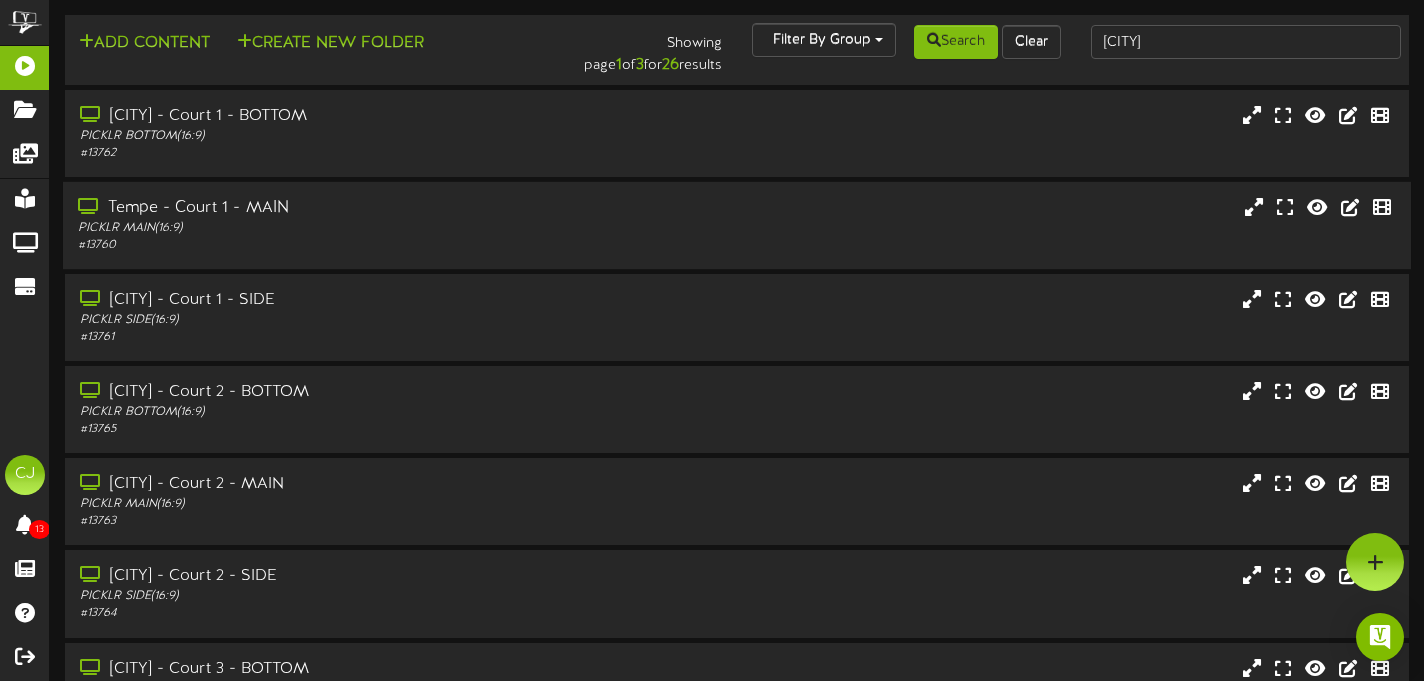 click on "PICKLR MAIN  ( 16:9 )" at bounding box center [344, 228] 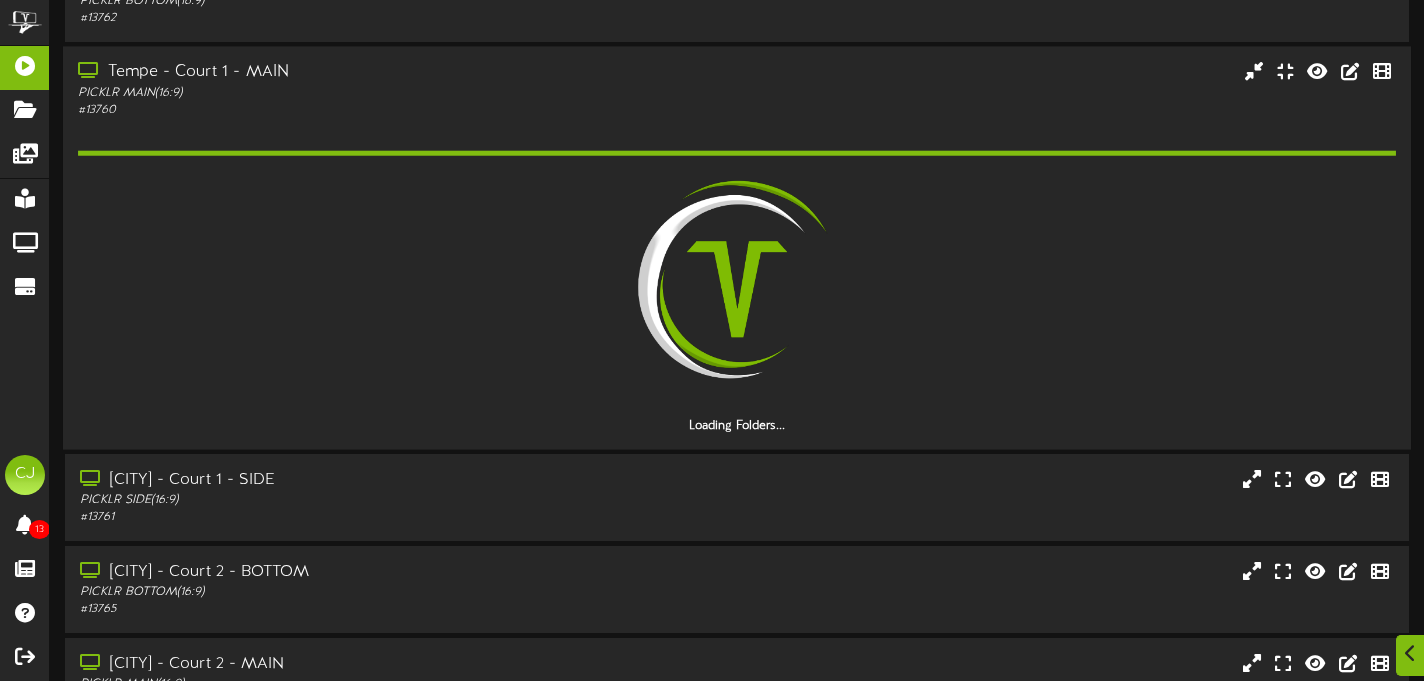 scroll, scrollTop: 139, scrollLeft: 0, axis: vertical 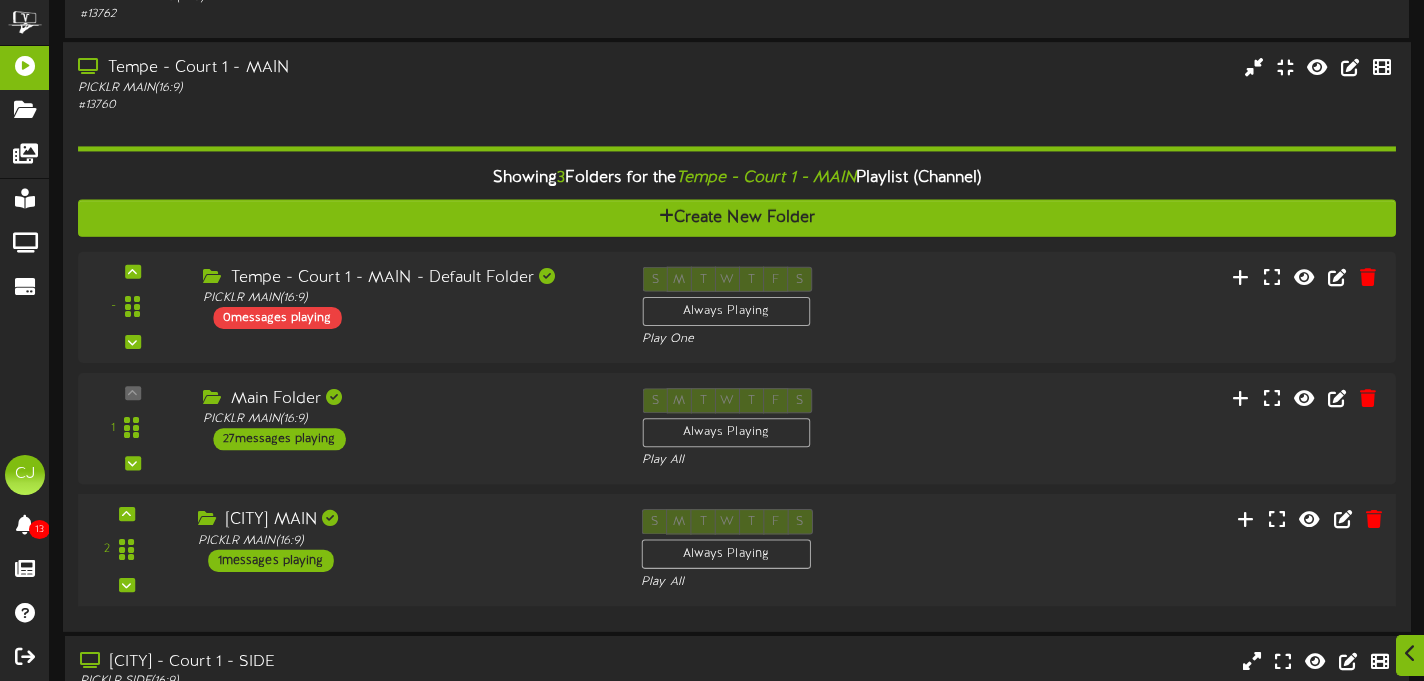 click on "[CITY] MAIN" at bounding box center [404, 520] 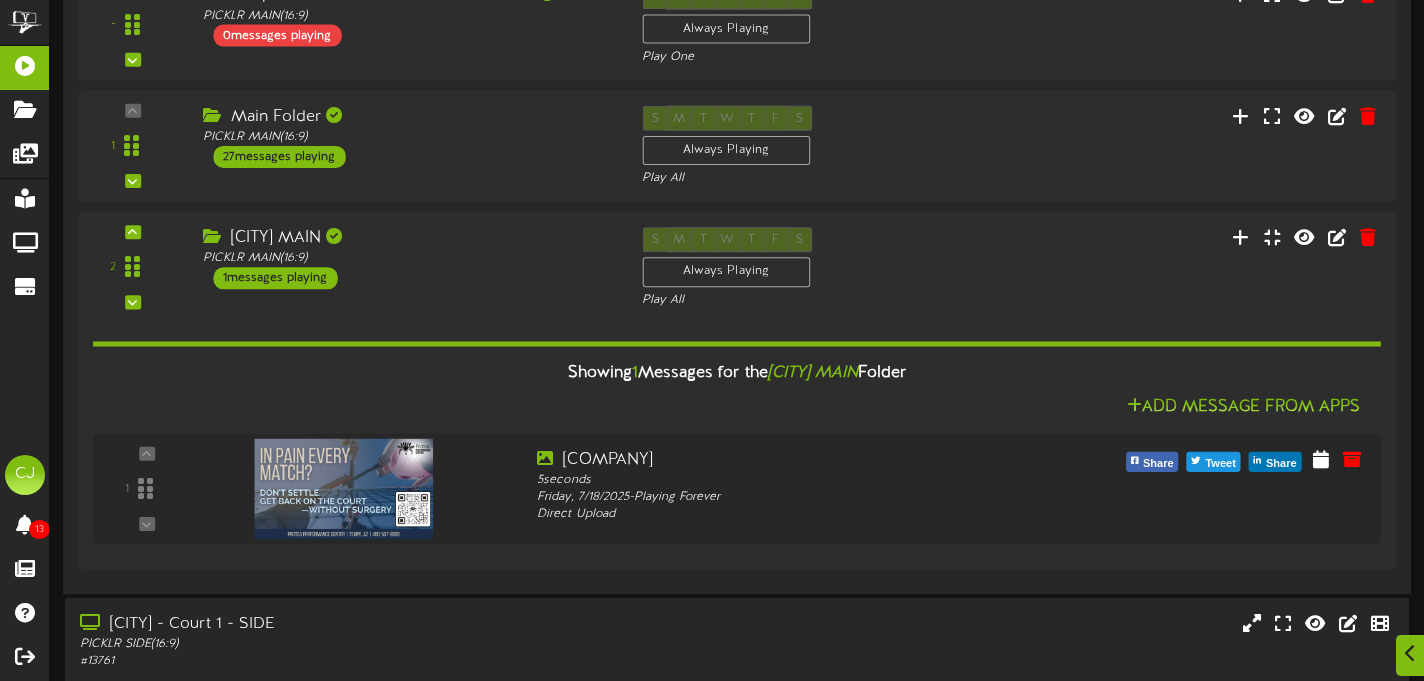 scroll, scrollTop: 426, scrollLeft: 0, axis: vertical 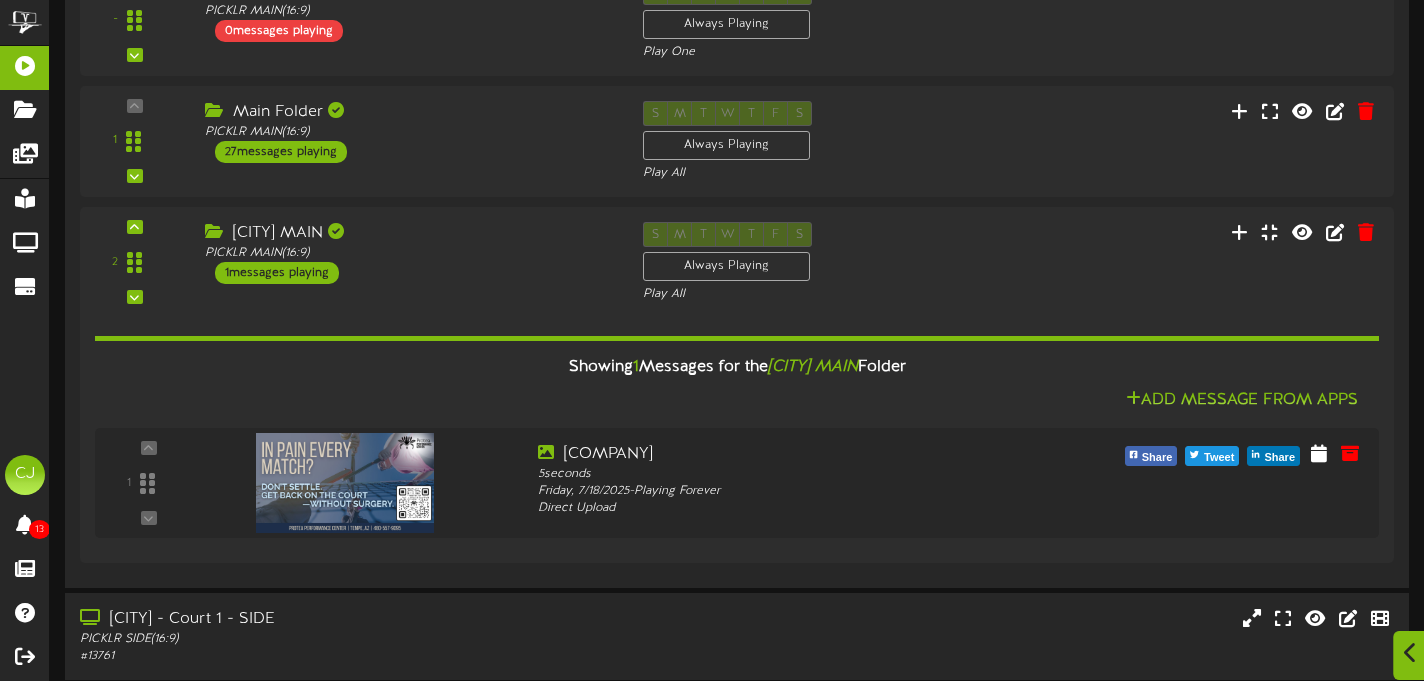 click at bounding box center (1410, 653) 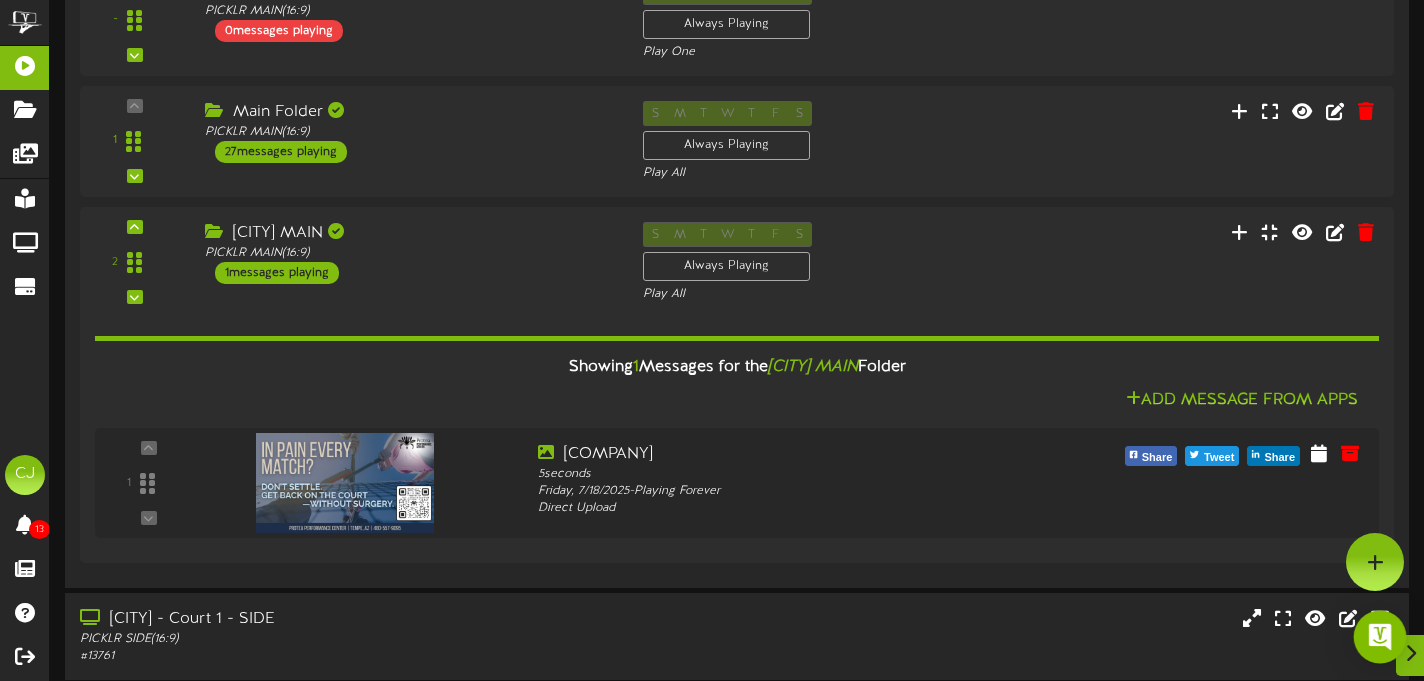 click at bounding box center (1380, 637) 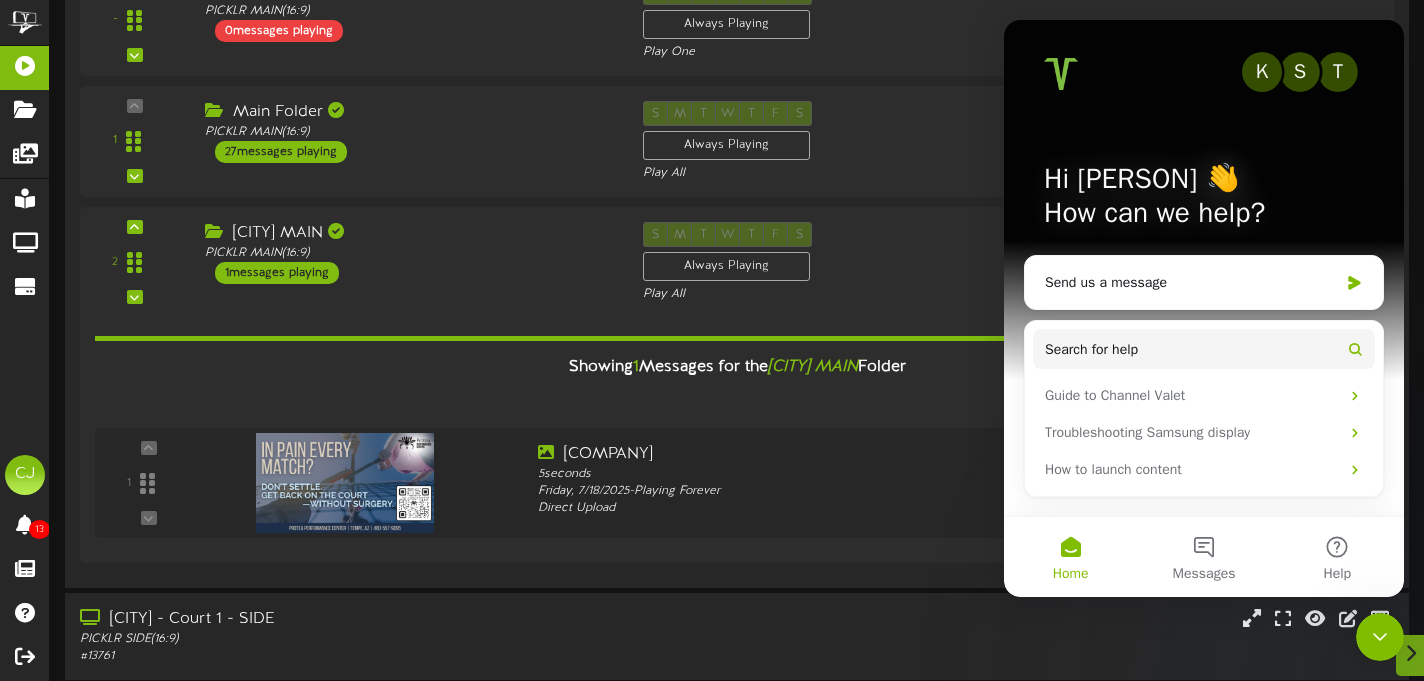 scroll, scrollTop: 0, scrollLeft: 0, axis: both 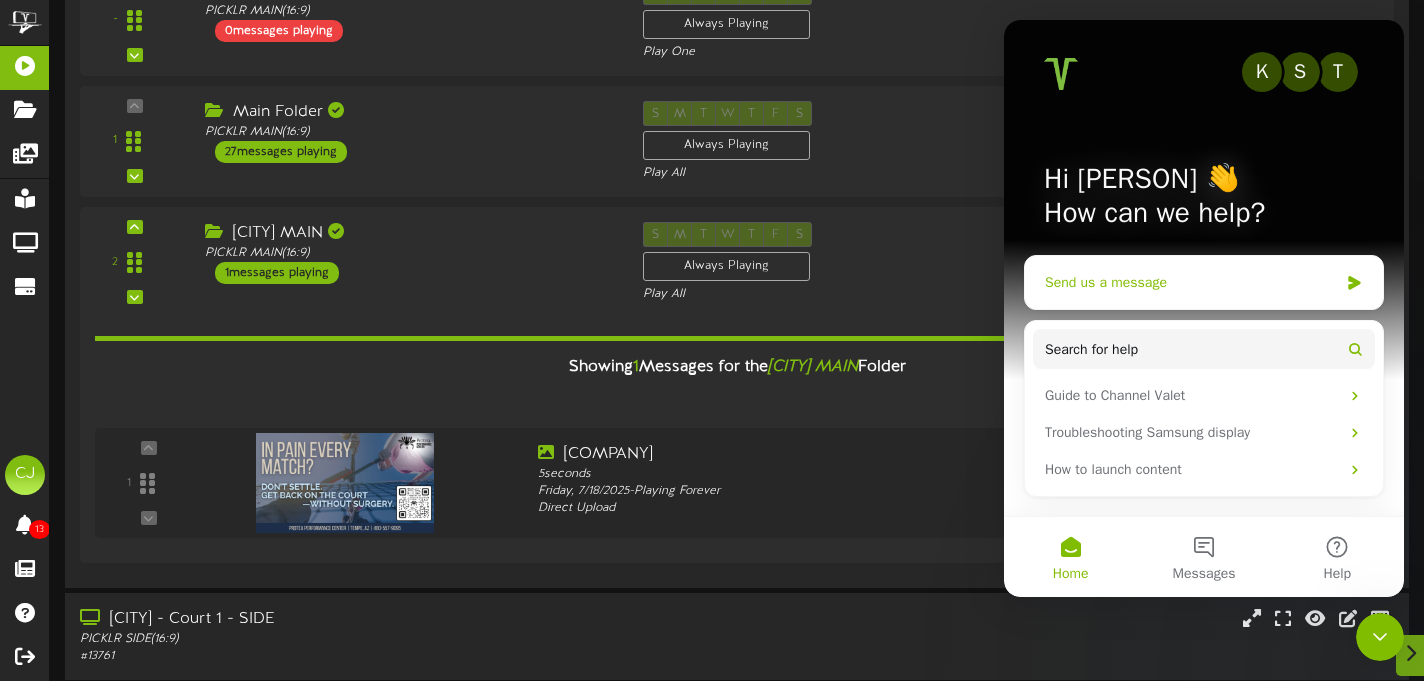 click 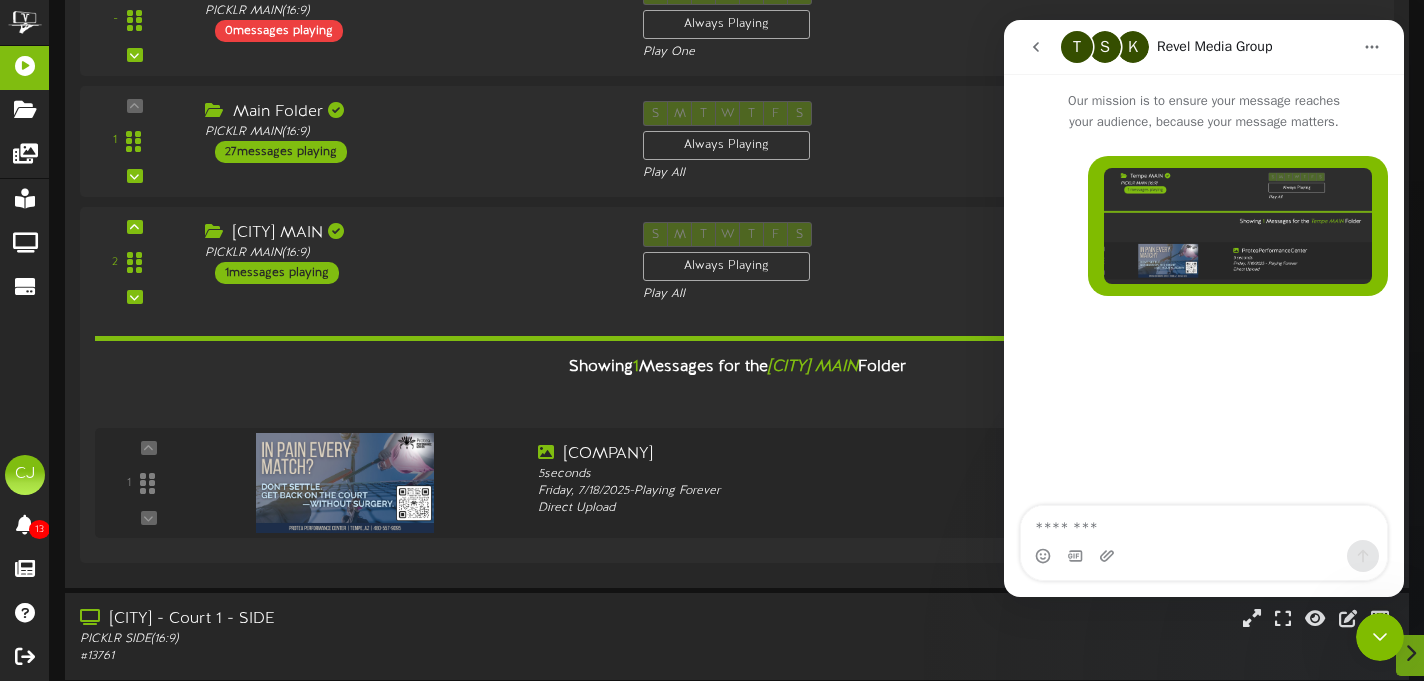 click at bounding box center (1204, 523) 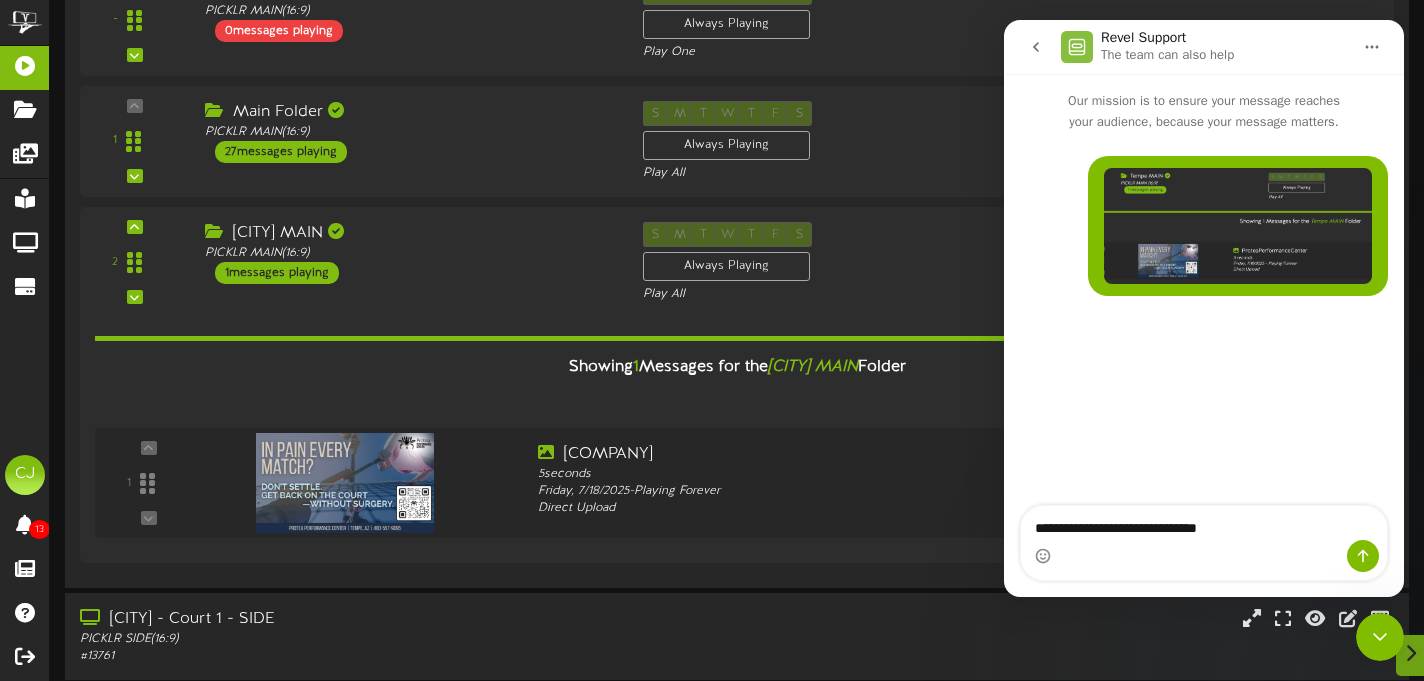 type on "**********" 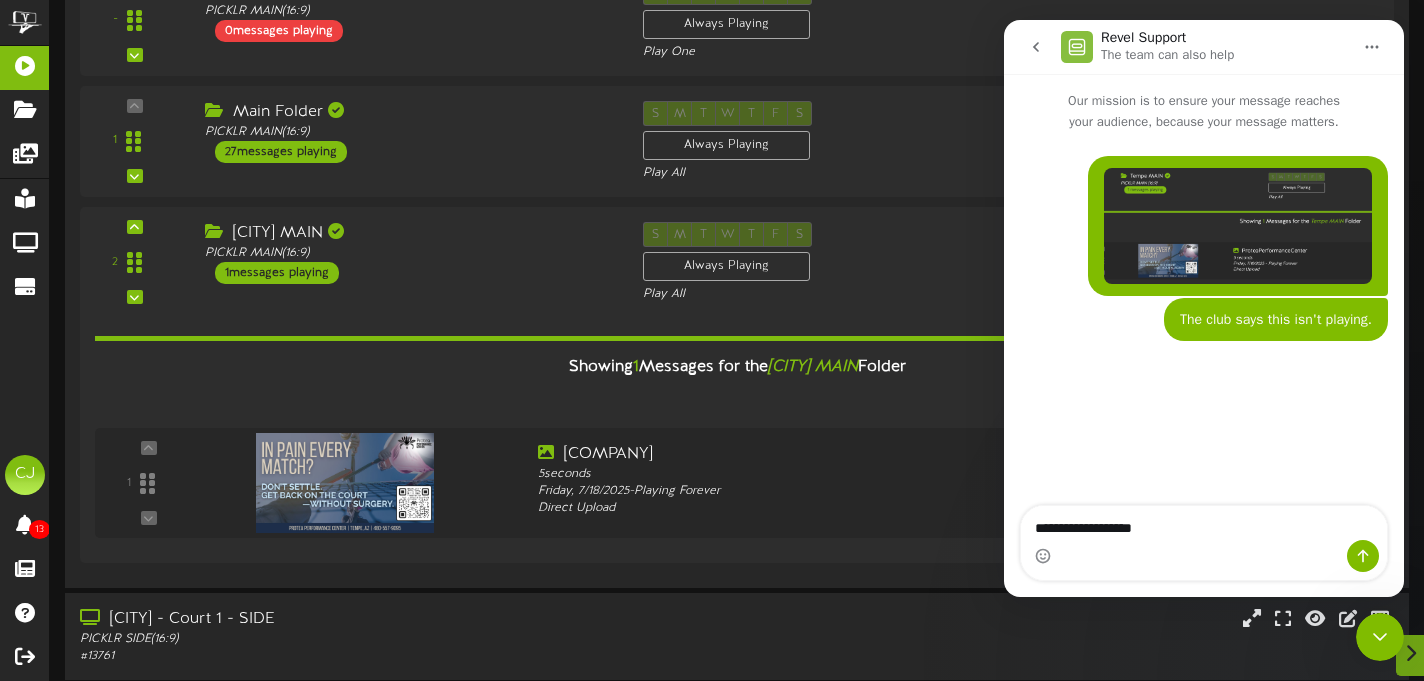 type on "**********" 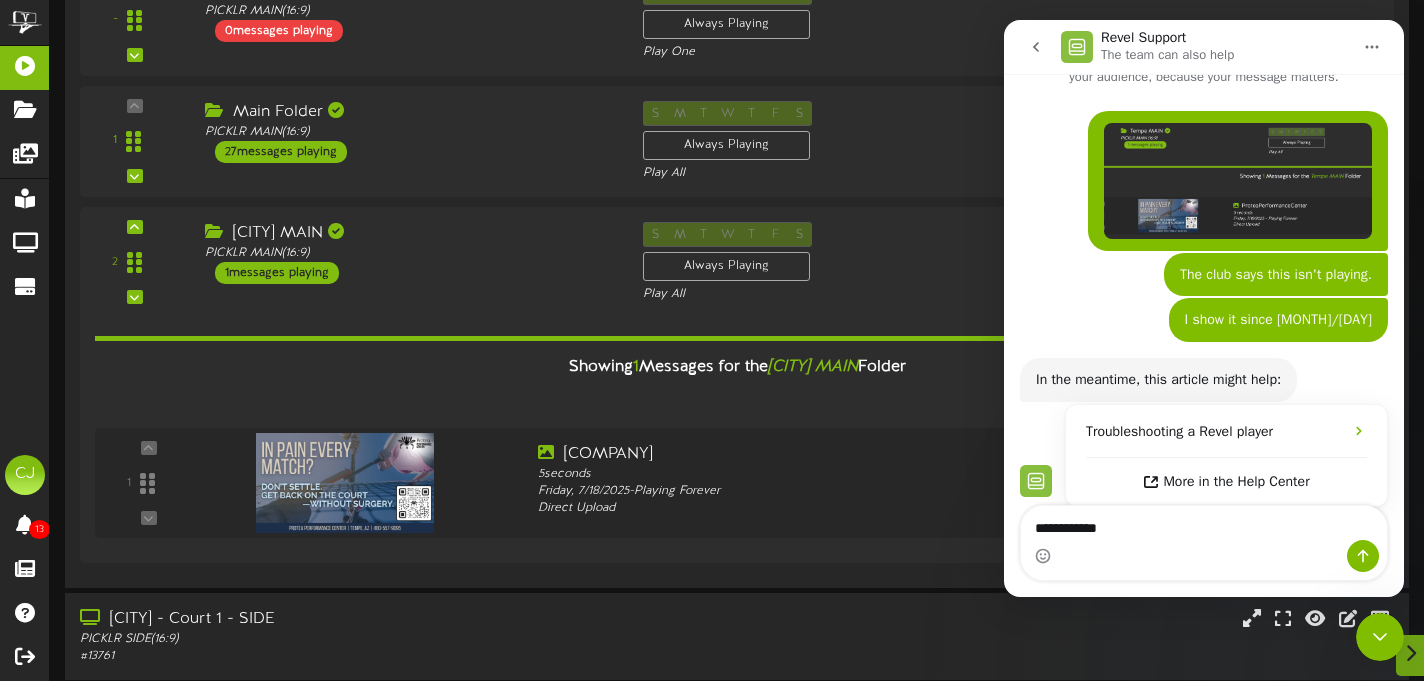 scroll, scrollTop: 68, scrollLeft: 0, axis: vertical 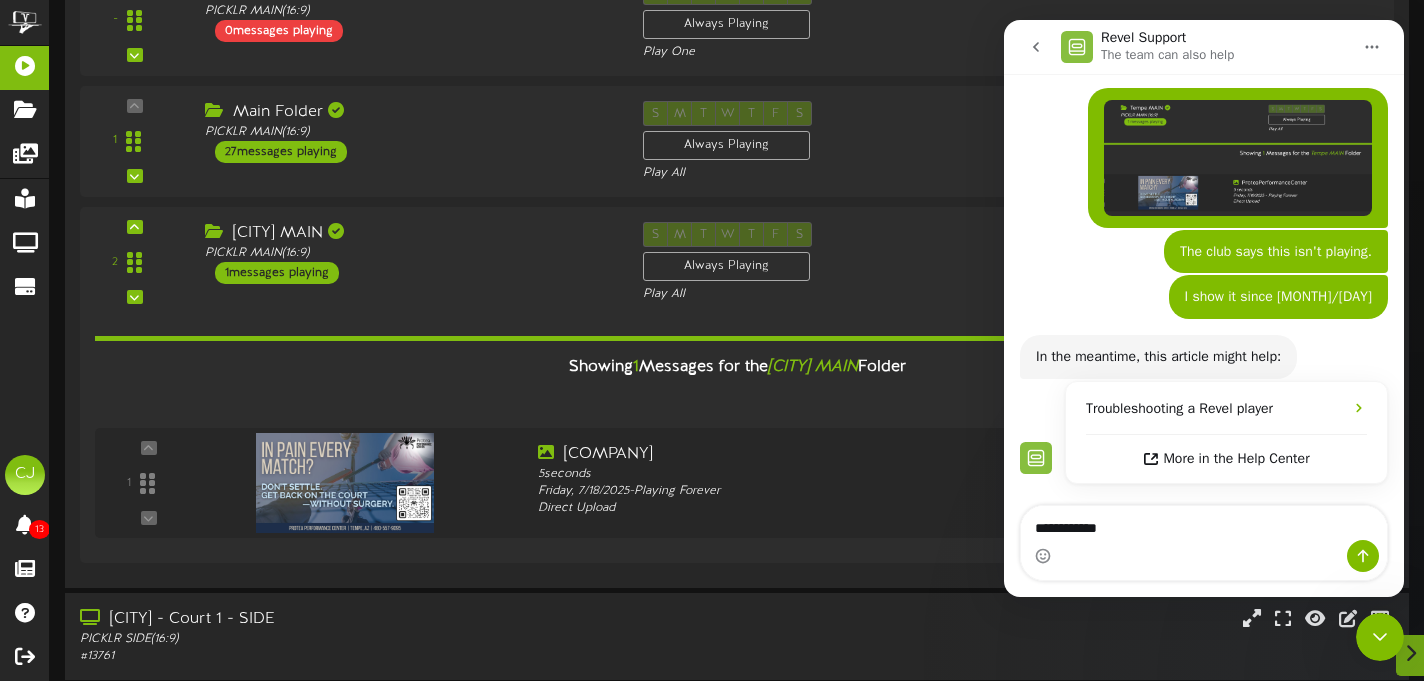 type on "**********" 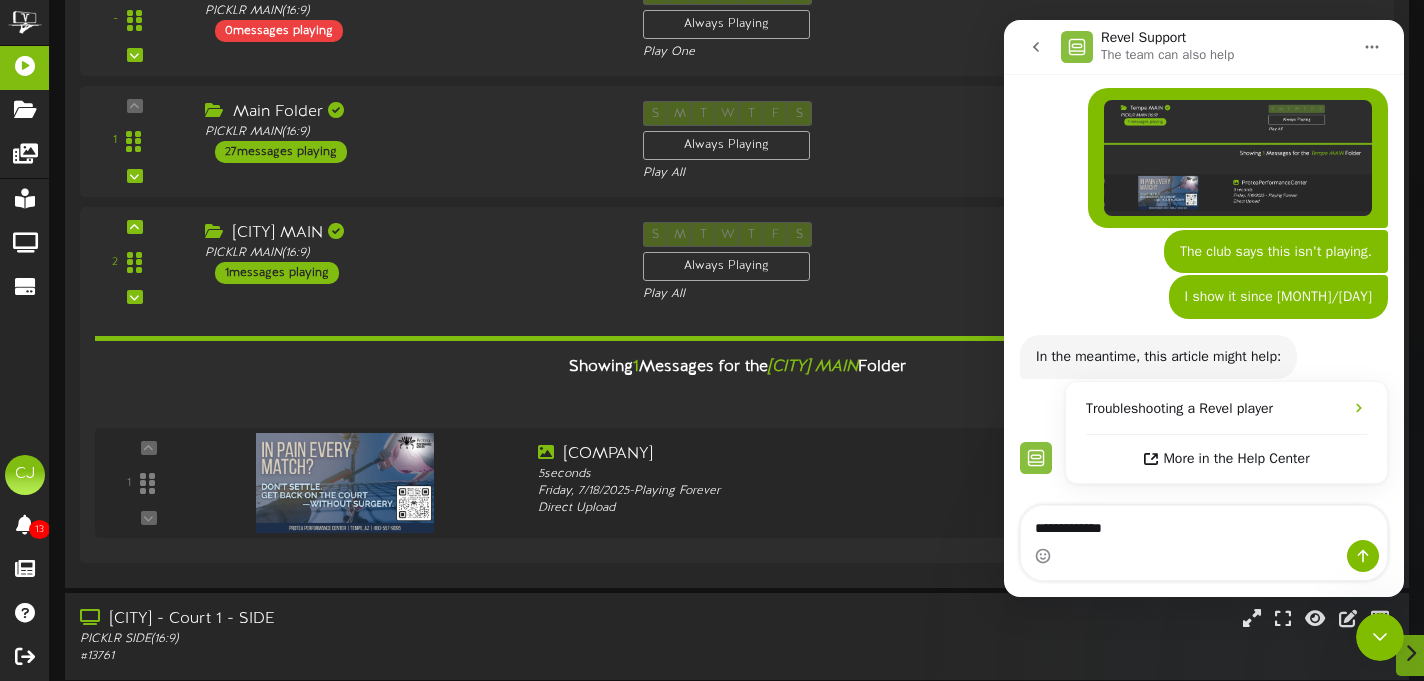 type 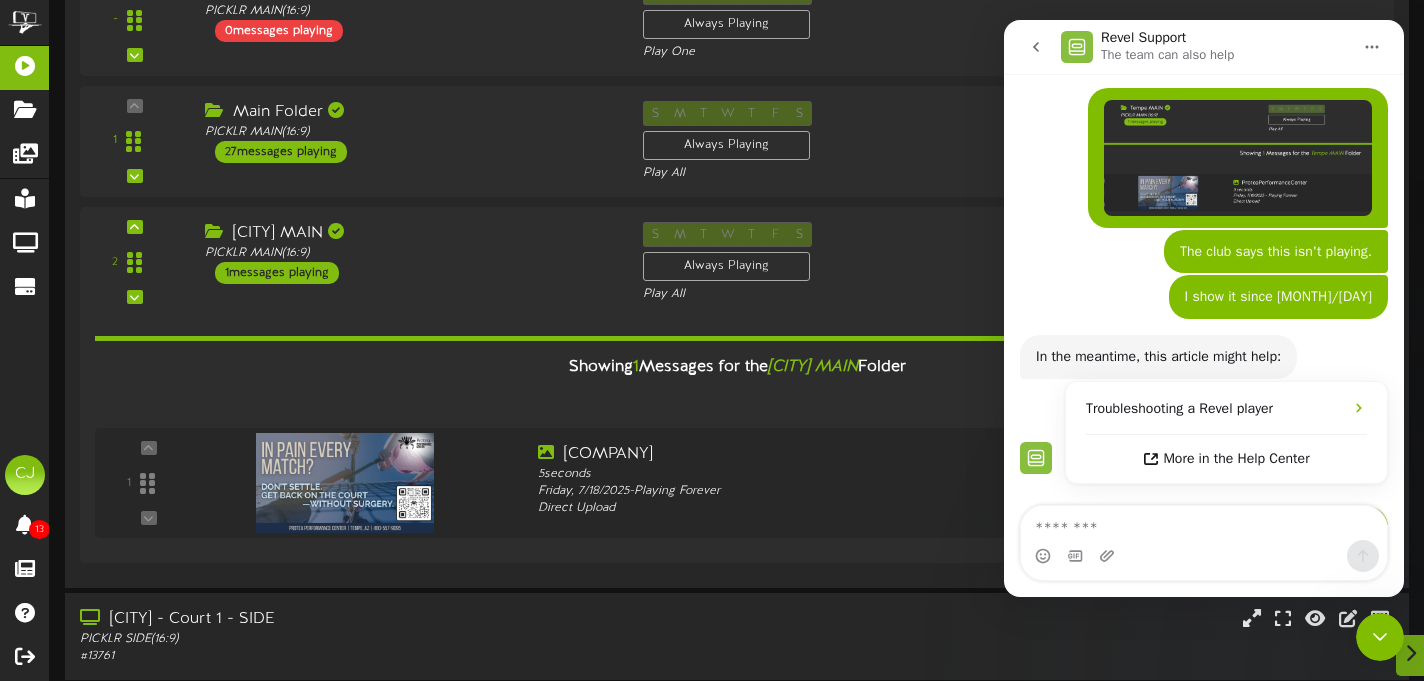 scroll, scrollTop: 128, scrollLeft: 0, axis: vertical 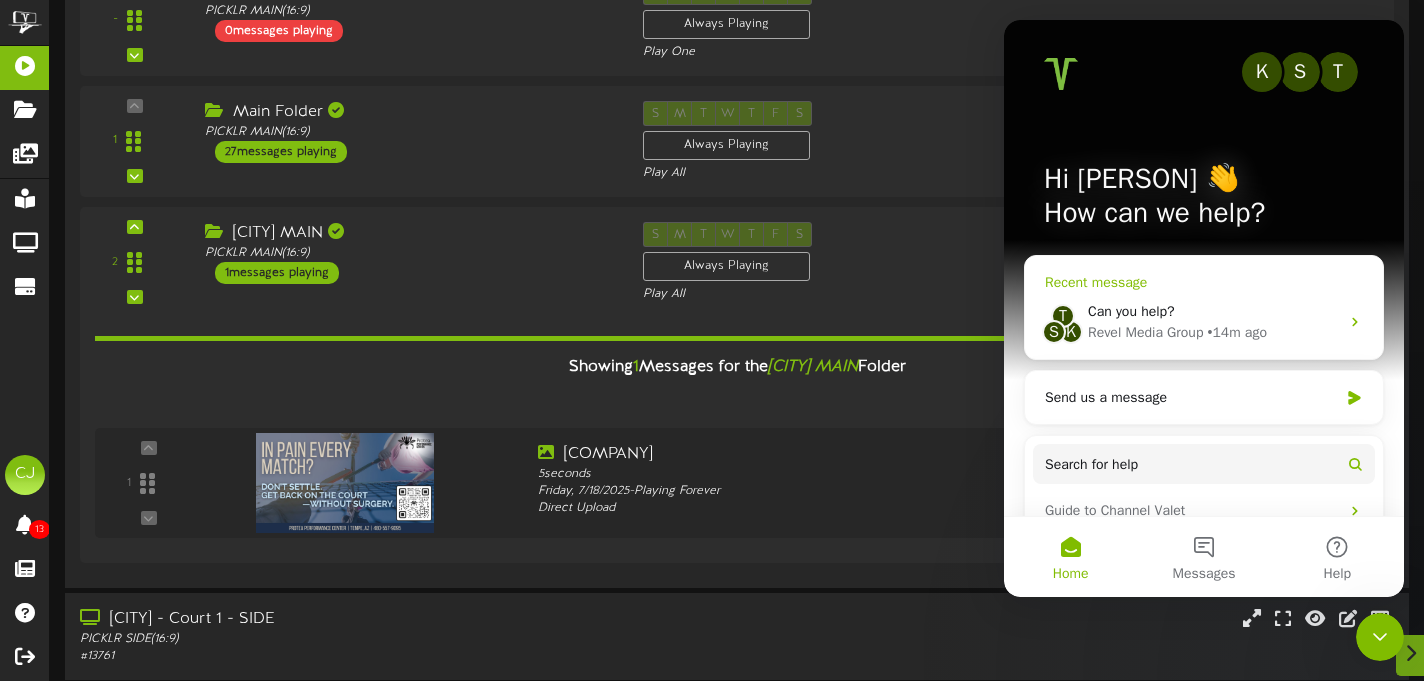 click 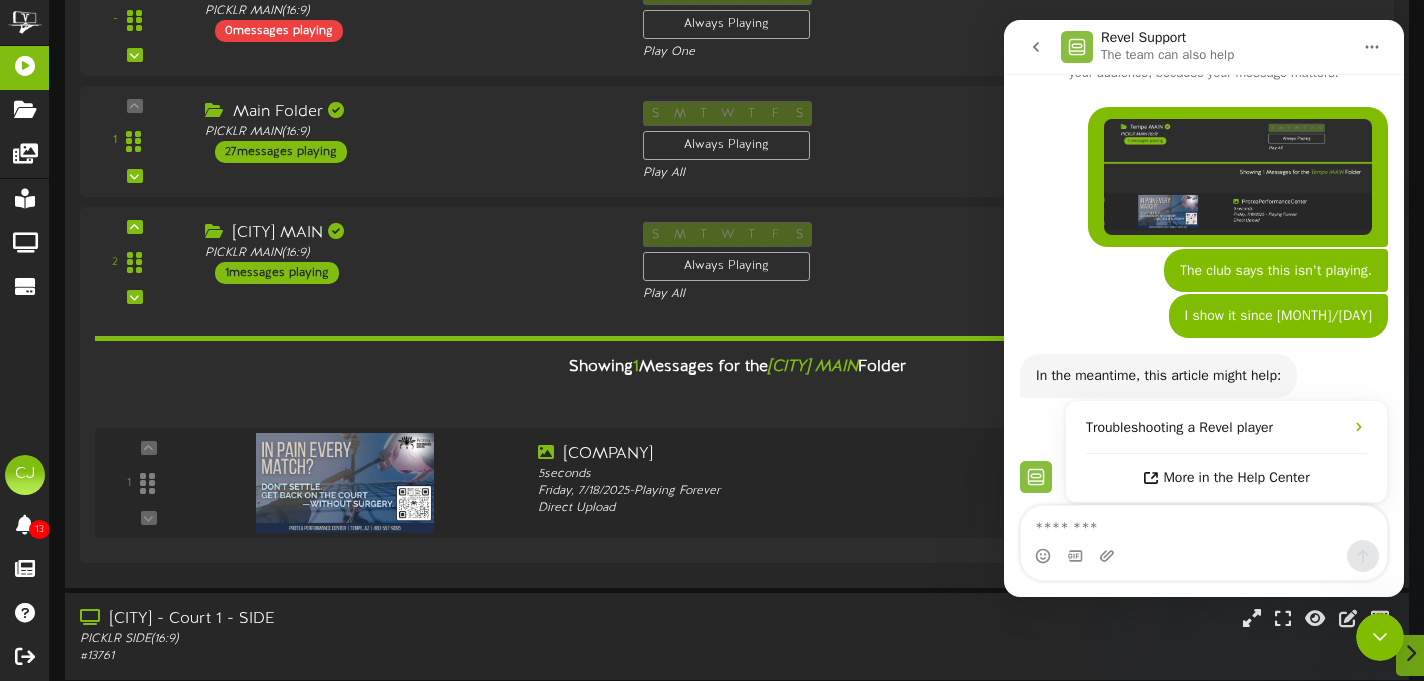 scroll, scrollTop: 0, scrollLeft: 0, axis: both 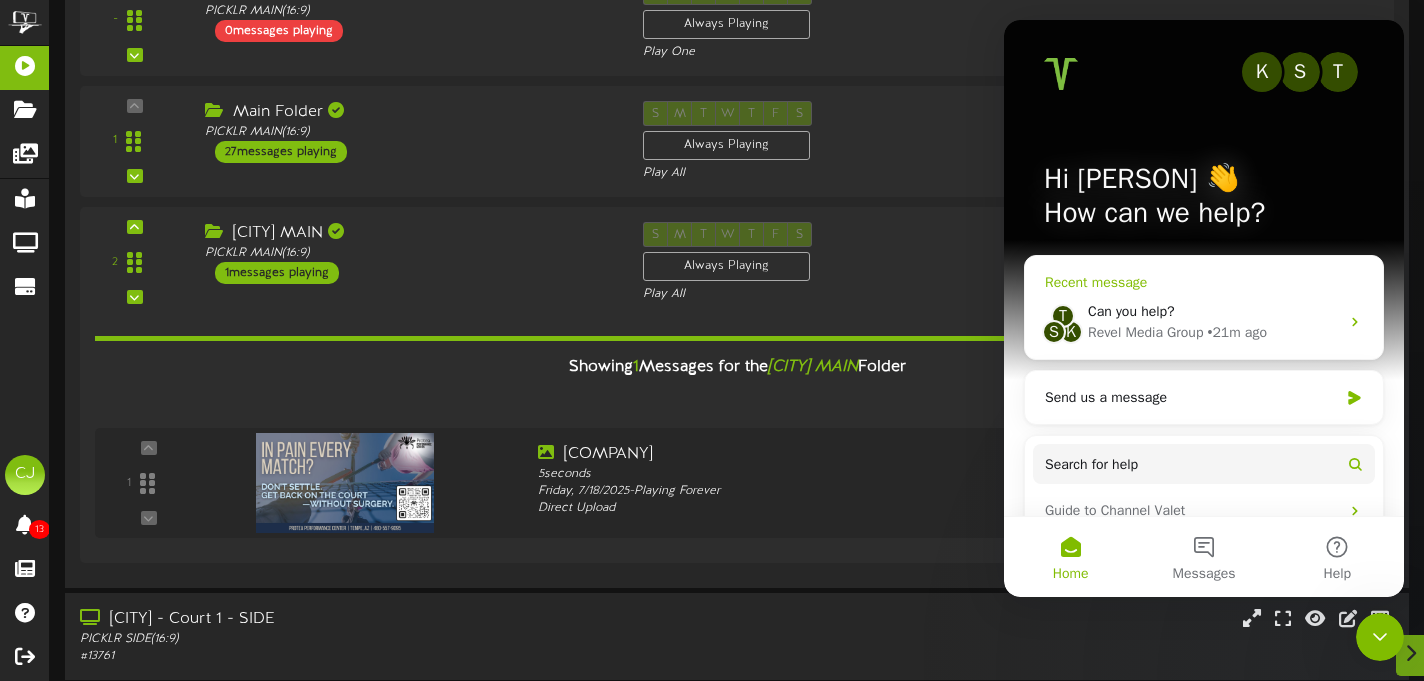 click on "[COMPANY] • 21m ago" at bounding box center [1213, 332] 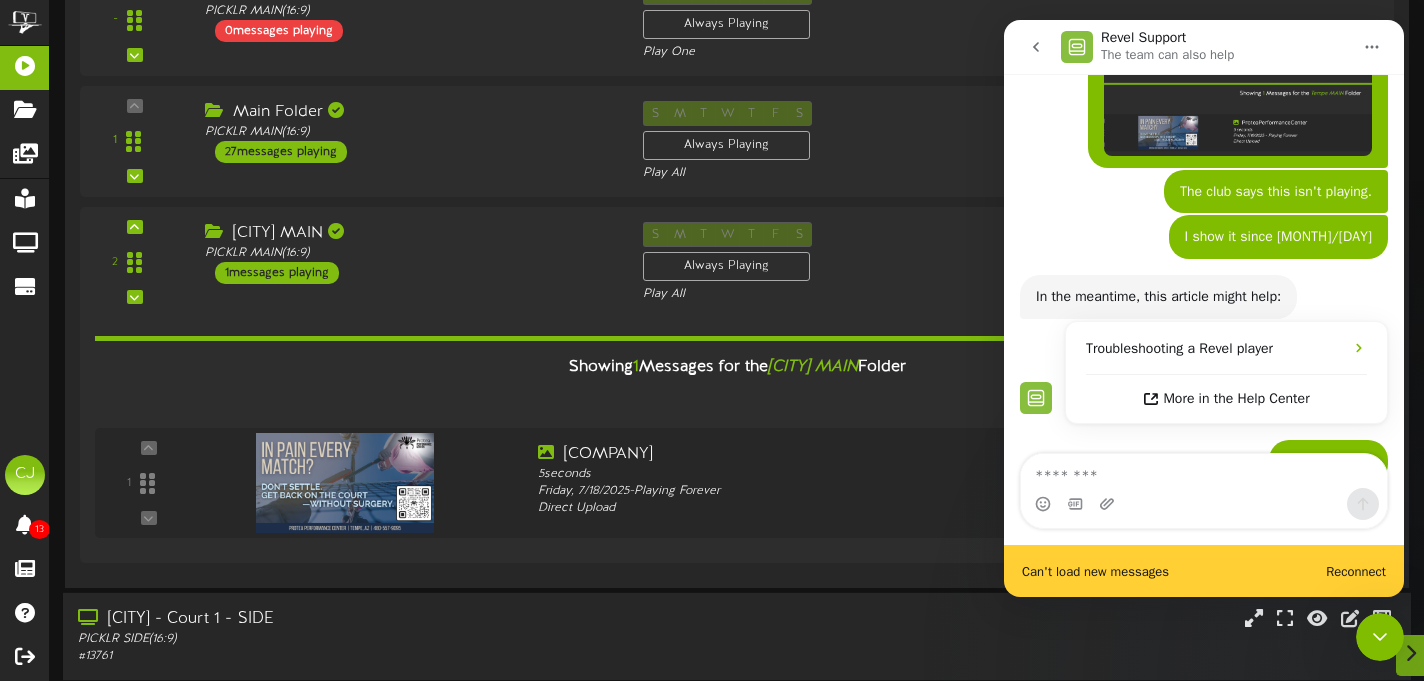 scroll, scrollTop: 180, scrollLeft: 0, axis: vertical 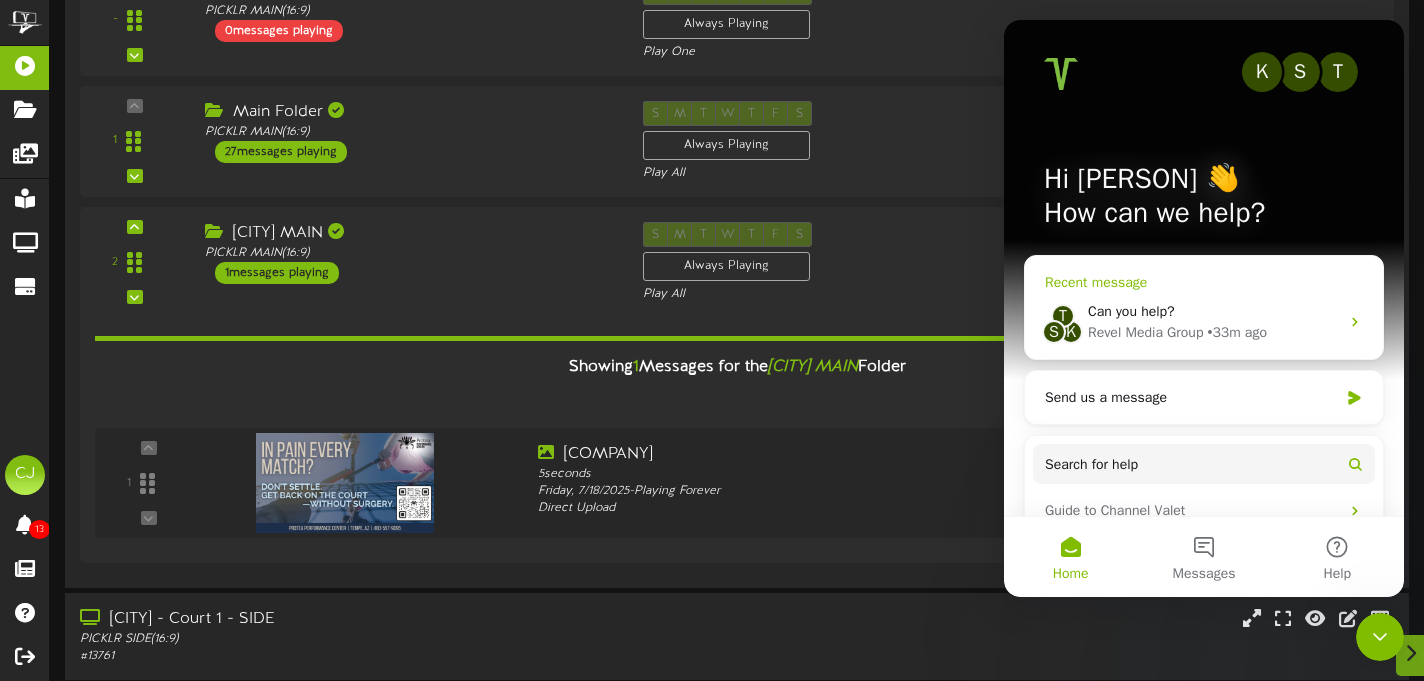 click 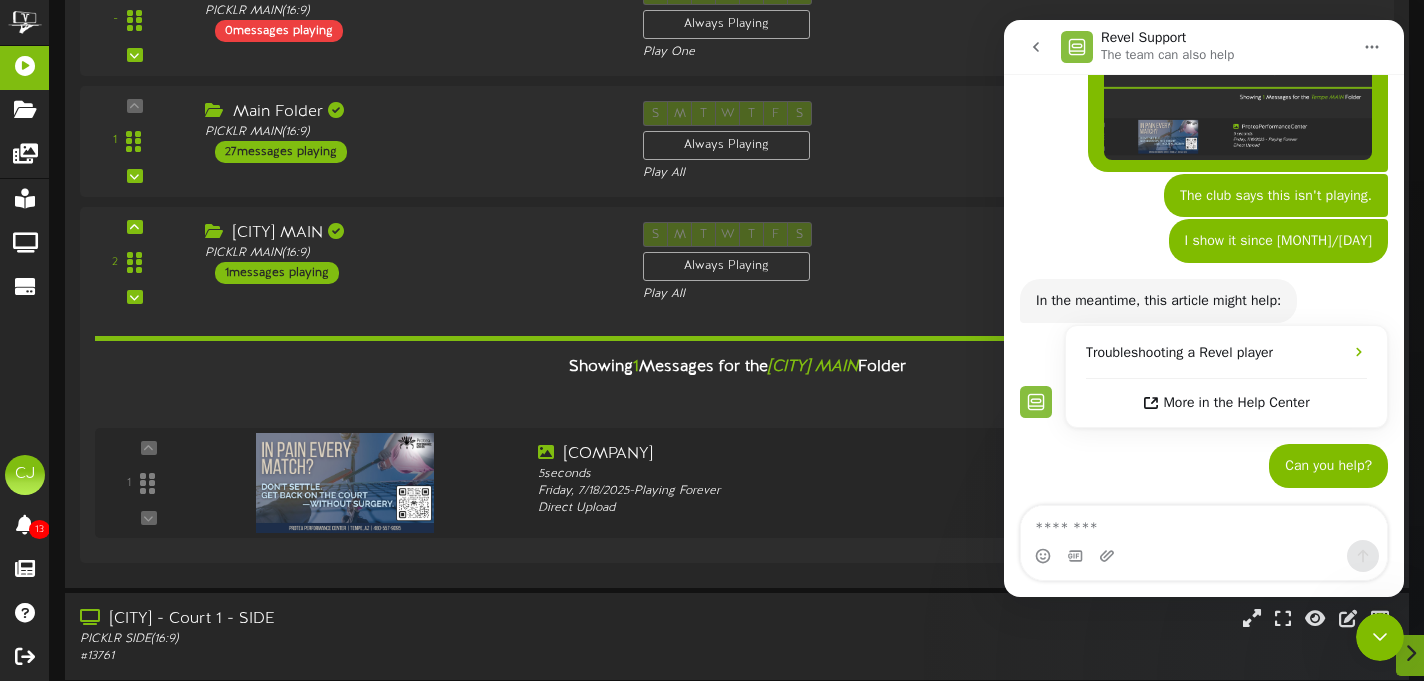 scroll, scrollTop: 128, scrollLeft: 0, axis: vertical 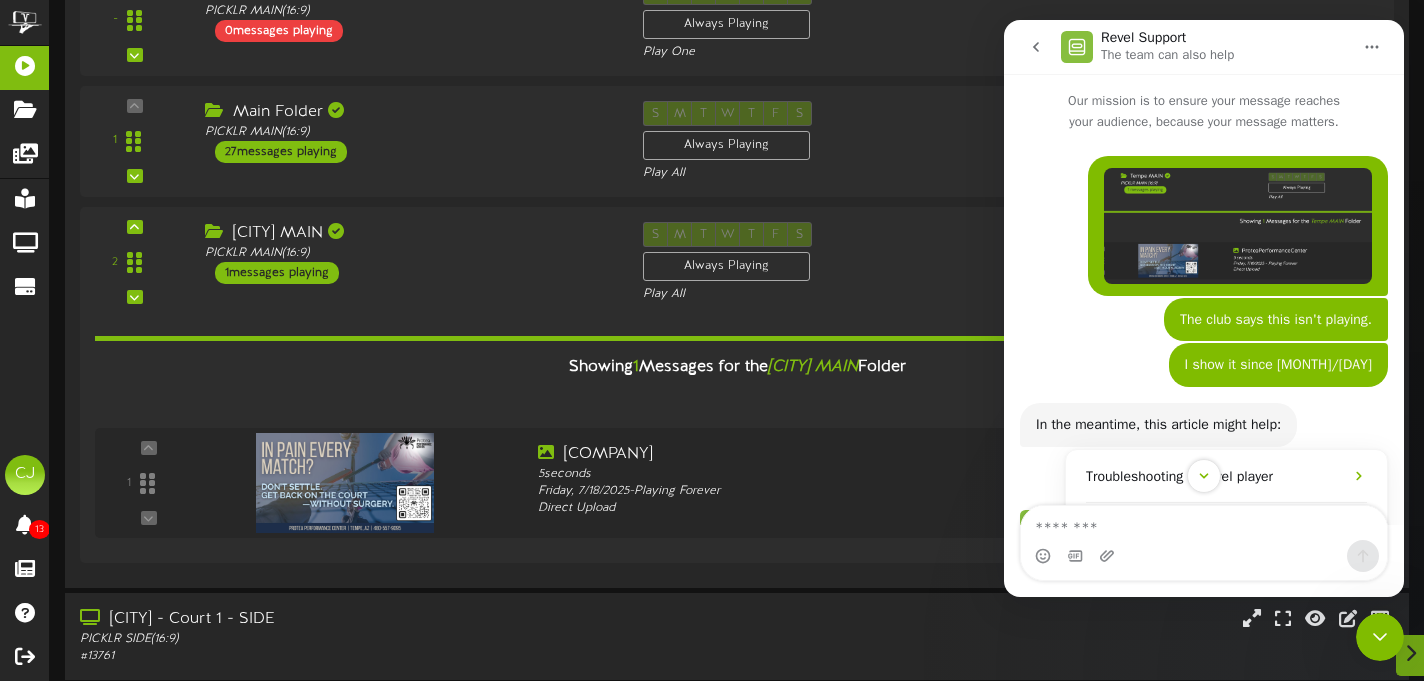 click at bounding box center (1036, 47) 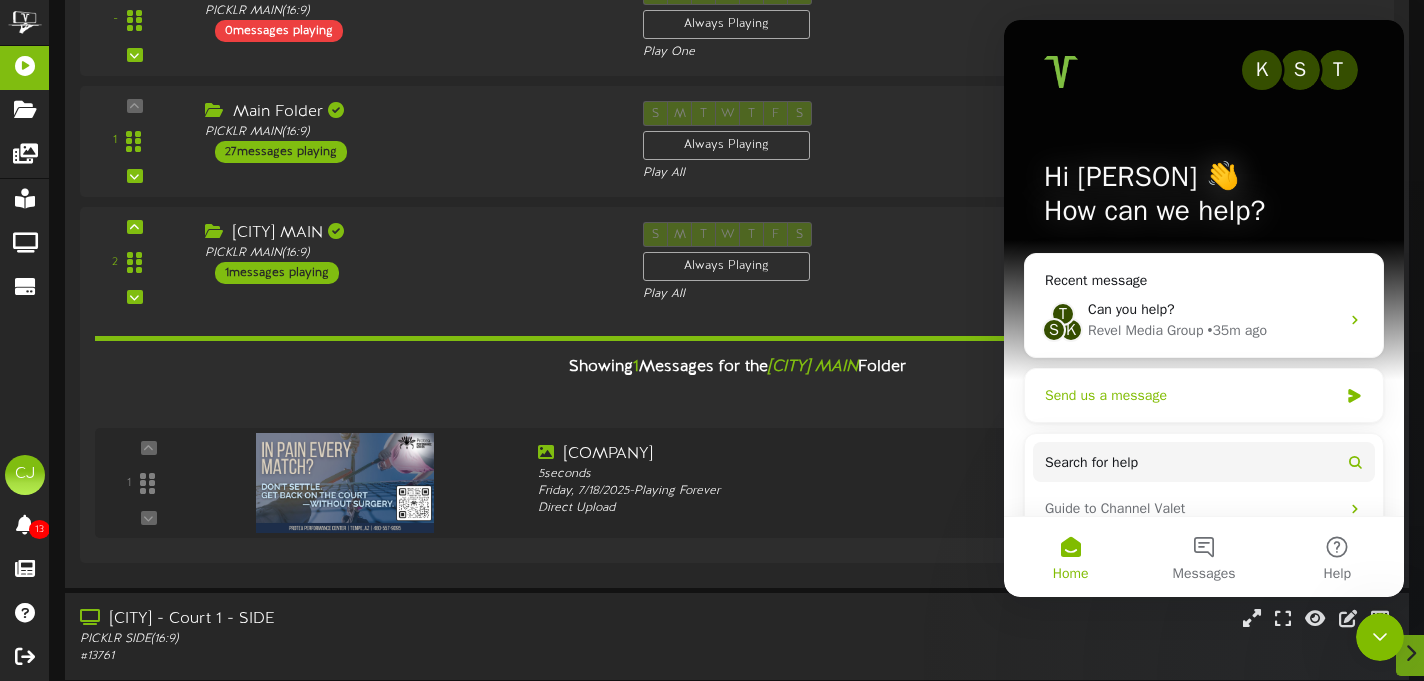 scroll, scrollTop: 0, scrollLeft: 0, axis: both 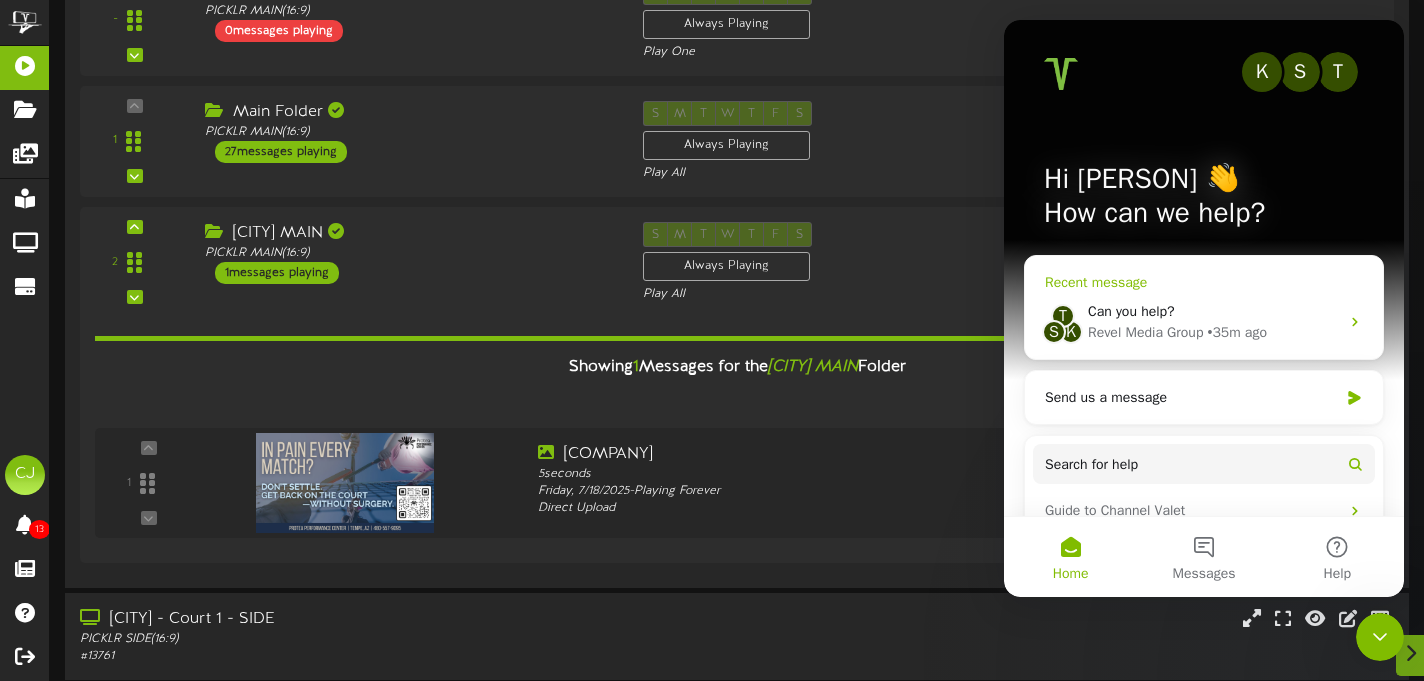 click 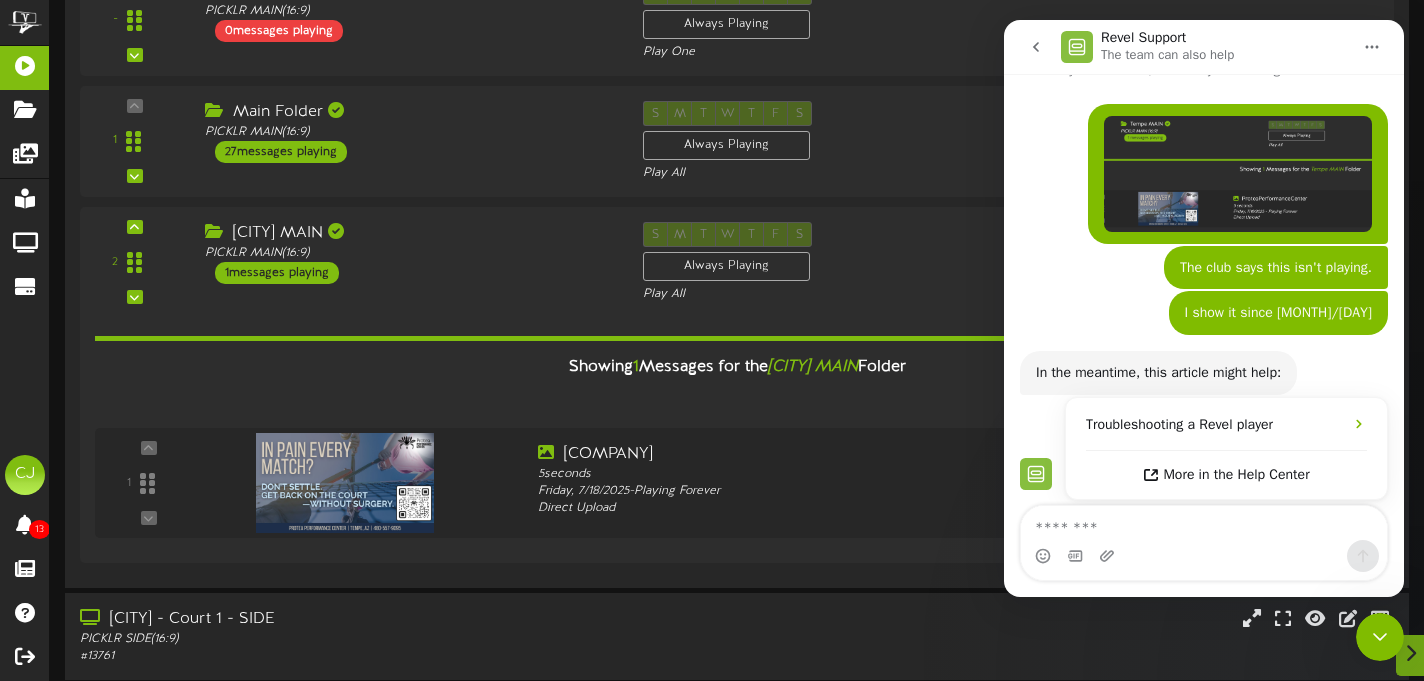 scroll, scrollTop: 0, scrollLeft: 0, axis: both 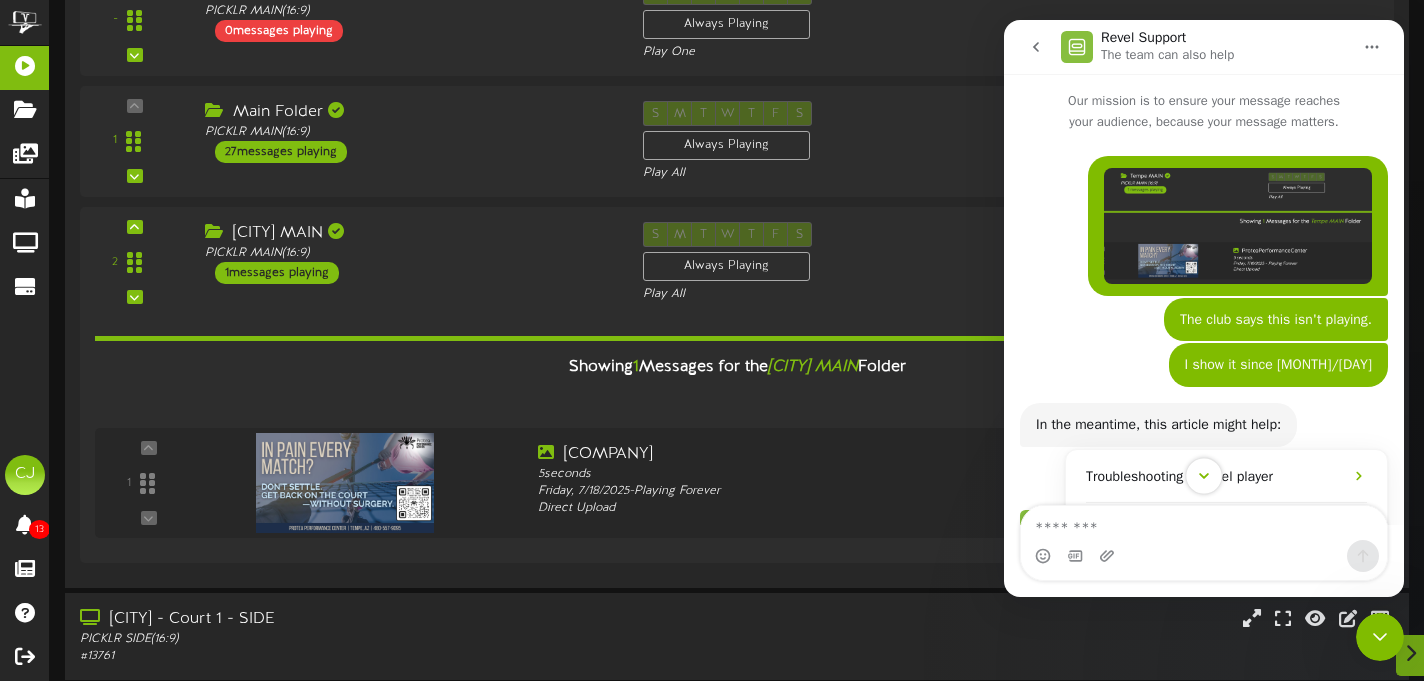 click 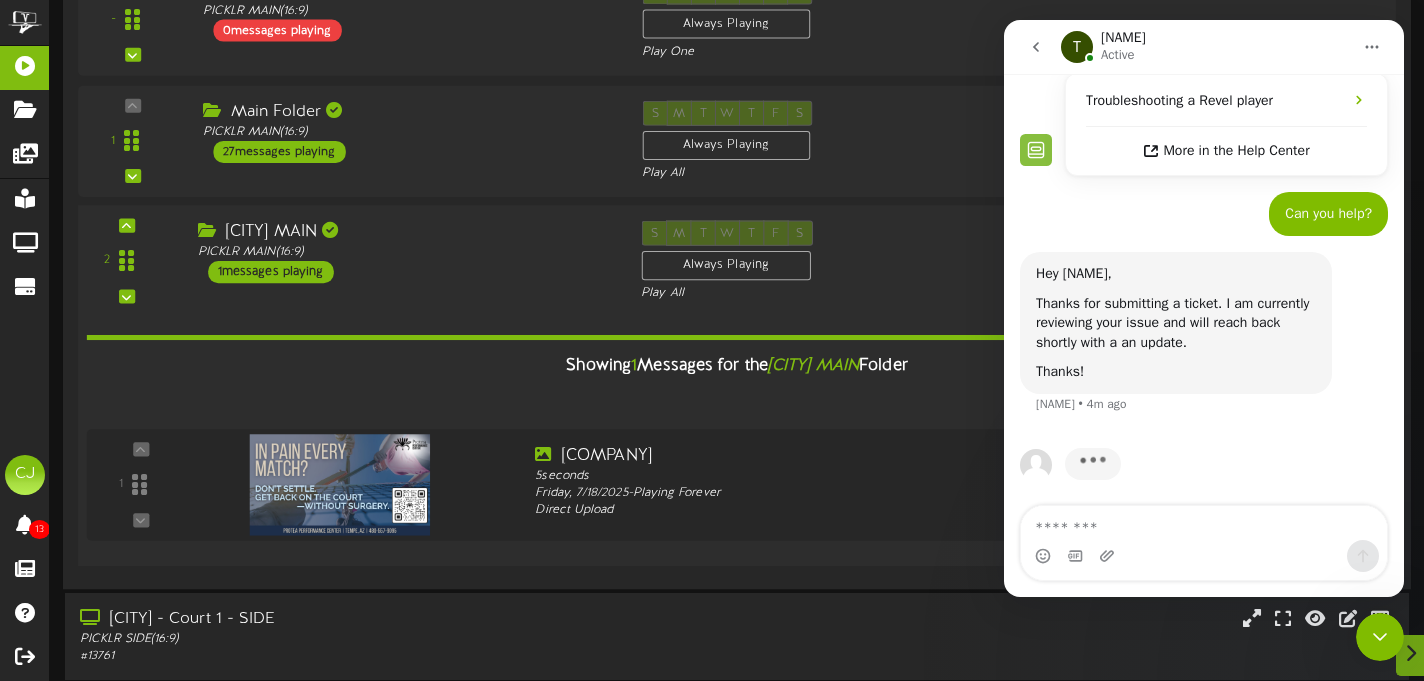 scroll, scrollTop: 383, scrollLeft: 0, axis: vertical 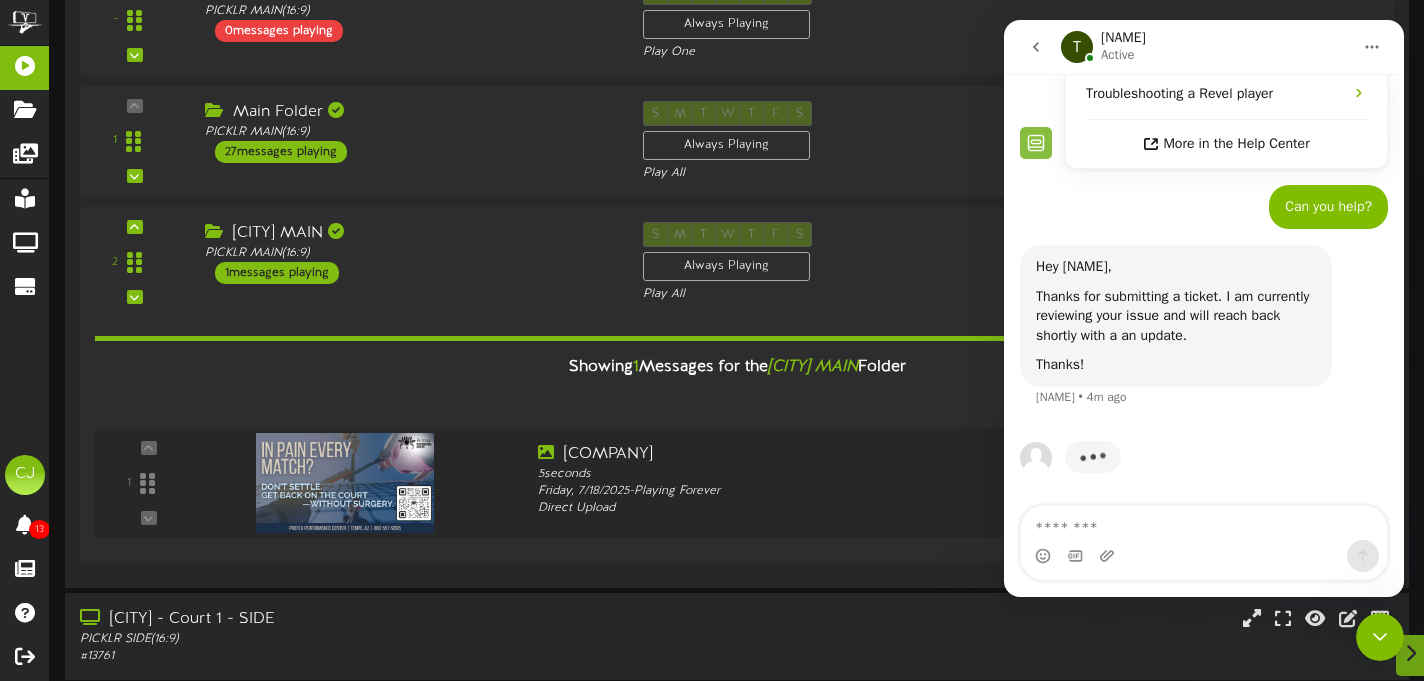 click 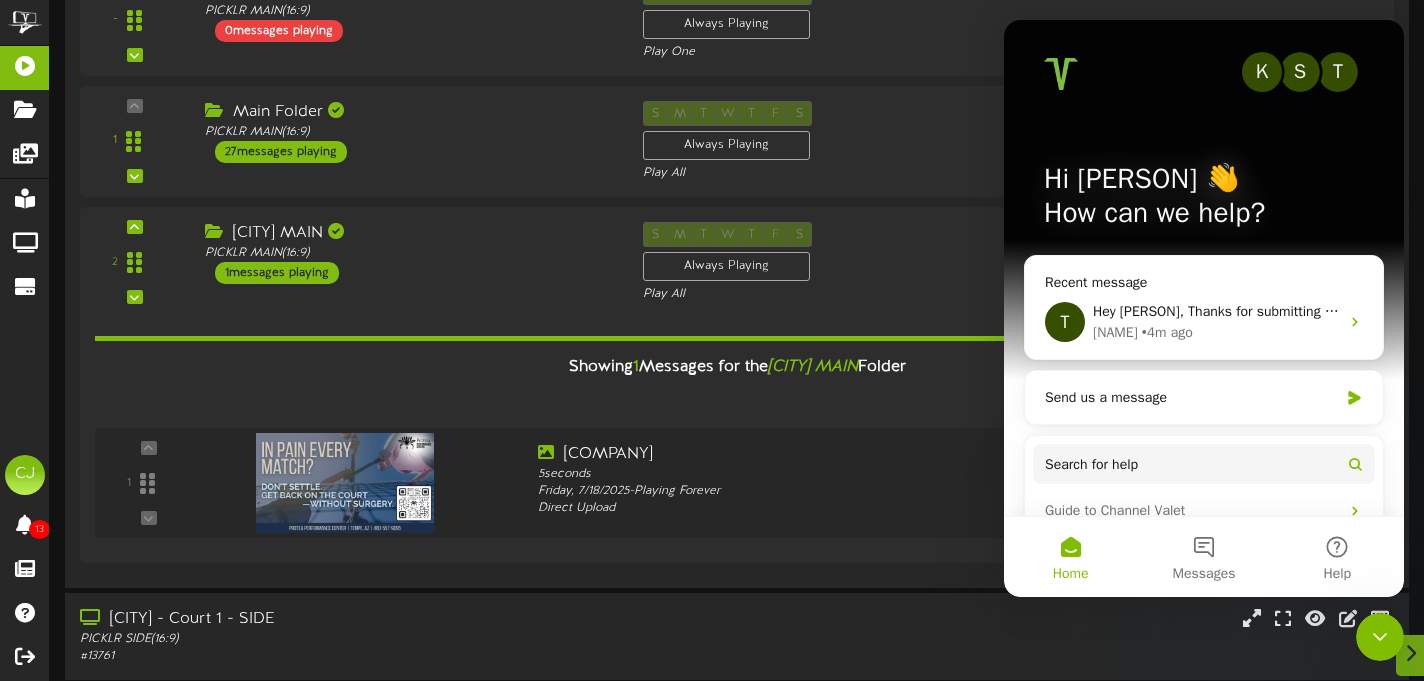 scroll, scrollTop: 0, scrollLeft: 0, axis: both 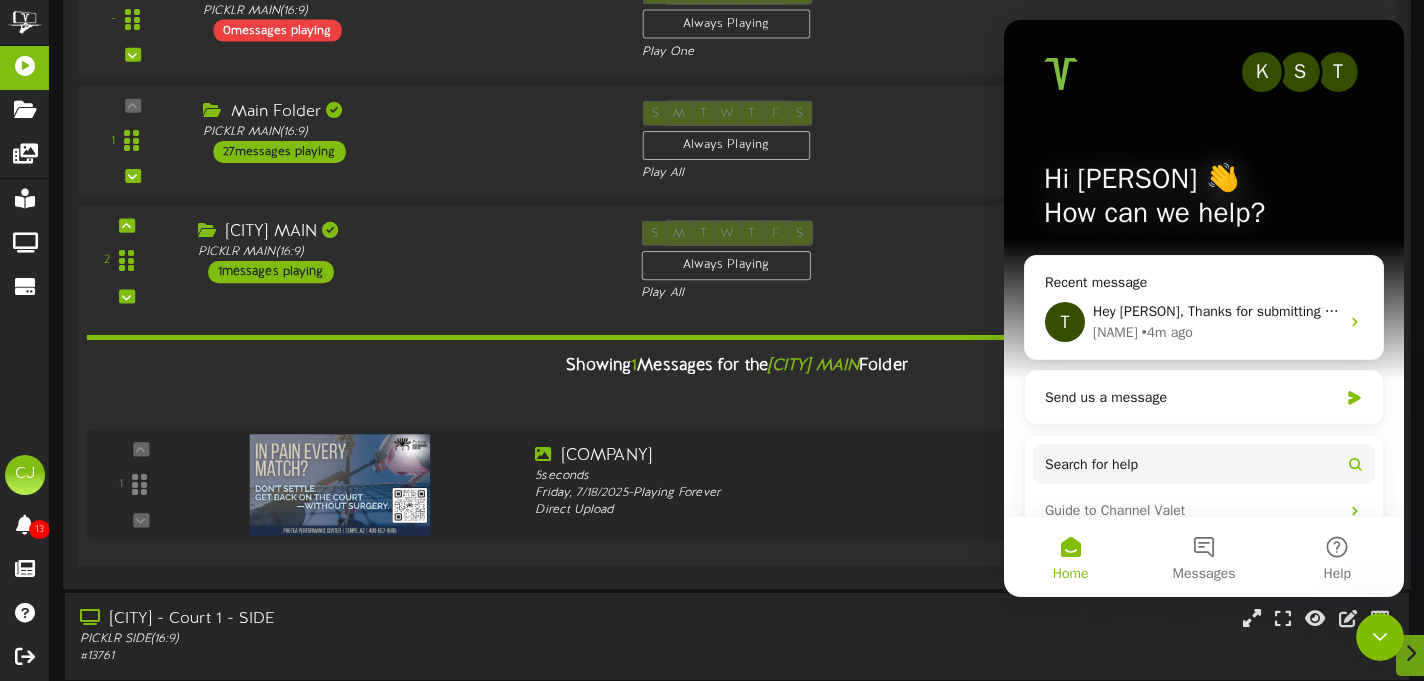 click on "S
M
T
W
T
F
S
Always Playing
Play All" at bounding box center (792, 262) 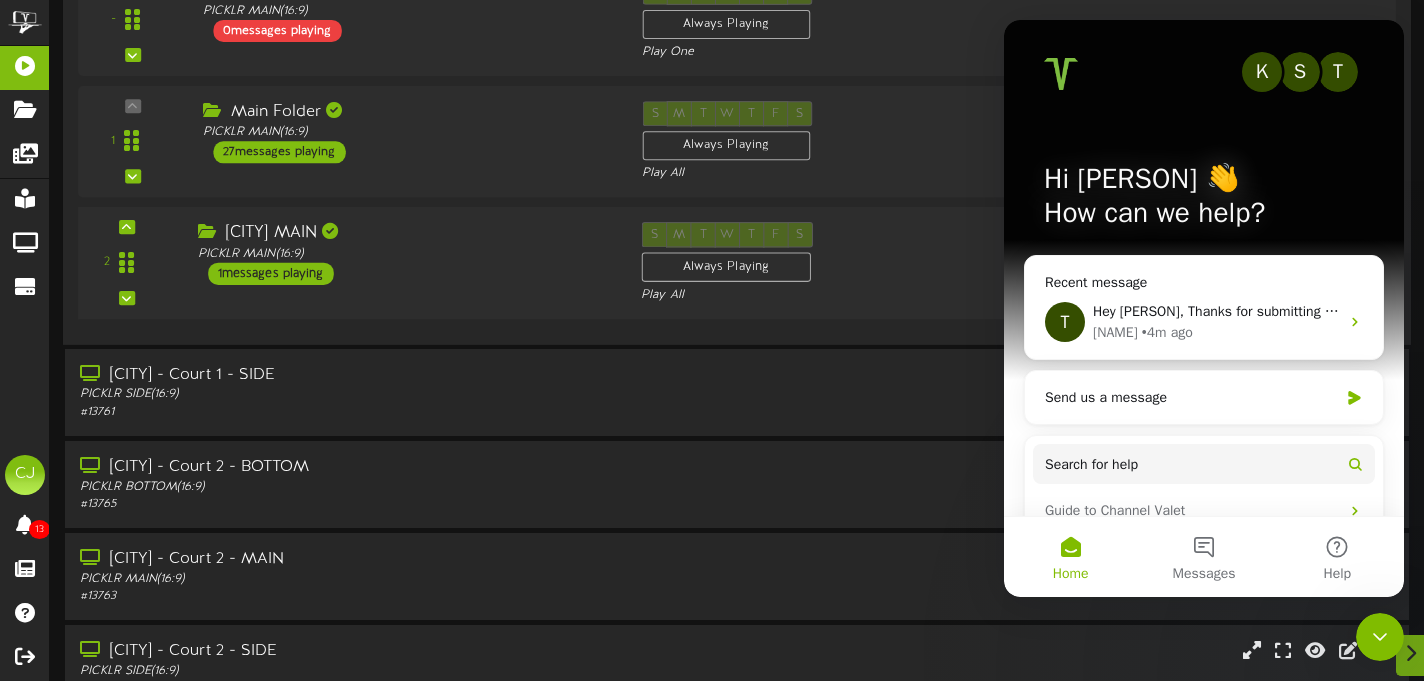 drag, startPoint x: 940, startPoint y: 238, endPoint x: 11, endPoint y: 53, distance: 947.2413 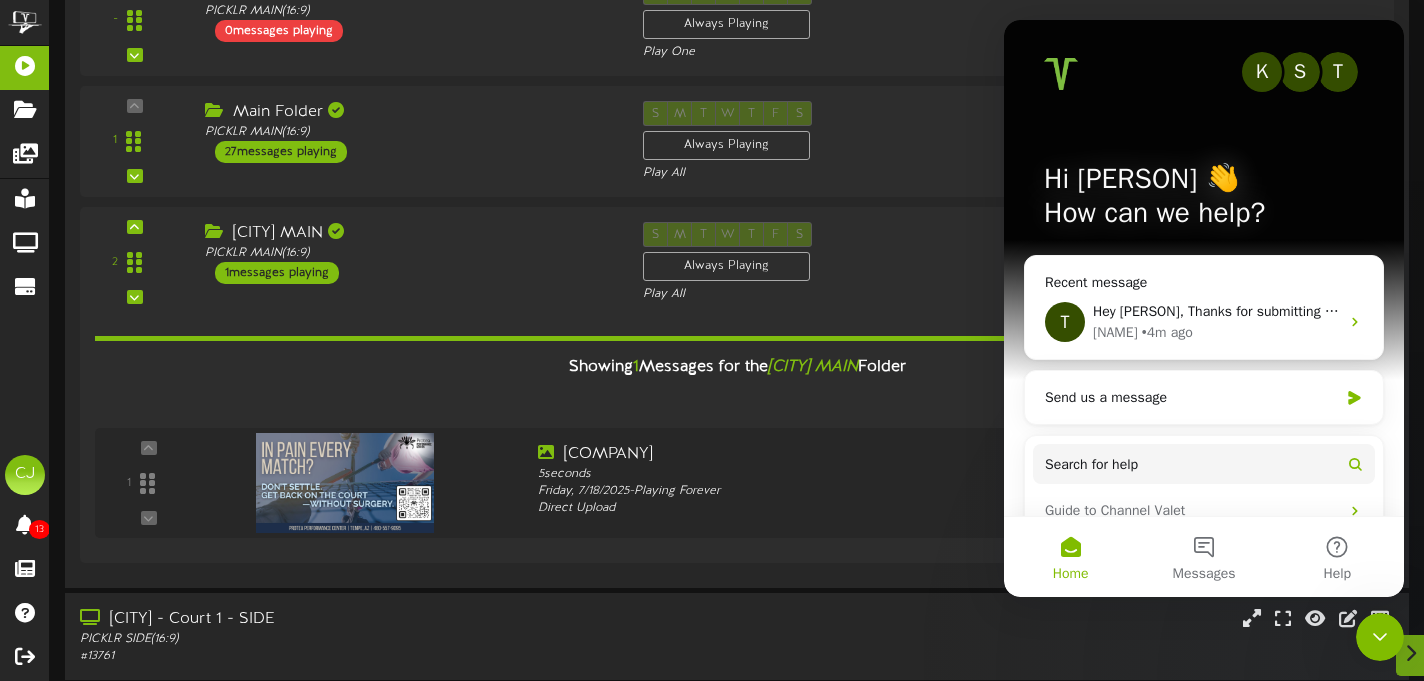 click 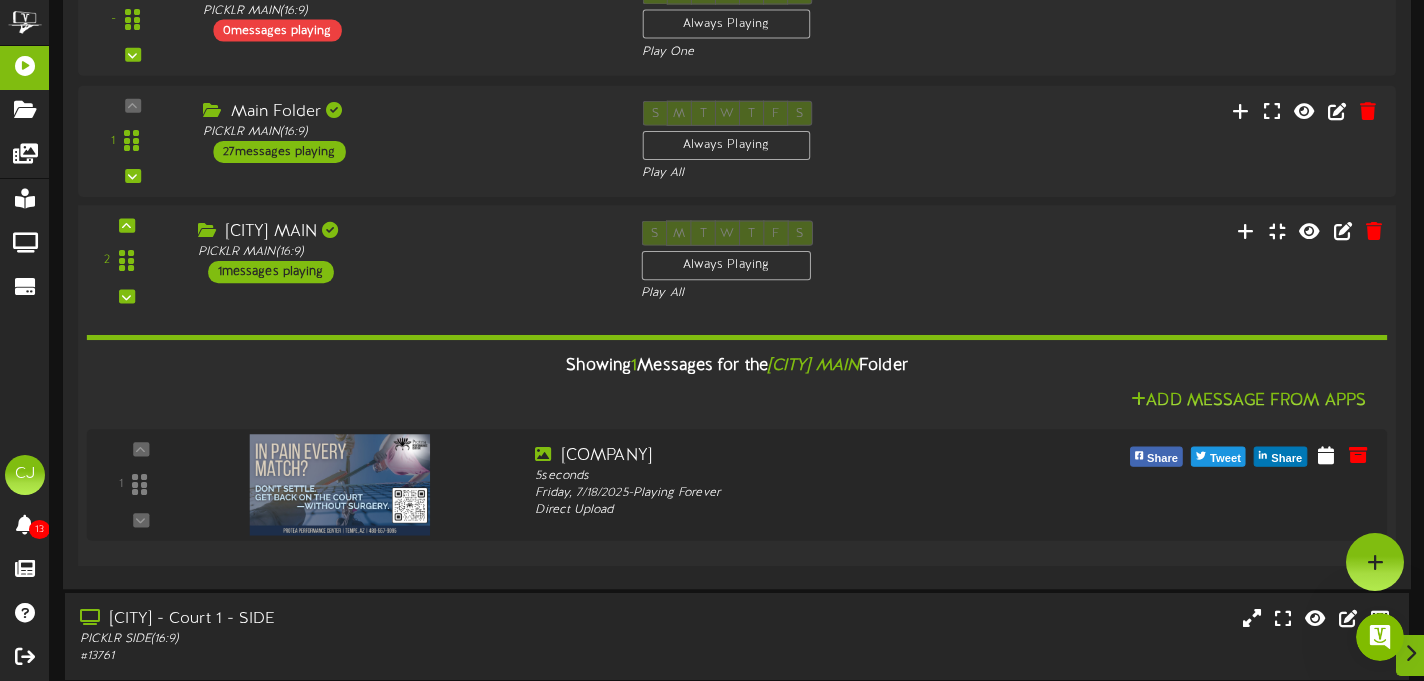 scroll, scrollTop: 0, scrollLeft: 0, axis: both 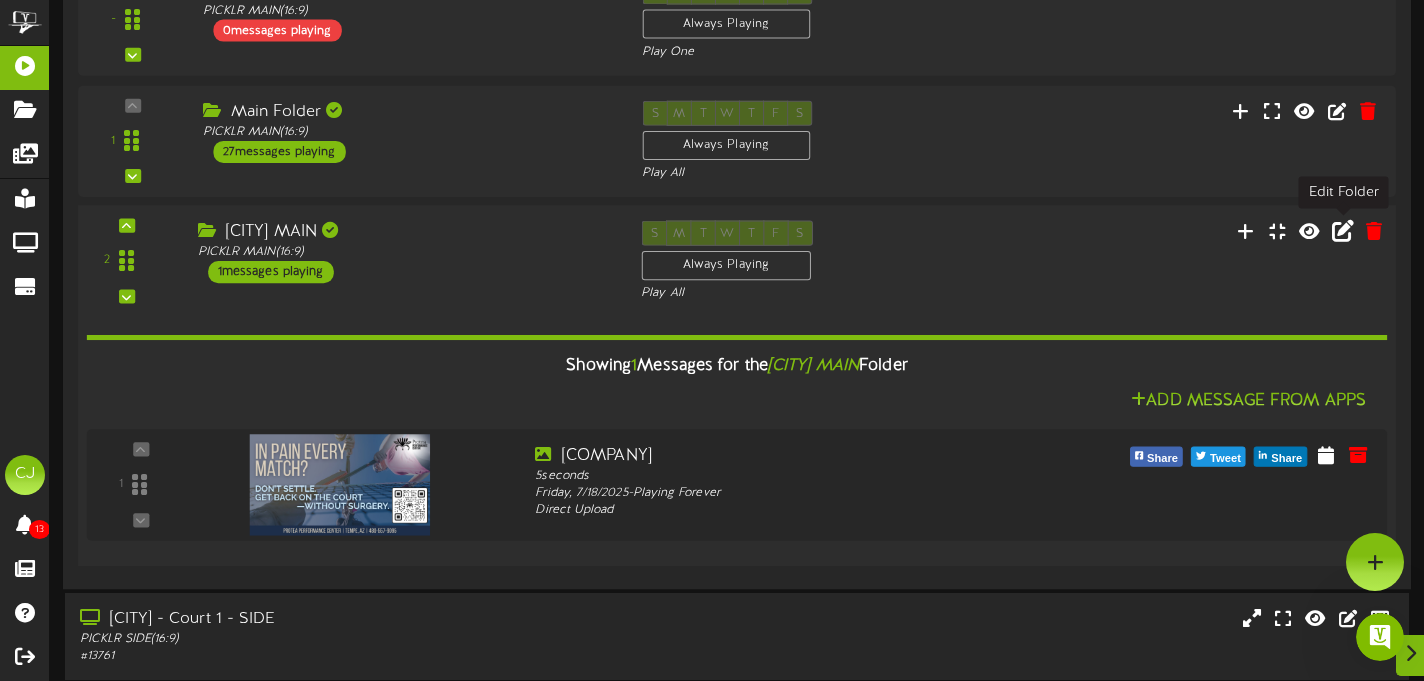 click at bounding box center [1343, 230] 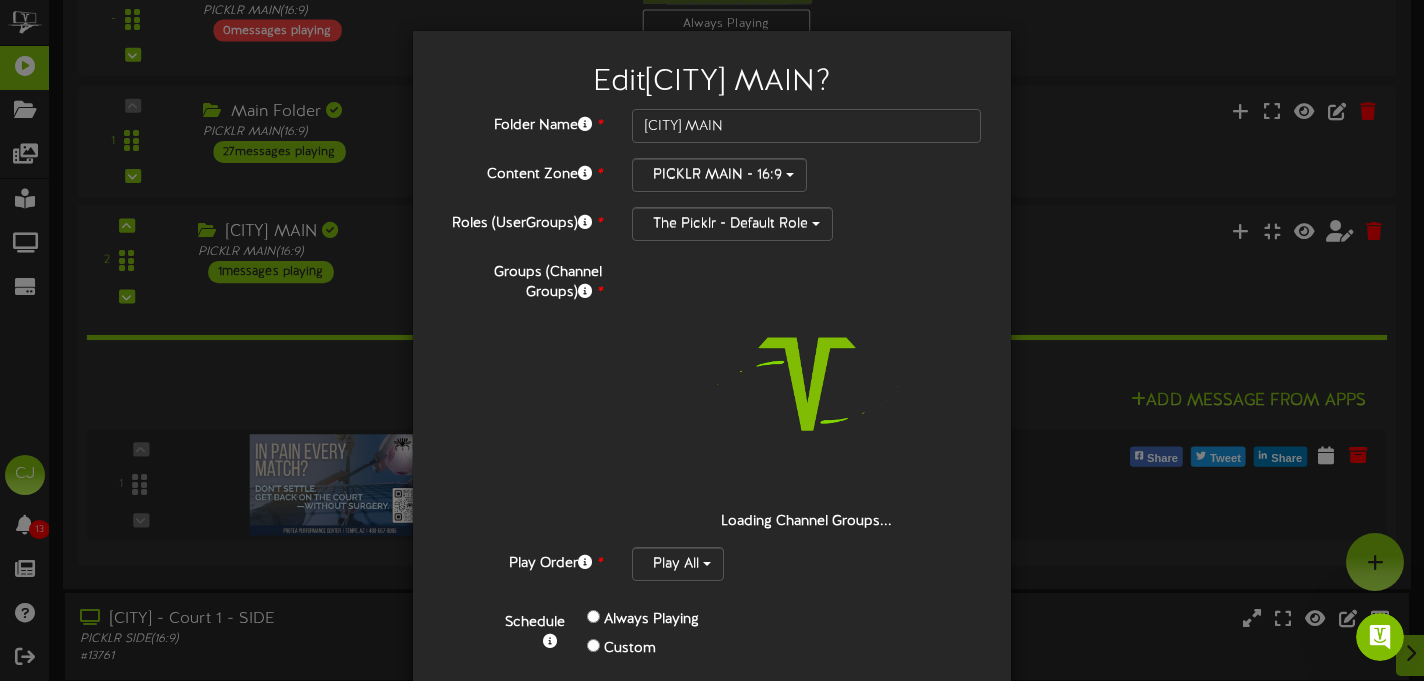 click on "Edit [CITY] MAIN ?
Folder Name
*
[CITY] MAIN
Content Zone
*
PICKLR MAIN - 16:9
Roles (UserGroups)
*
The Picklr - Default Role
*" at bounding box center [712, 340] 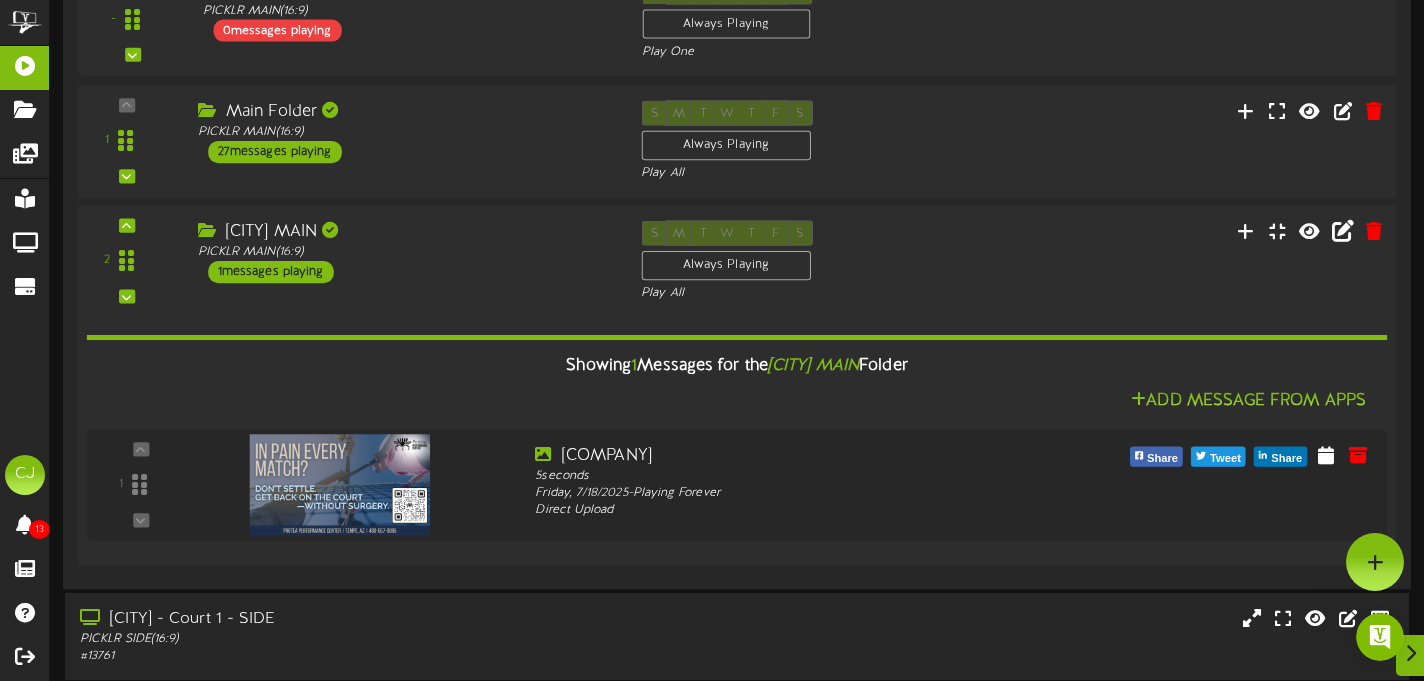 click on "1
Main Folder" at bounding box center (736, 141) 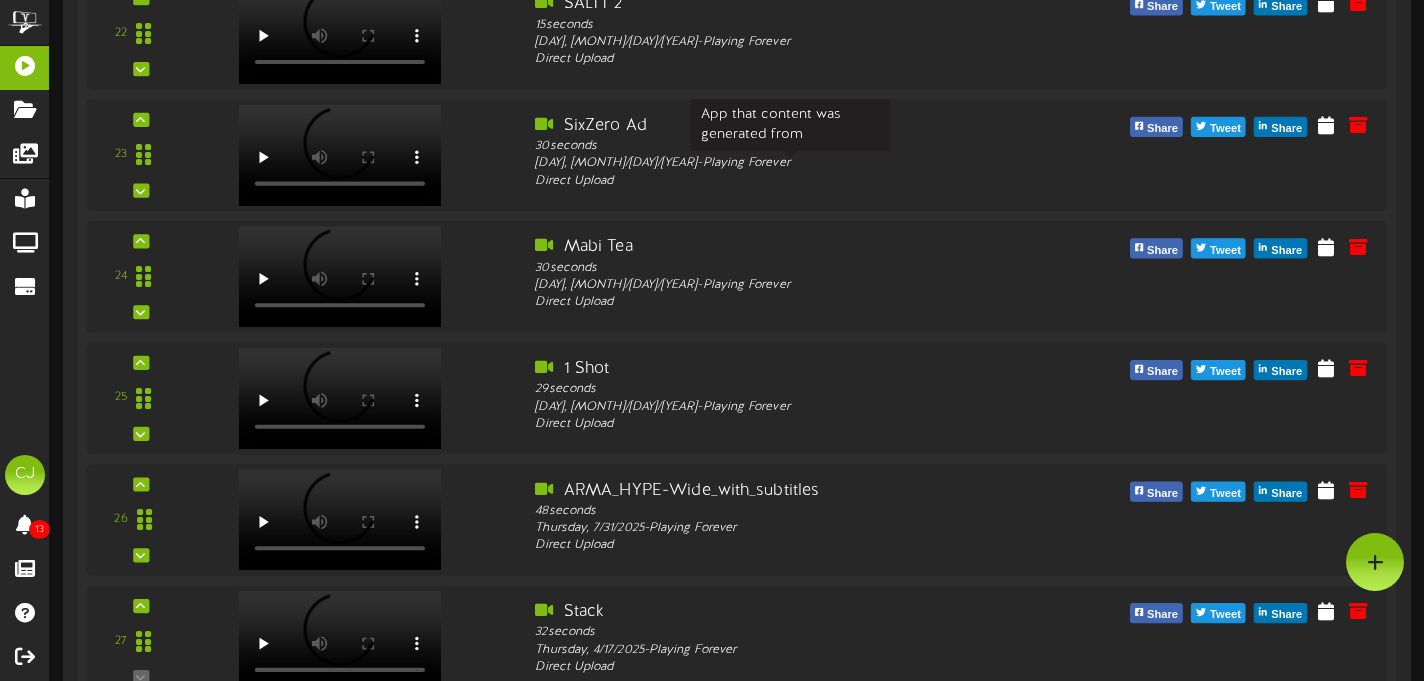 scroll, scrollTop: 2892, scrollLeft: 0, axis: vertical 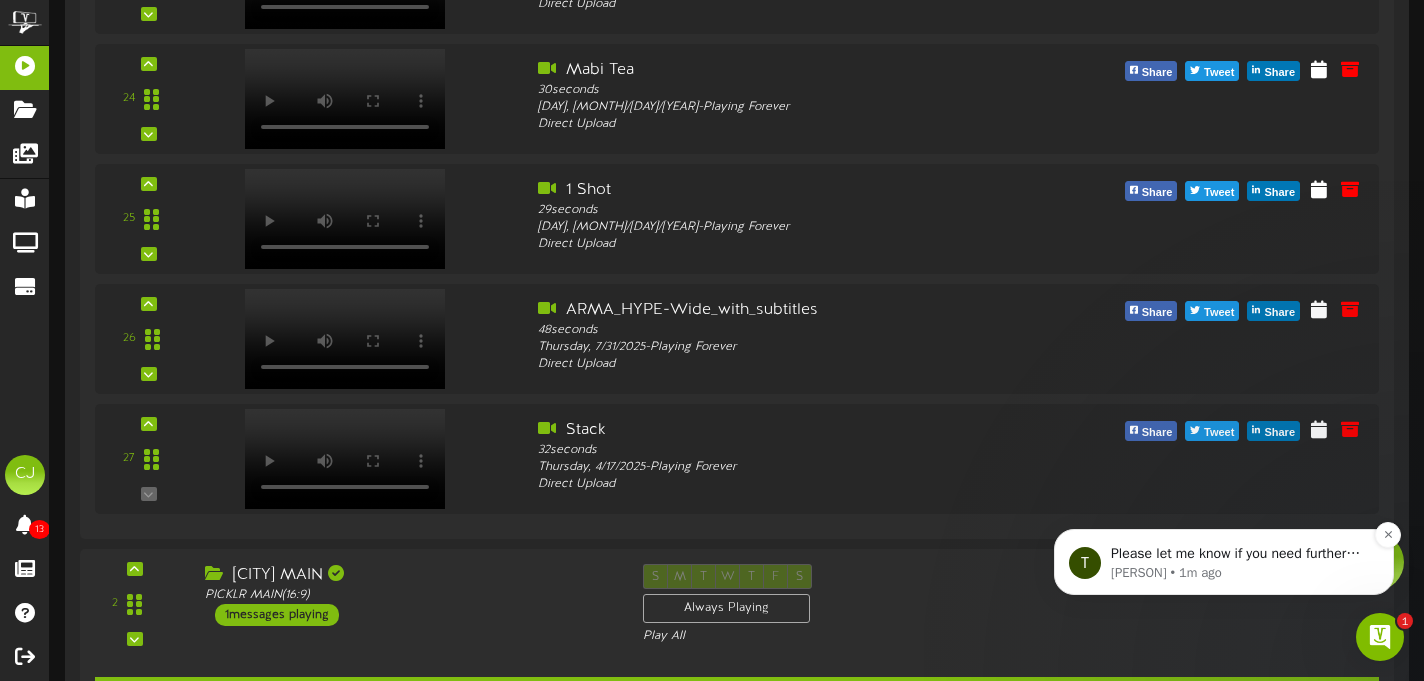 click on "Please let me know if you need further clarification or feedback on our preferred method of presenting a one off message.   Thanks!" at bounding box center [1240, 554] 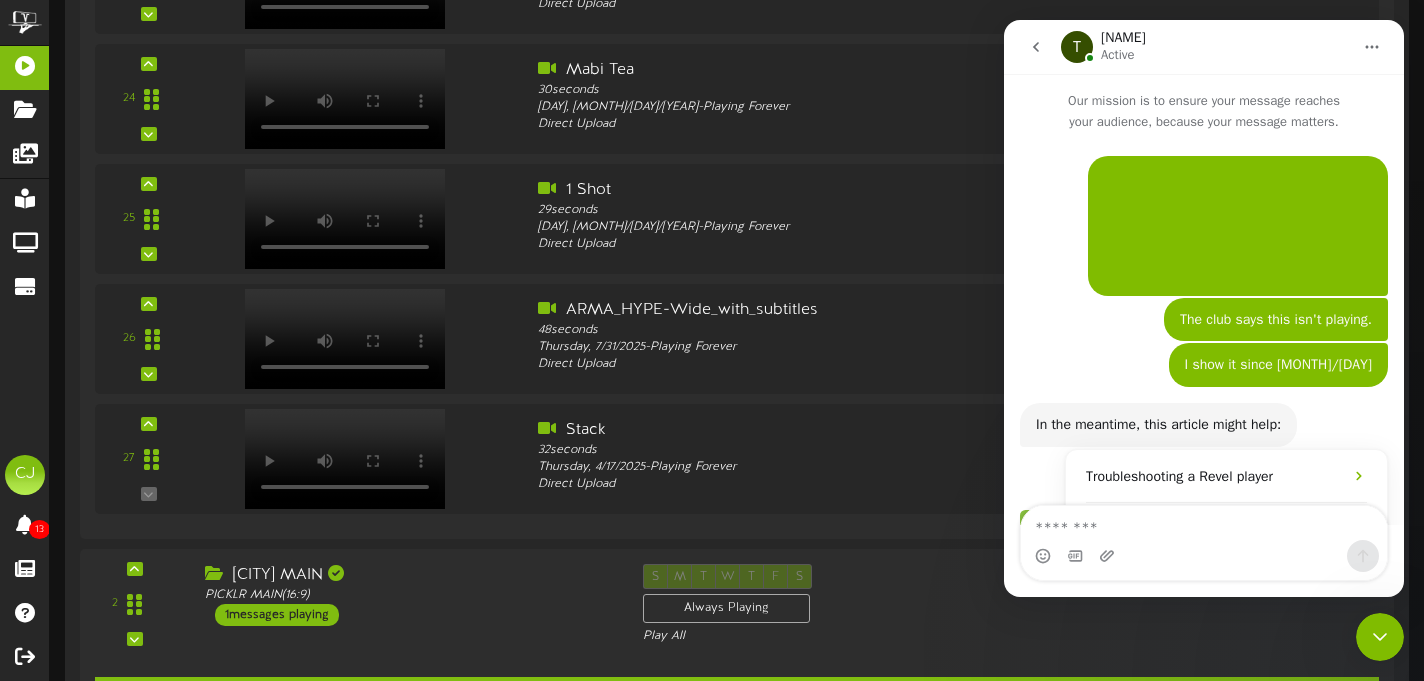 scroll, scrollTop: 3, scrollLeft: 0, axis: vertical 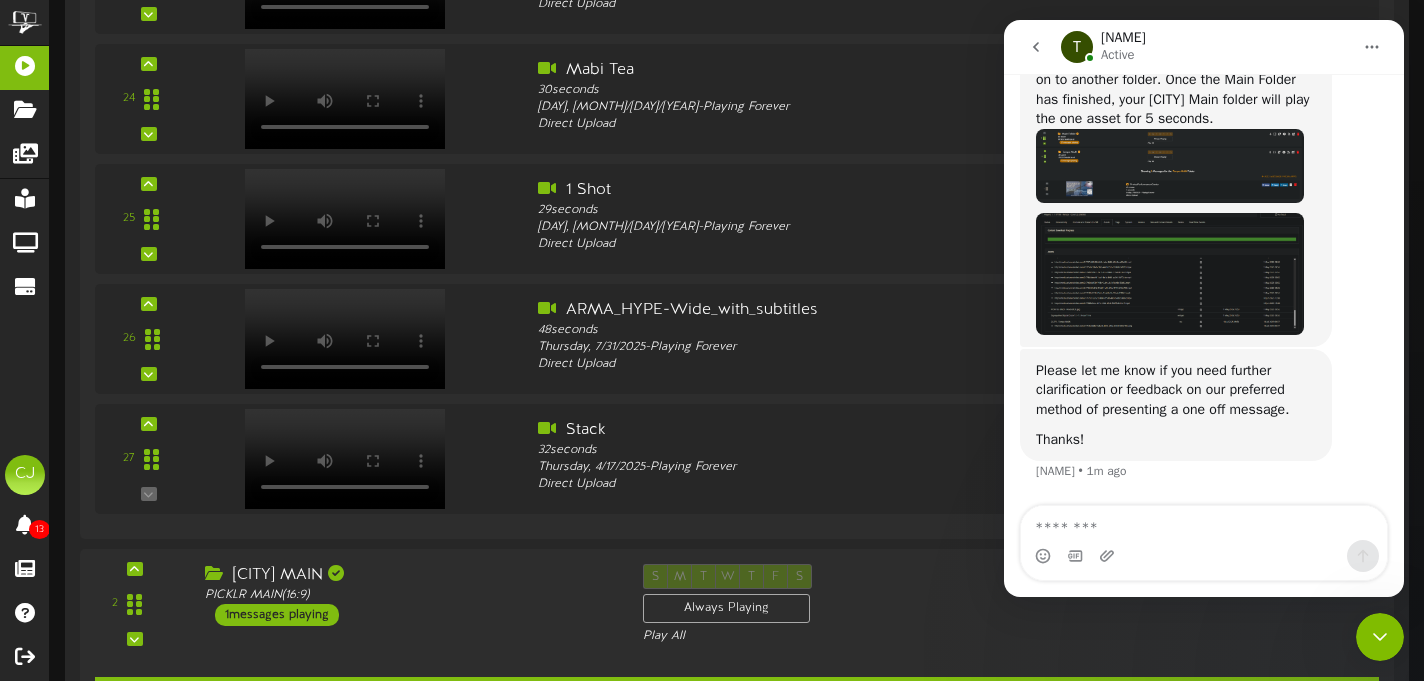 click at bounding box center (1204, 523) 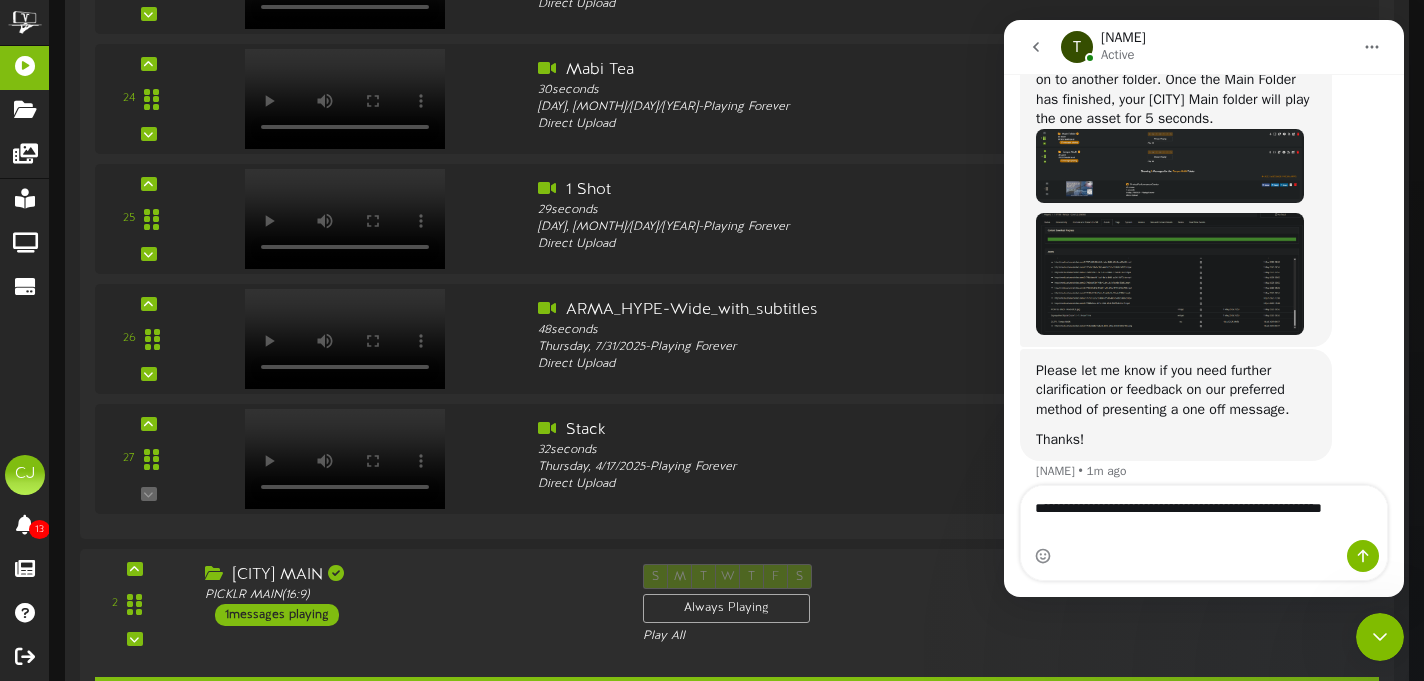 scroll, scrollTop: 980, scrollLeft: 0, axis: vertical 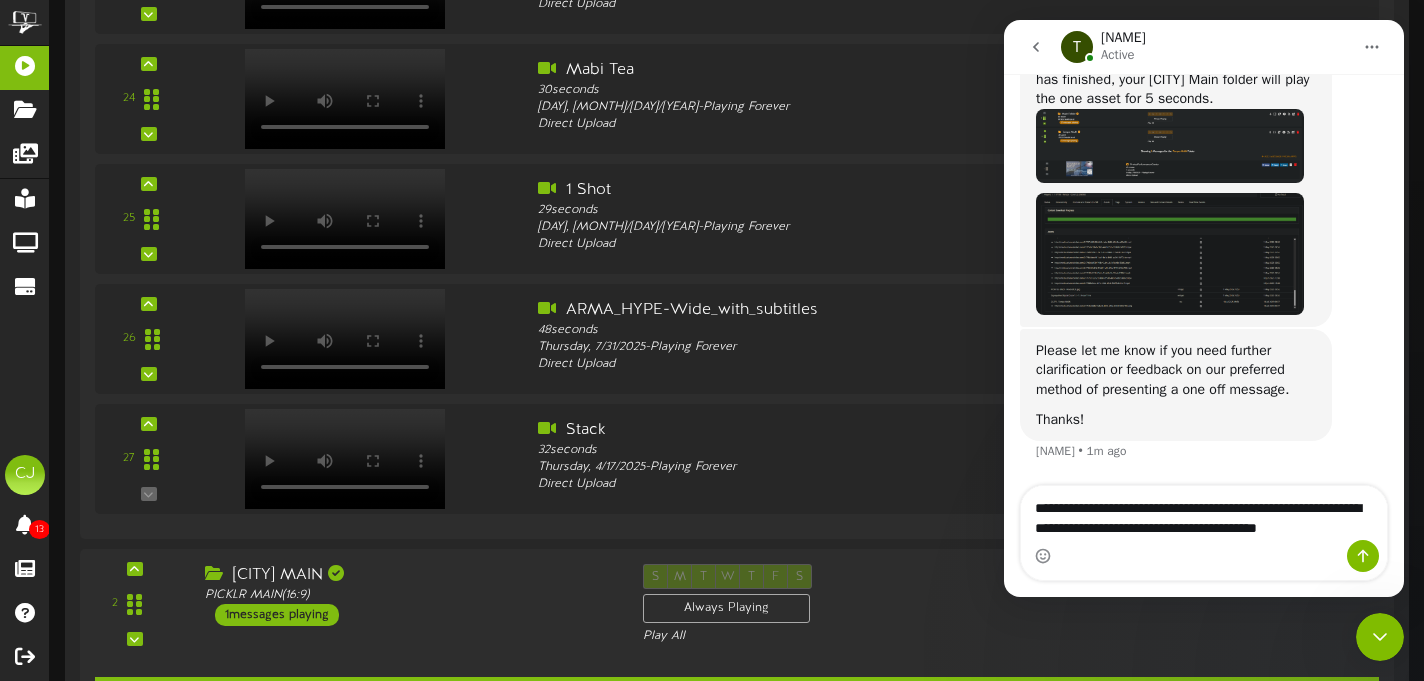 type on "**********" 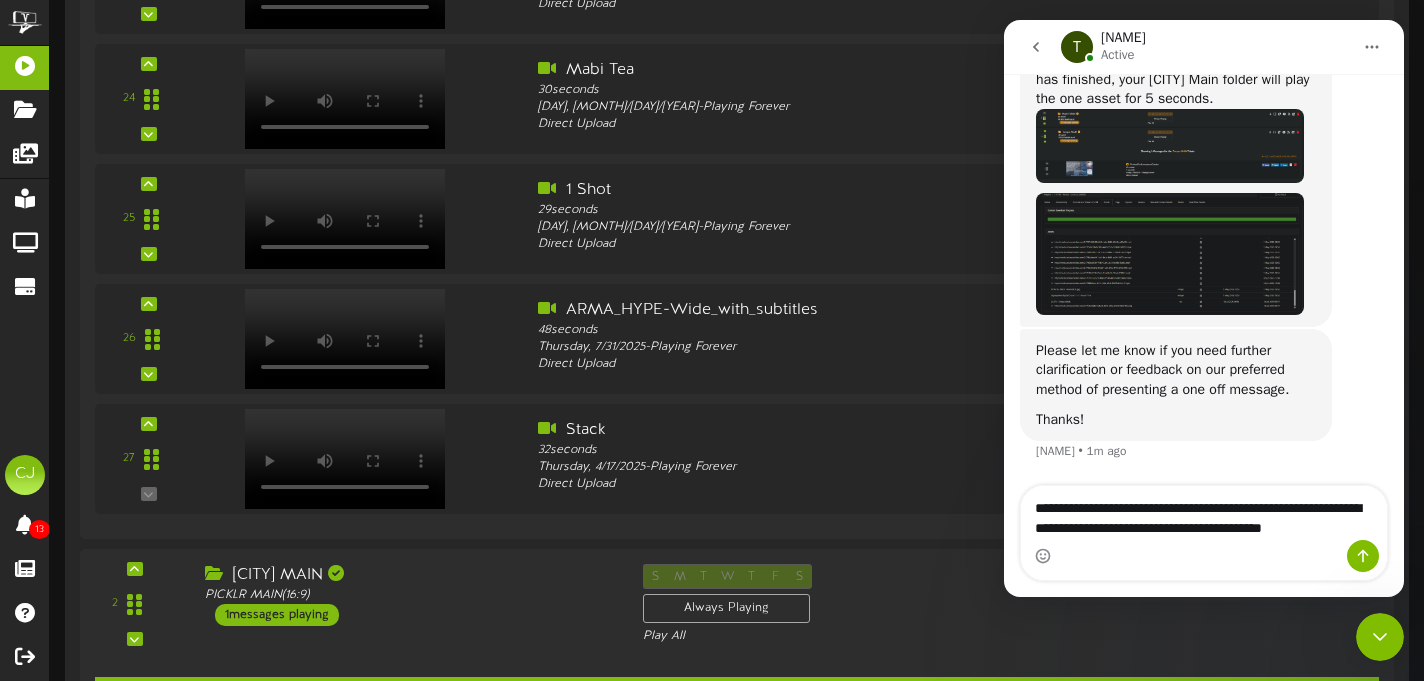 type 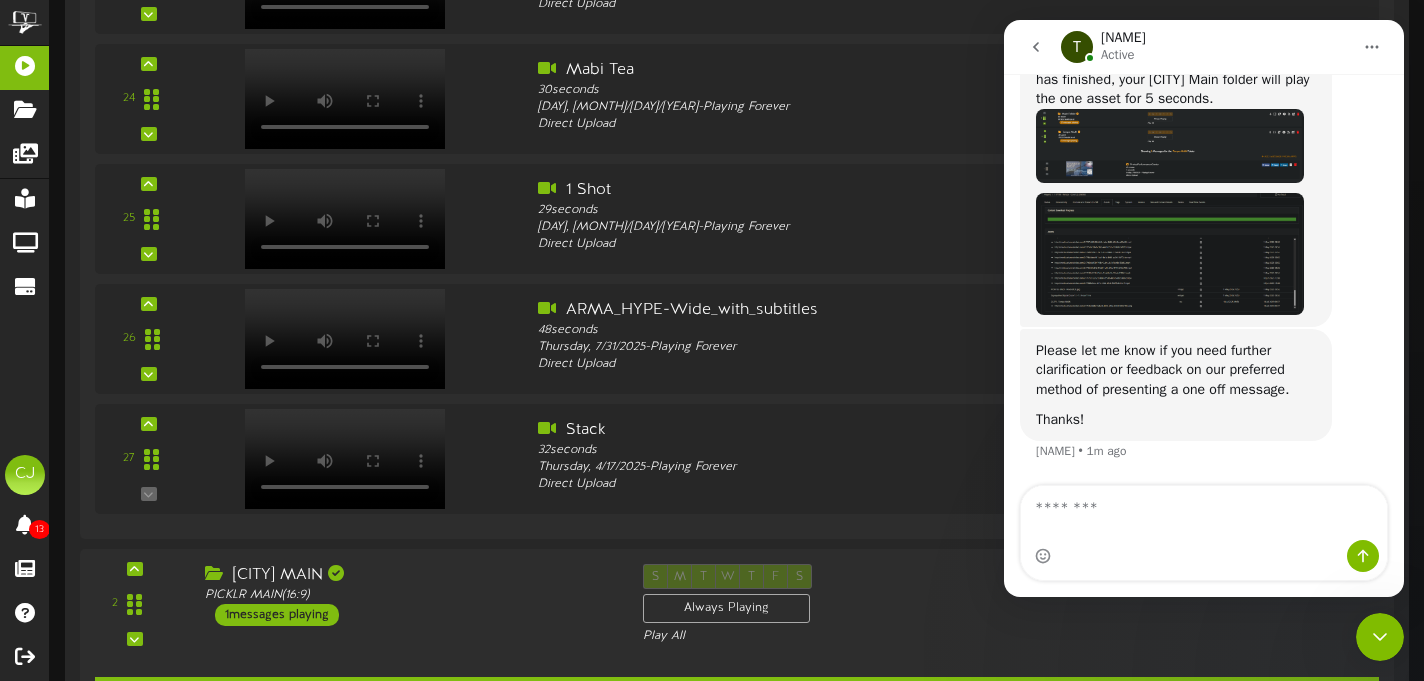 scroll, scrollTop: 1026, scrollLeft: 0, axis: vertical 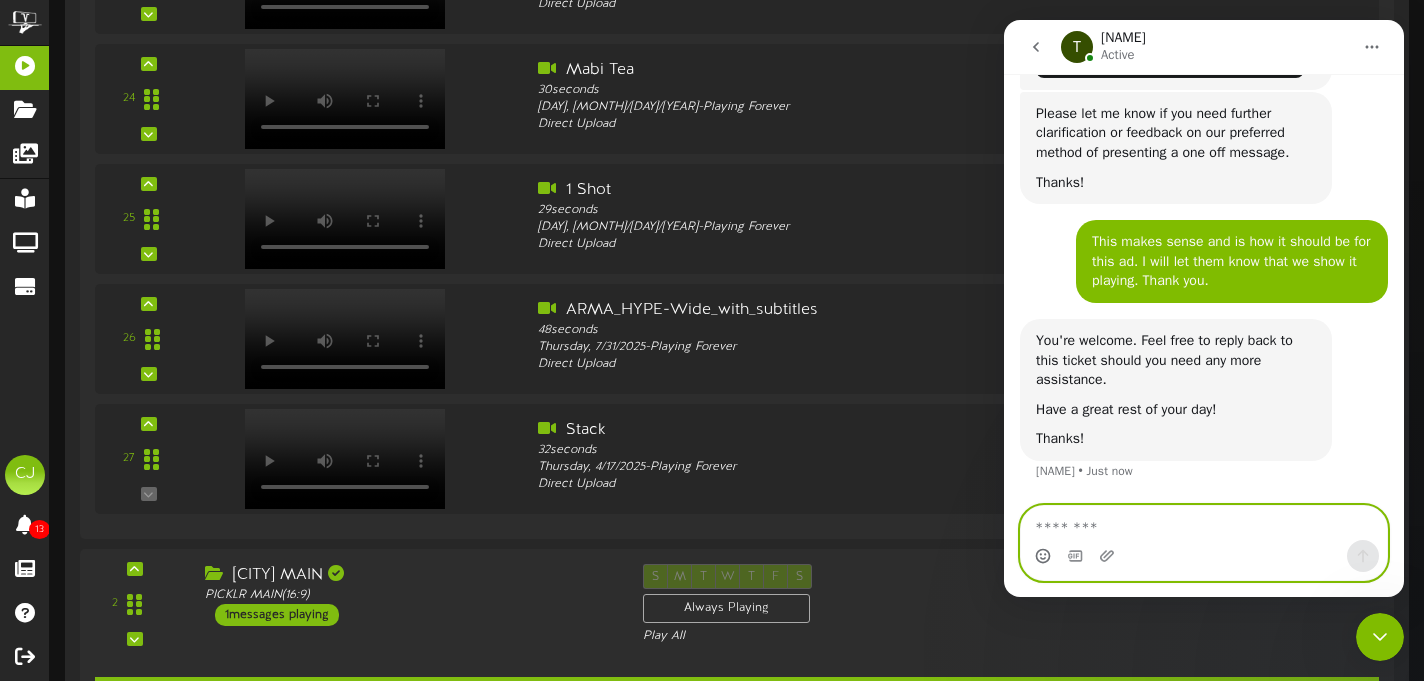 click 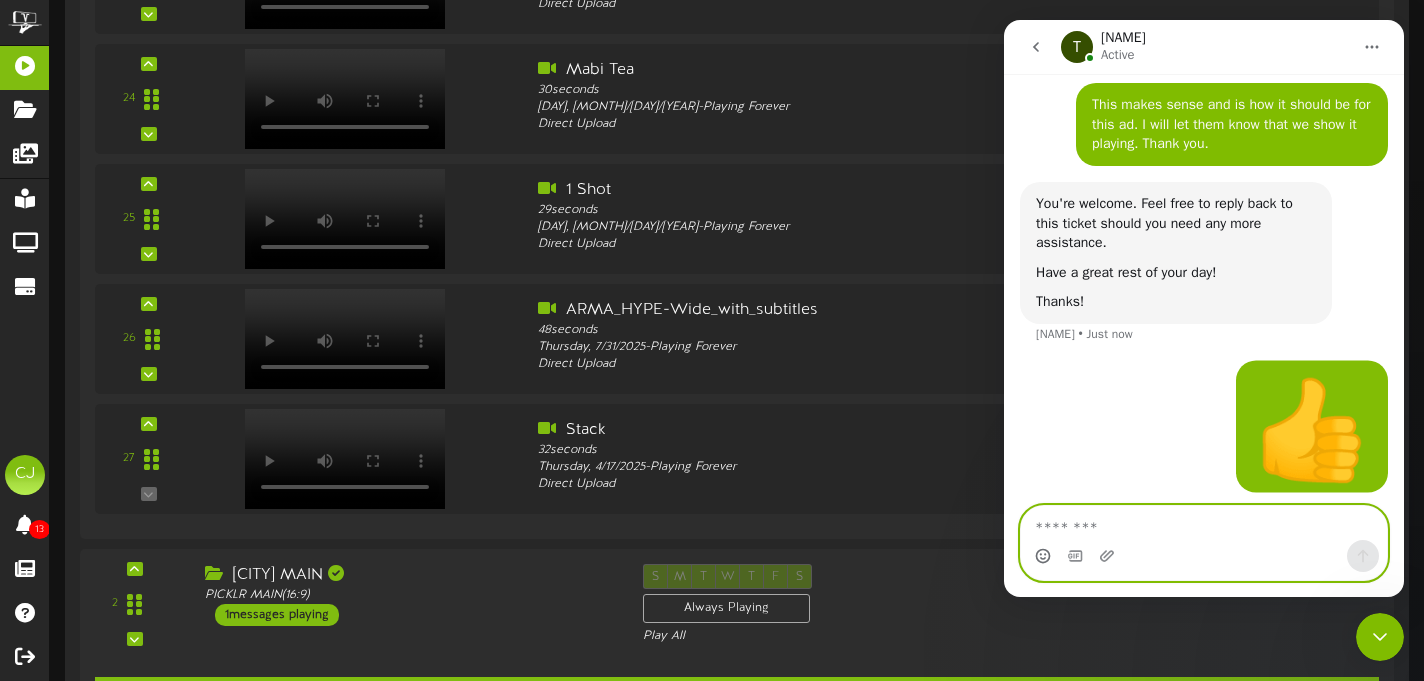 scroll, scrollTop: 1332, scrollLeft: 0, axis: vertical 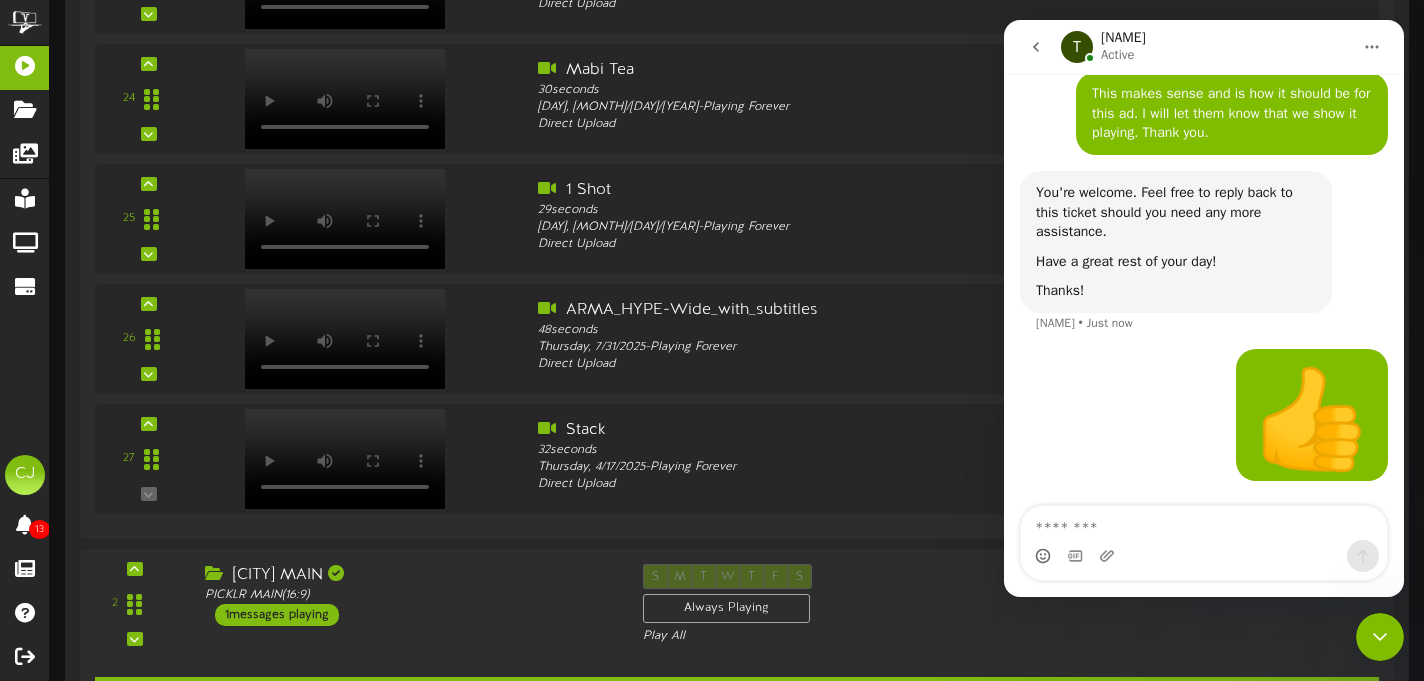 click 